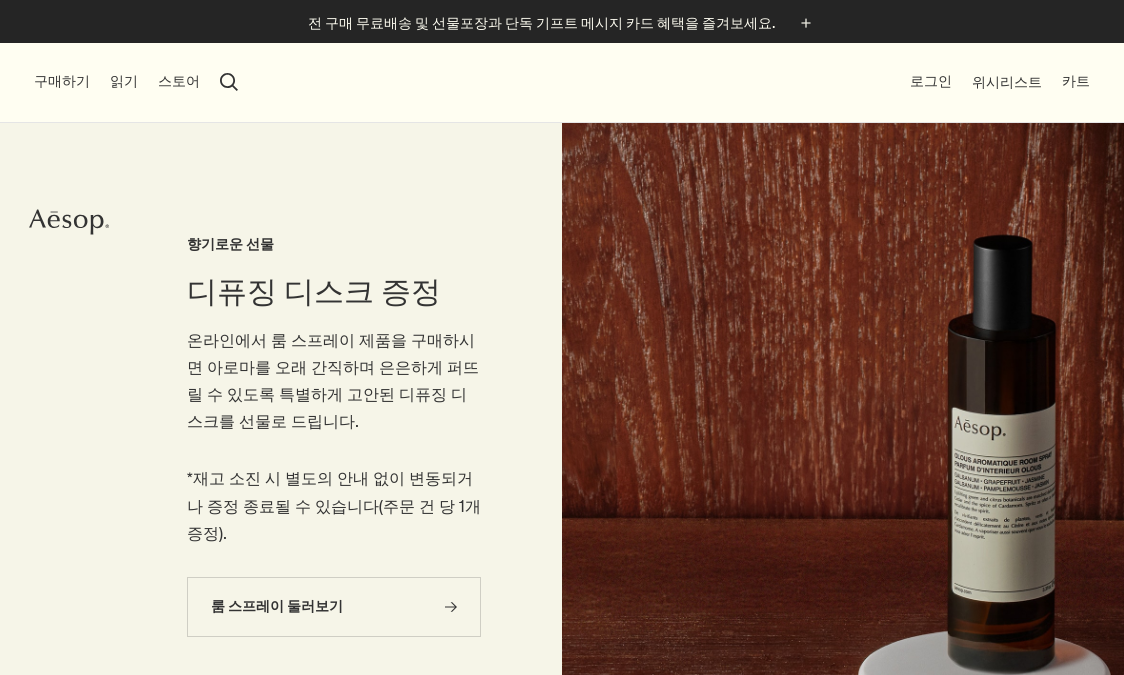 scroll, scrollTop: 0, scrollLeft: 0, axis: both 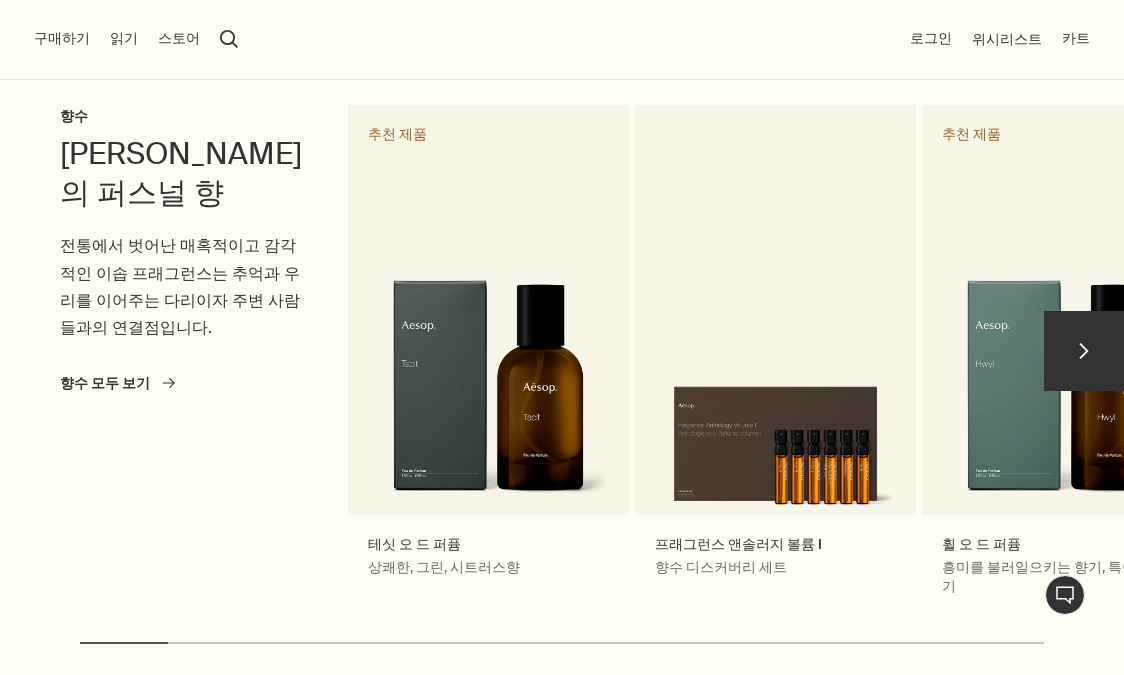 click on "chevron" at bounding box center [1084, 351] 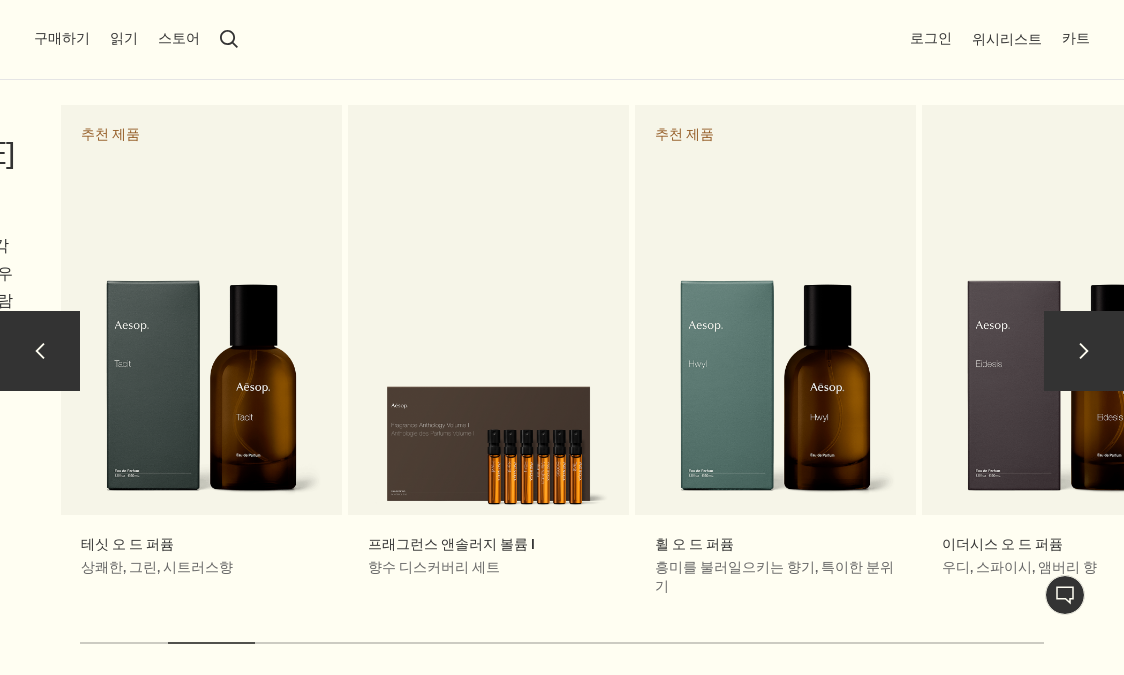 click on "chevron" at bounding box center [1084, 351] 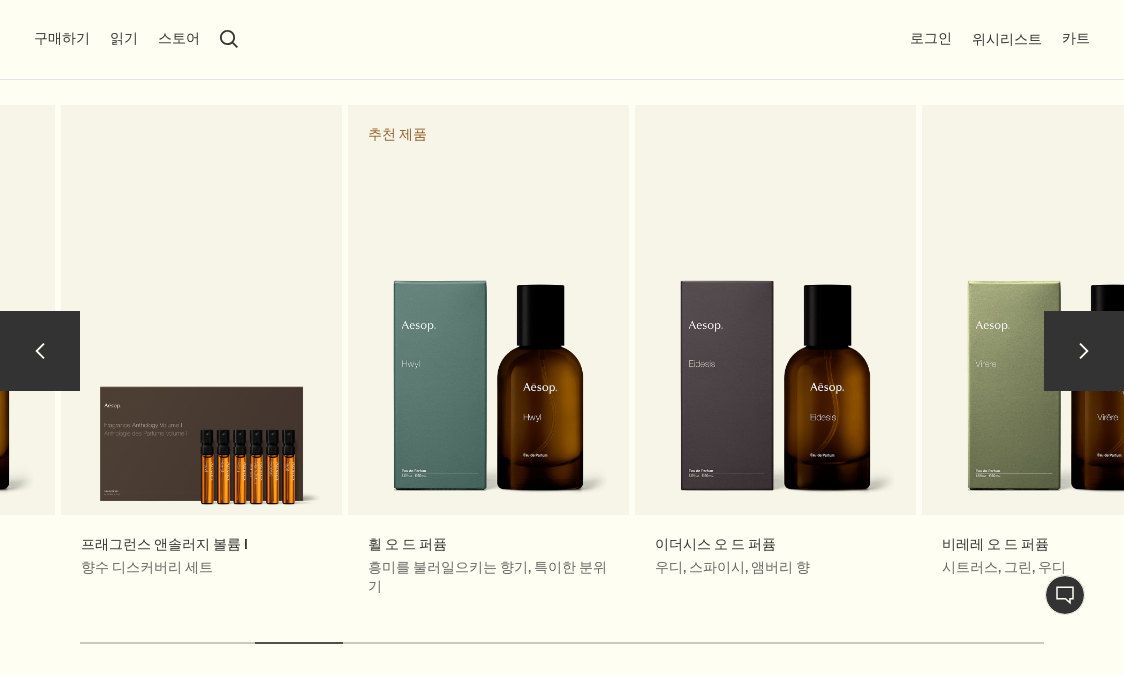 click on "chevron" at bounding box center (1084, 351) 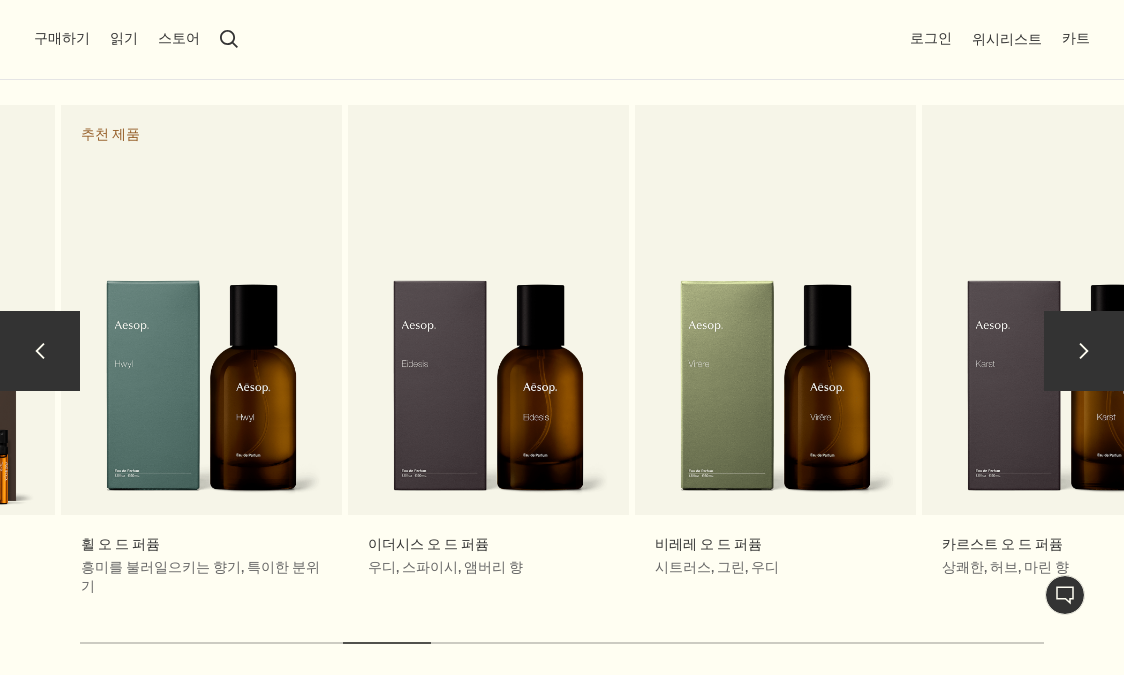 click on "chevron" at bounding box center (1084, 351) 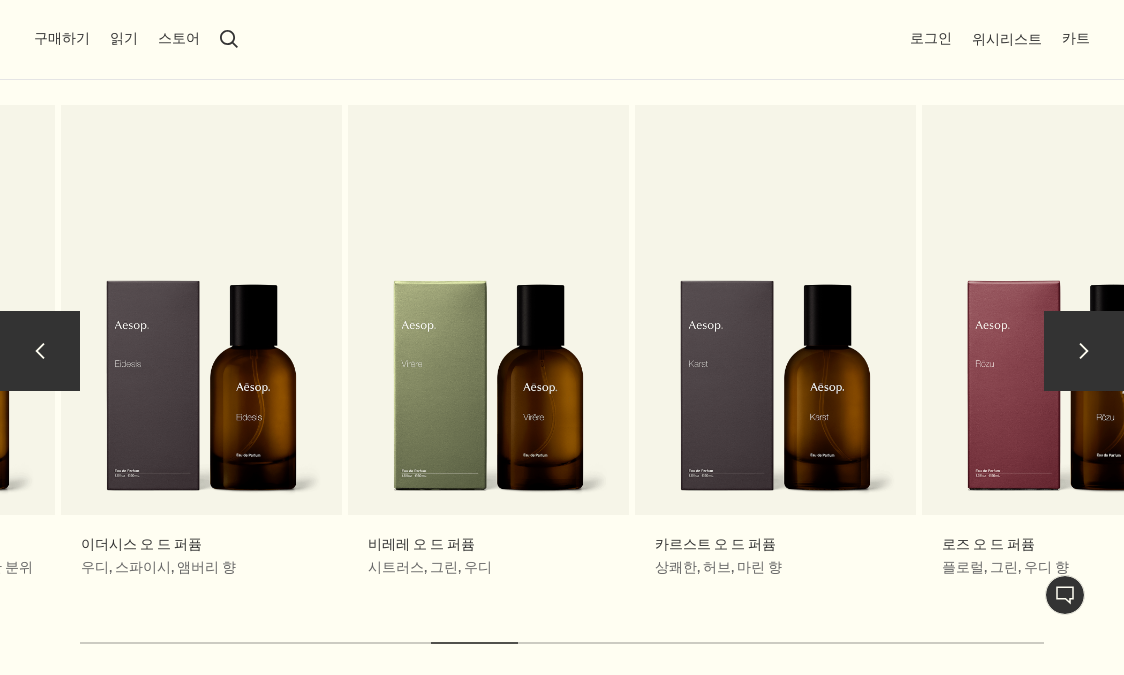 click on "chevron" at bounding box center [1084, 351] 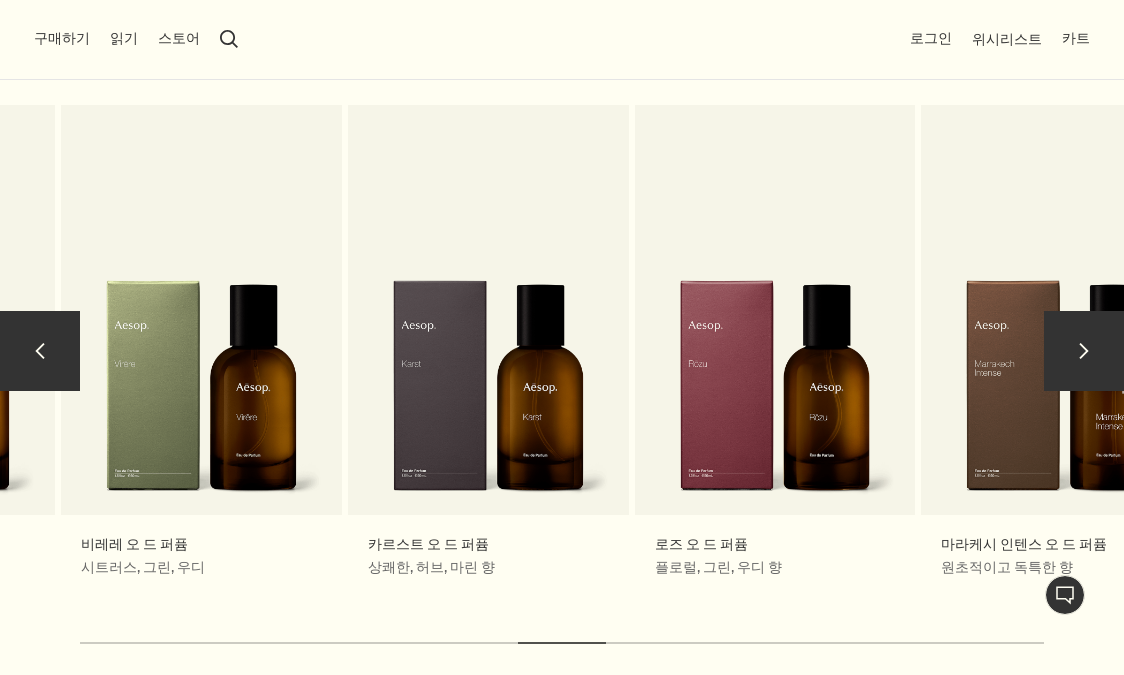 click on "chevron" at bounding box center (1084, 351) 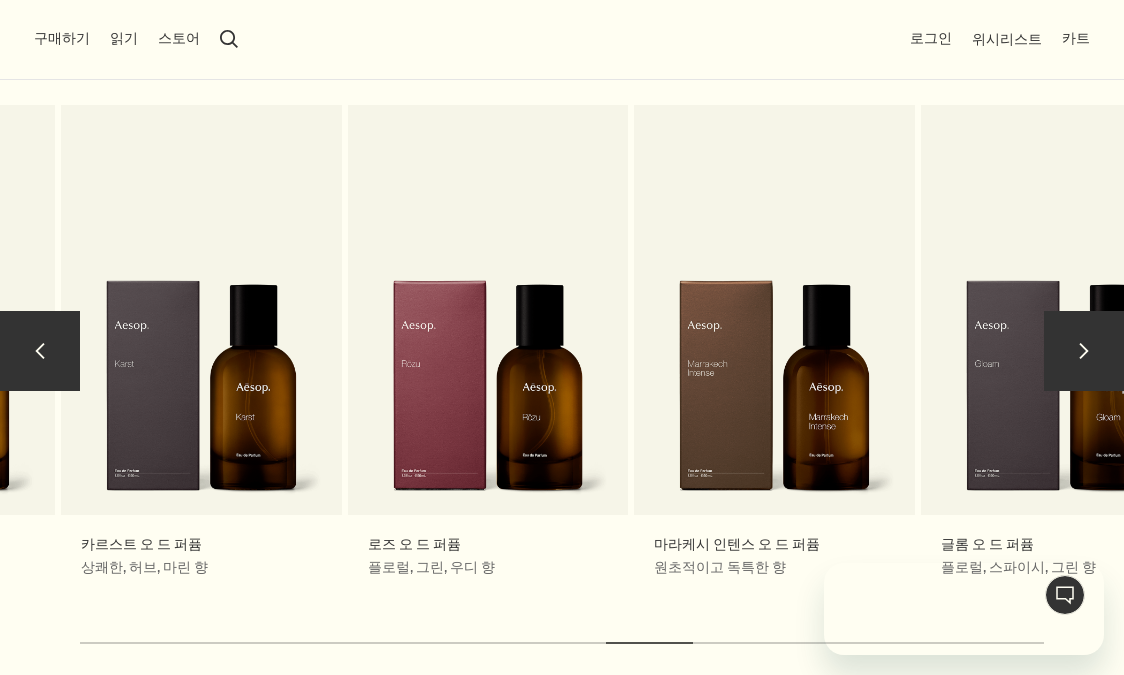 scroll, scrollTop: 0, scrollLeft: 0, axis: both 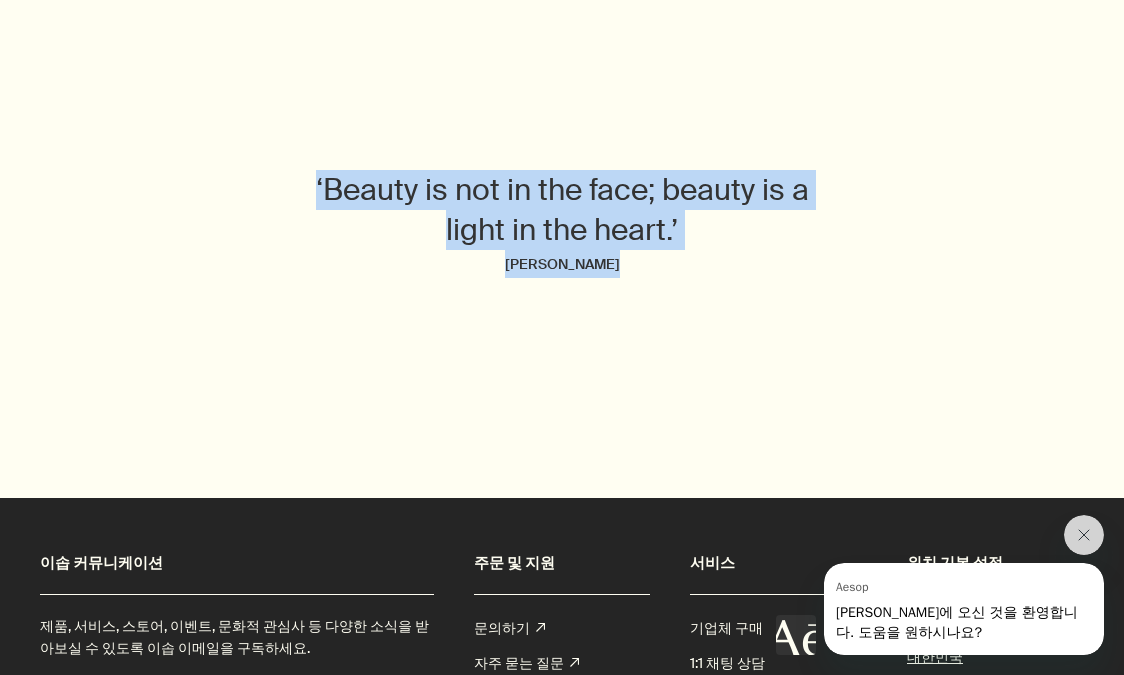 drag, startPoint x: 302, startPoint y: 158, endPoint x: 750, endPoint y: 223, distance: 452.69086 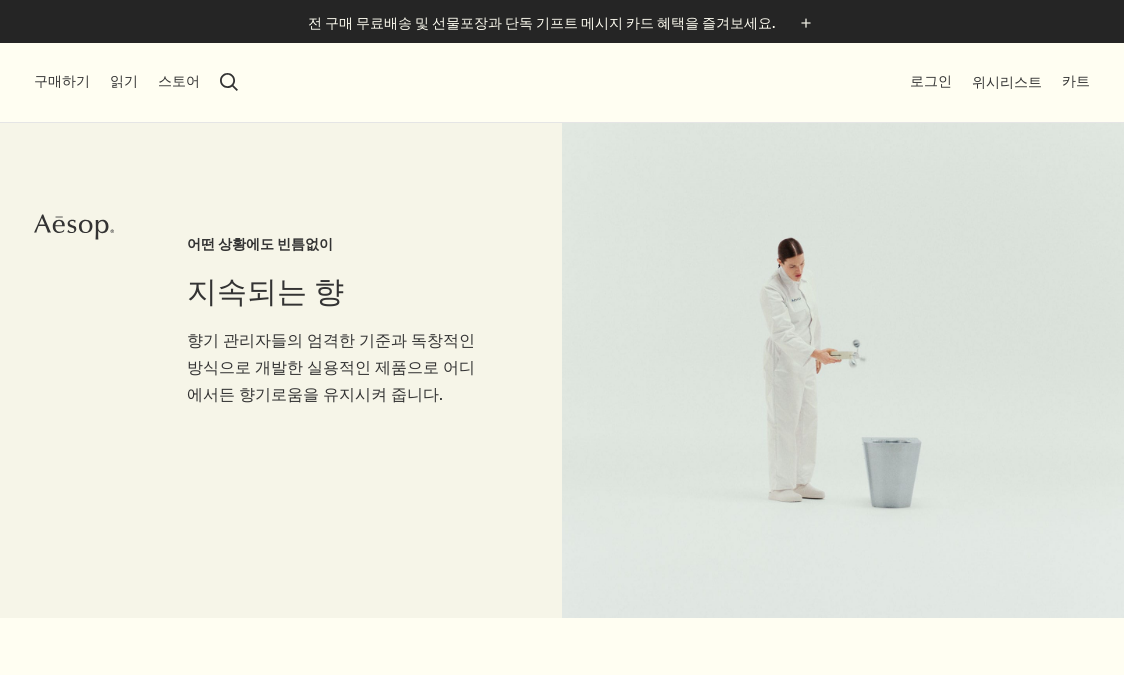 scroll, scrollTop: 0, scrollLeft: 0, axis: both 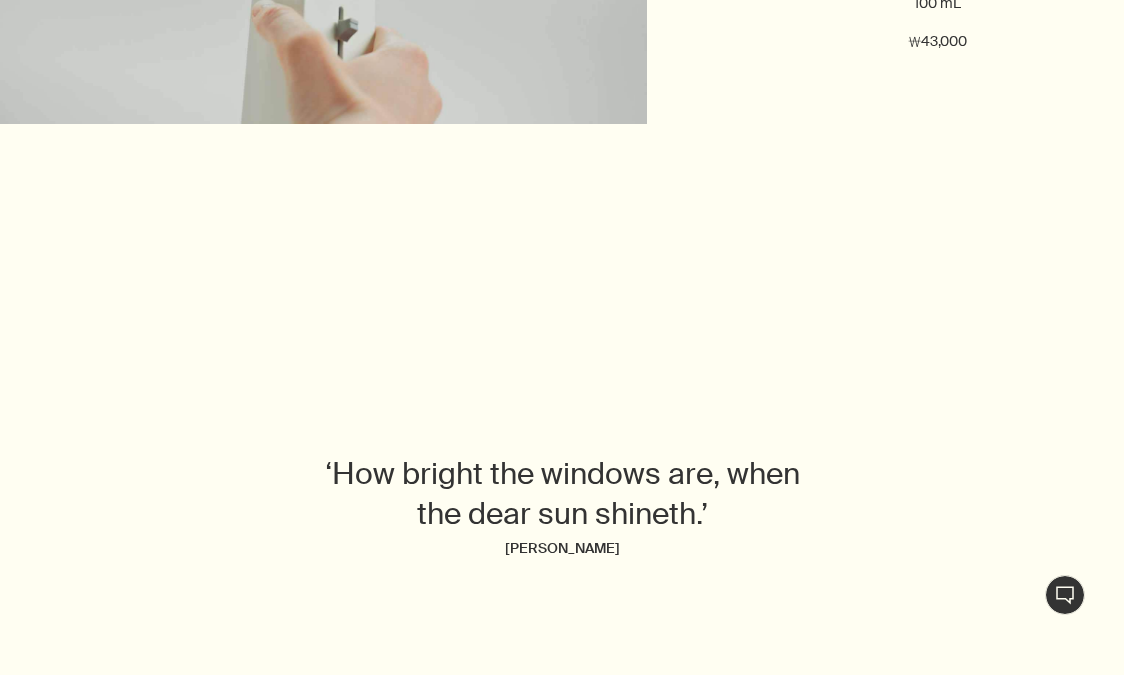 drag, startPoint x: 257, startPoint y: 451, endPoint x: 669, endPoint y: 523, distance: 418.24396 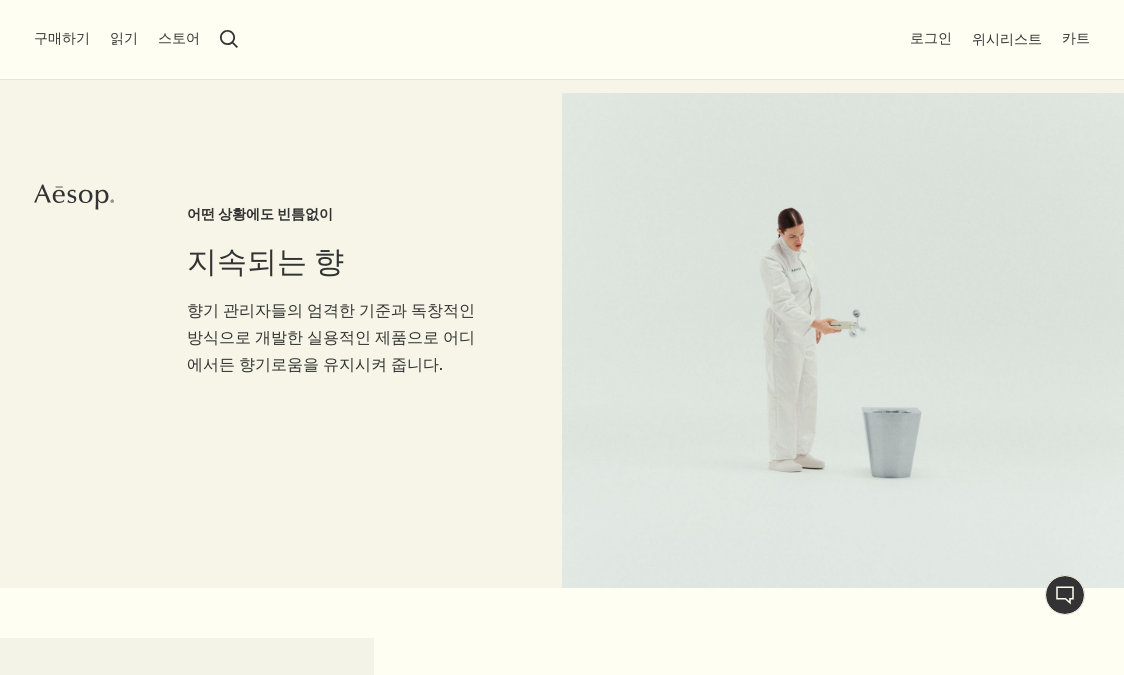 scroll, scrollTop: 0, scrollLeft: 0, axis: both 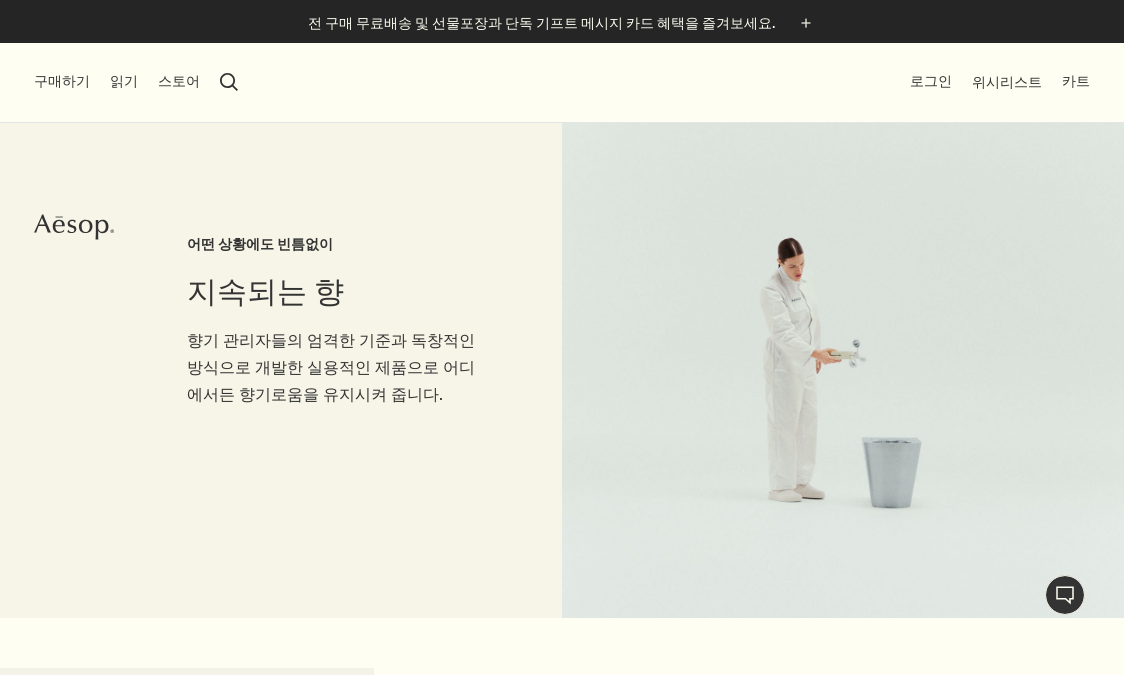 click on "지속되는 향 어떤 상황에도 빈틈없이 향기 관리자들의 엄격한 기준과 독창적인 방식으로 개발한 실용적인 제품으로 어디에서든 향기로움을 유지시켜 줍니다." at bounding box center (334, 370) 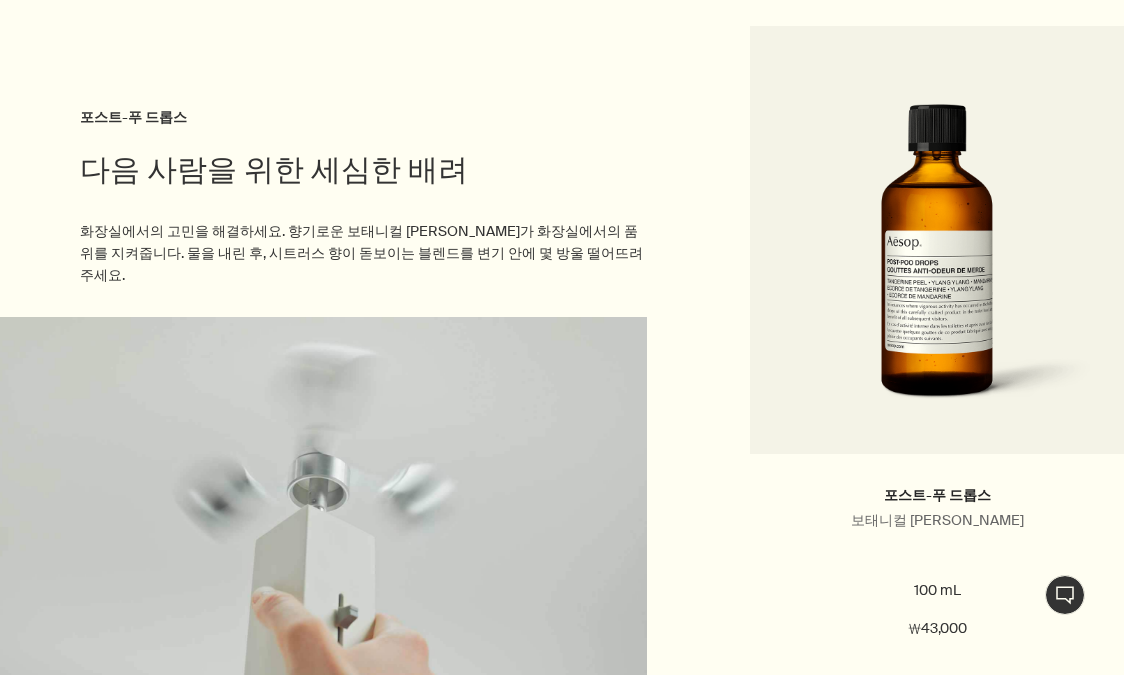scroll, scrollTop: 1488, scrollLeft: 0, axis: vertical 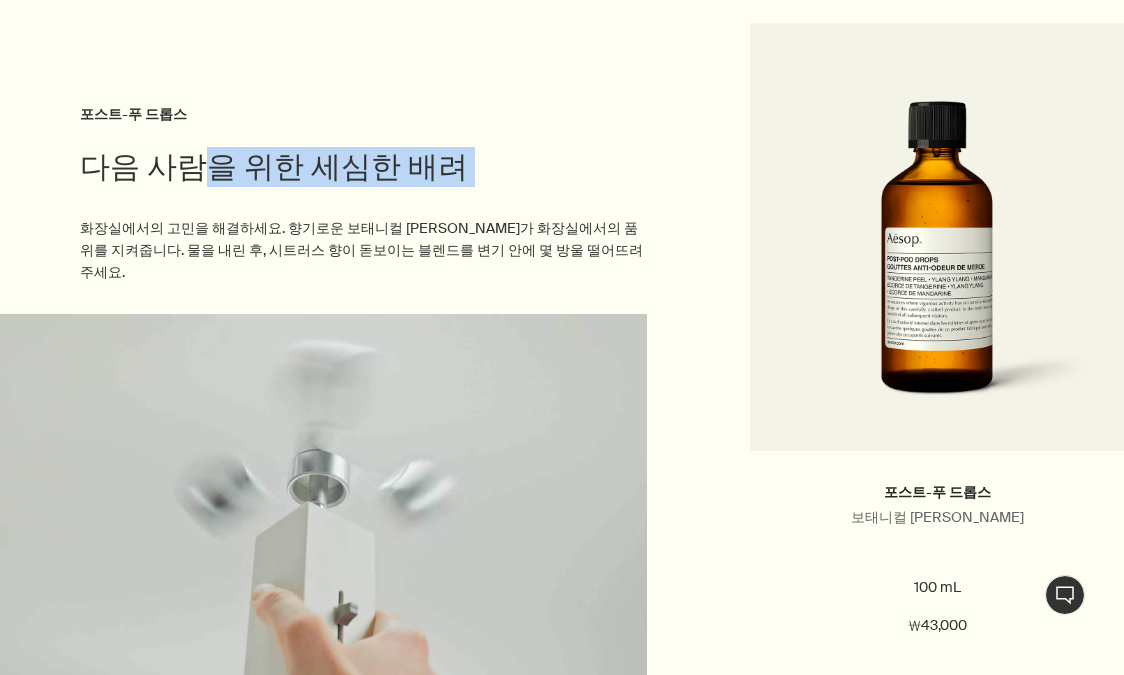 drag, startPoint x: 60, startPoint y: 116, endPoint x: 185, endPoint y: 197, distance: 148.94966 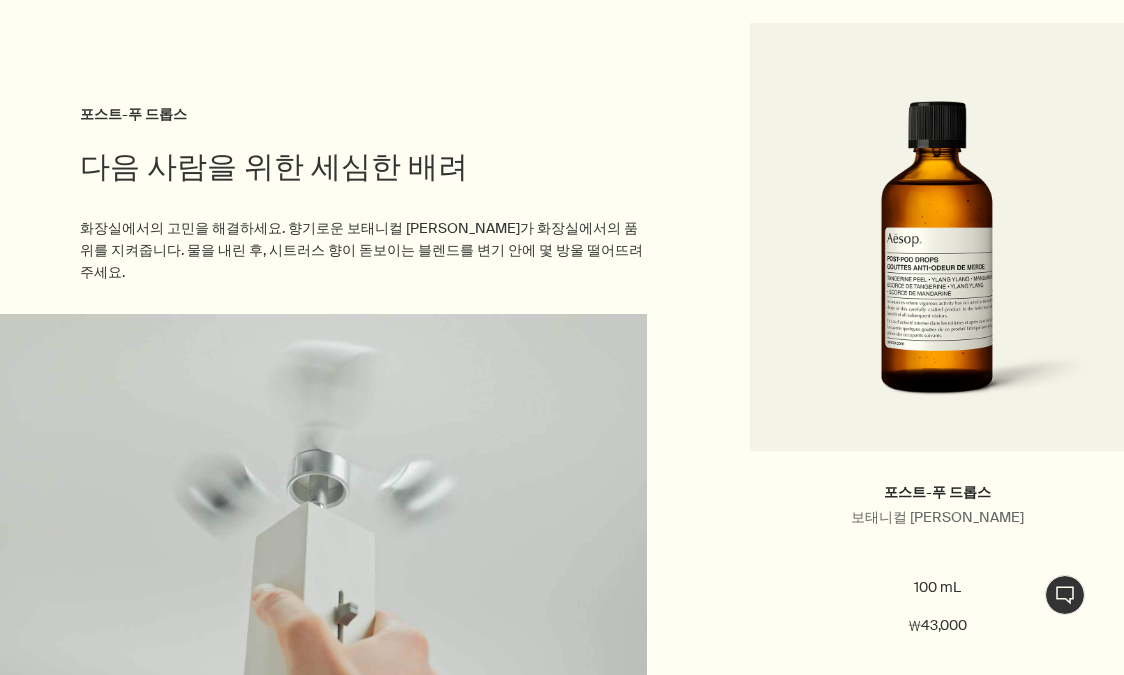click on "다음 사람을 위한 세심한 배려 포스트-푸 드롭스" at bounding box center [363, 160] 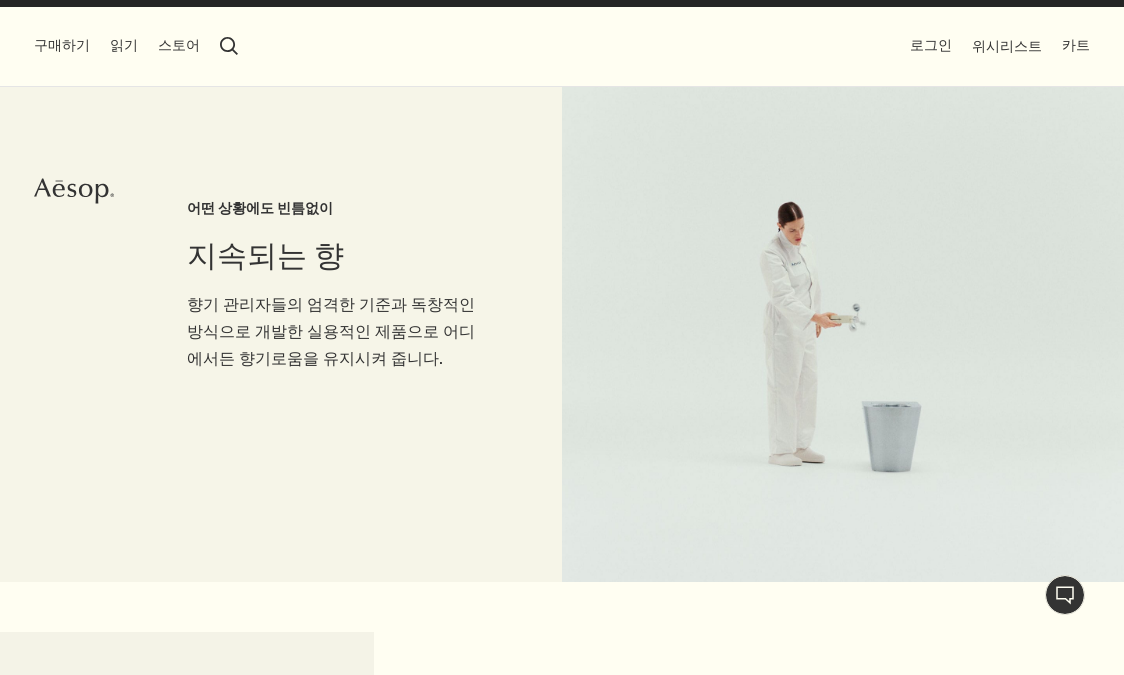 scroll, scrollTop: 0, scrollLeft: 0, axis: both 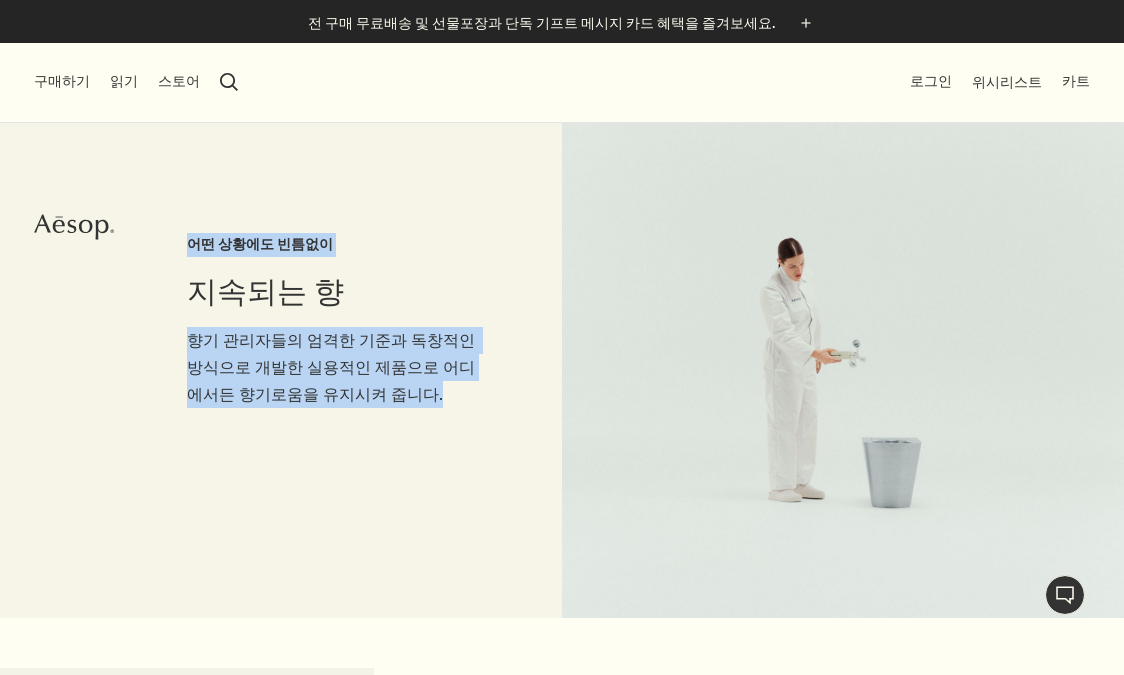 drag, startPoint x: 177, startPoint y: 239, endPoint x: 349, endPoint y: 409, distance: 241.83466 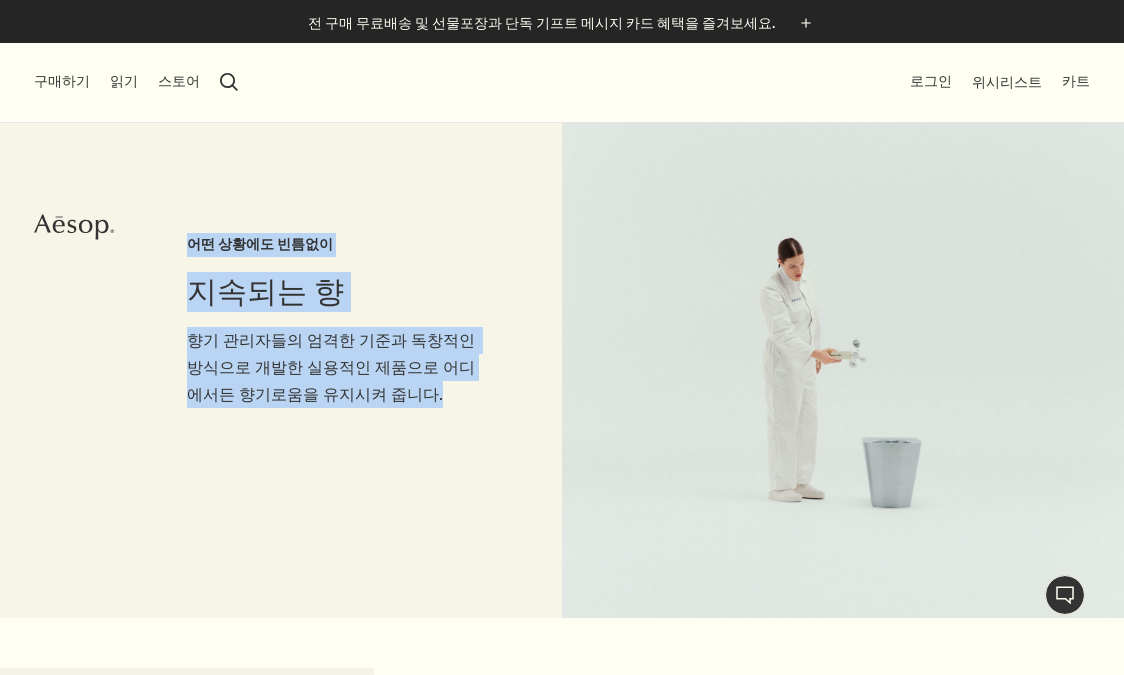 drag, startPoint x: 362, startPoint y: 405, endPoint x: 194, endPoint y: 283, distance: 207.62466 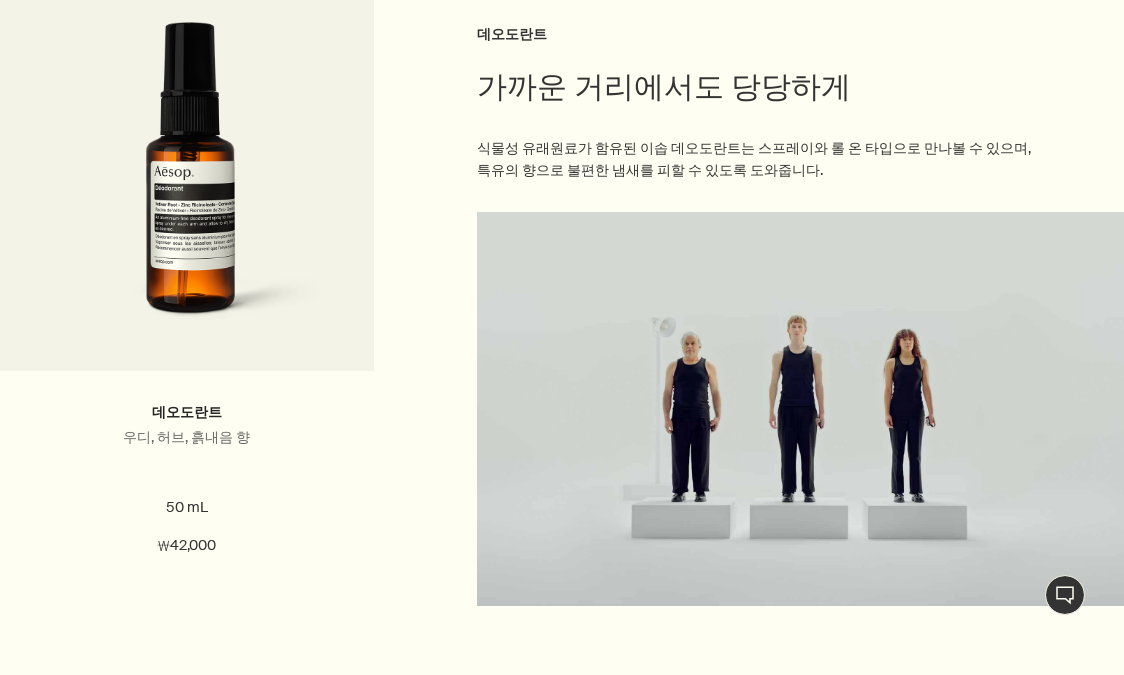 scroll, scrollTop: 744, scrollLeft: 0, axis: vertical 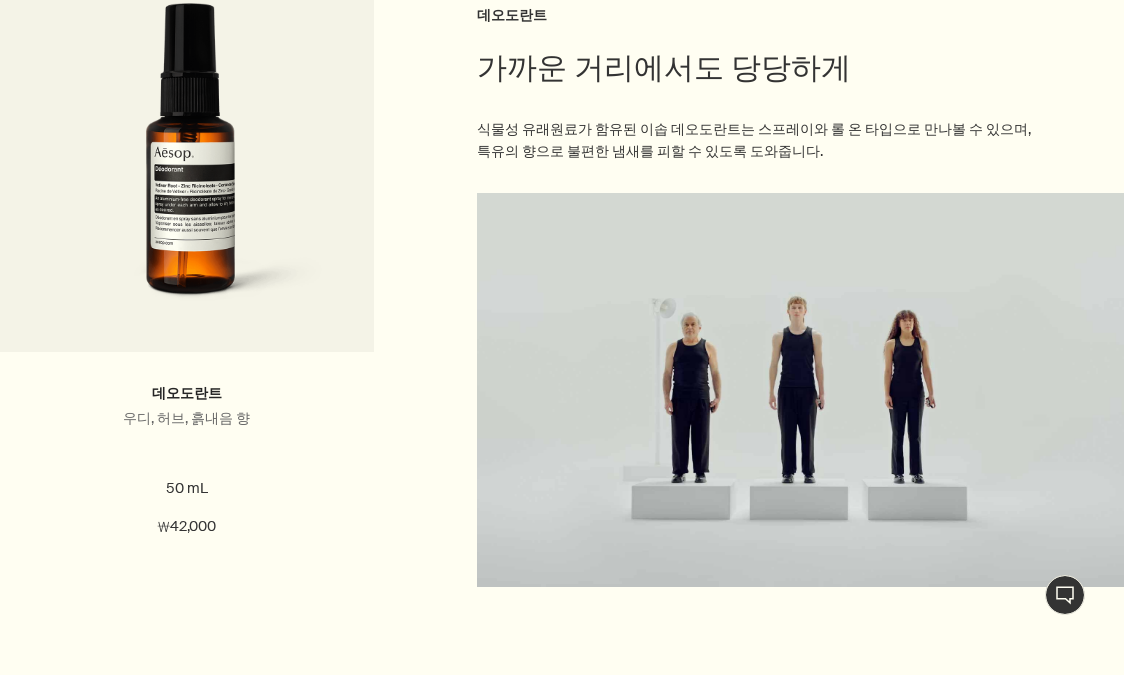 click on "가까운 거리에서도 당당하게 데오도란트" at bounding box center [760, 61] 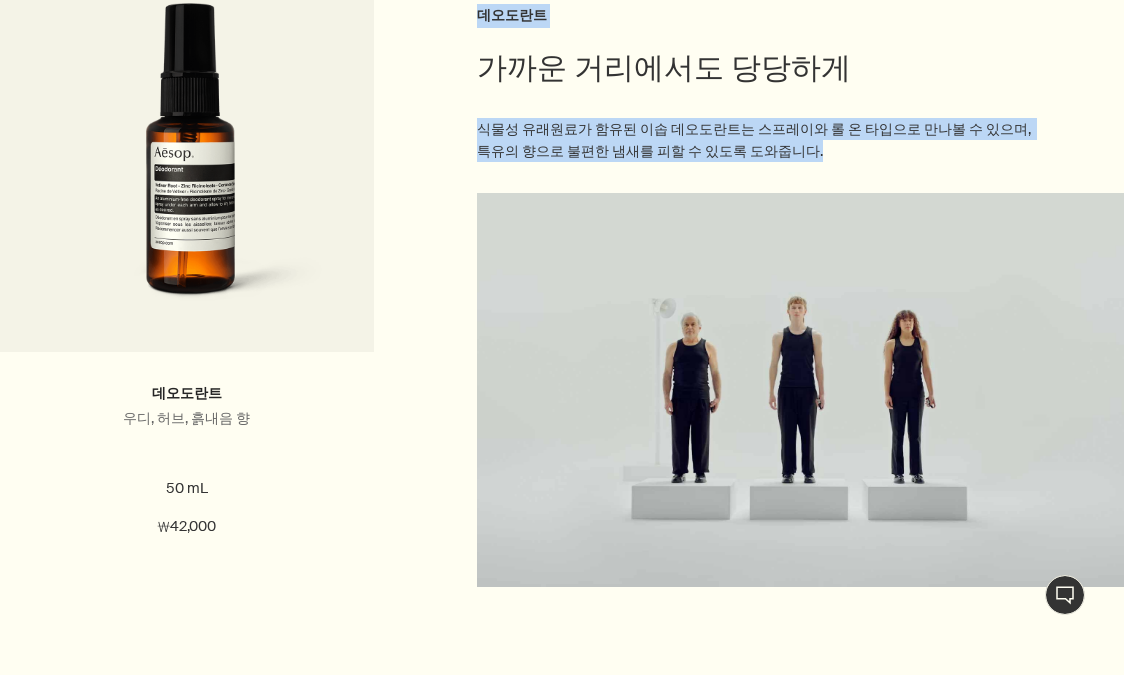 drag, startPoint x: 472, startPoint y: 20, endPoint x: 770, endPoint y: 138, distance: 320.5121 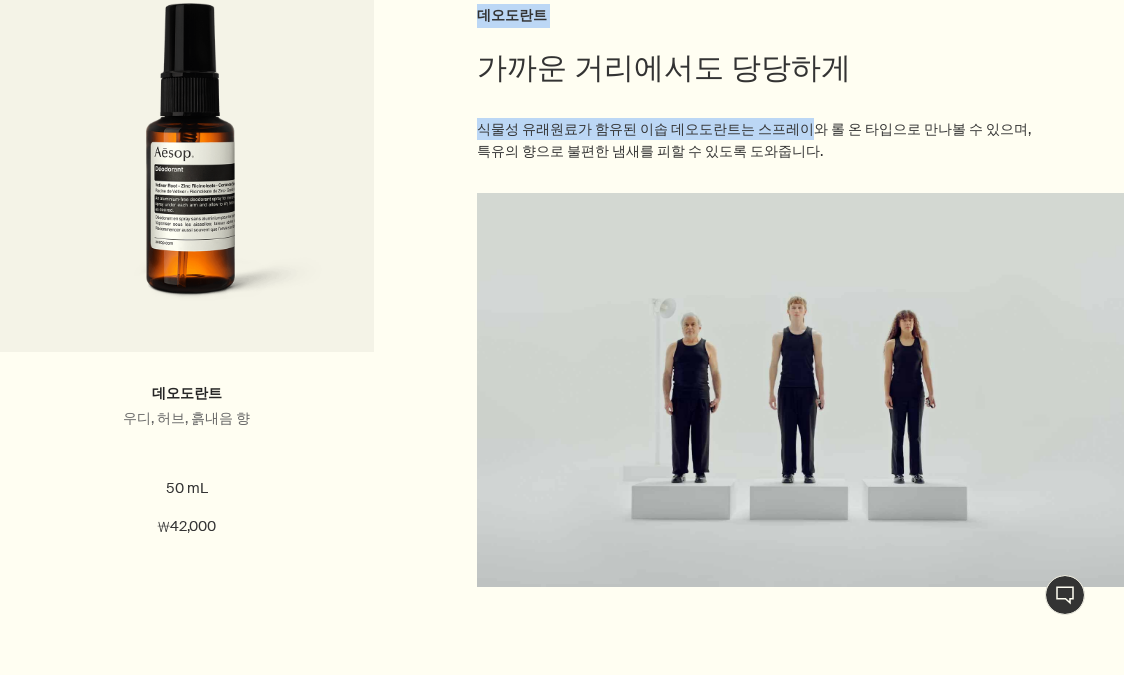 click on "식물성 유래원료가 함유된 이솝 데오도란트는 스프레이와 롤 온 타입으로 만나볼 수 있으며, 특유의 향으로 불편한 냄새를 피할 수 있도록 도와줍니다." at bounding box center (760, 140) 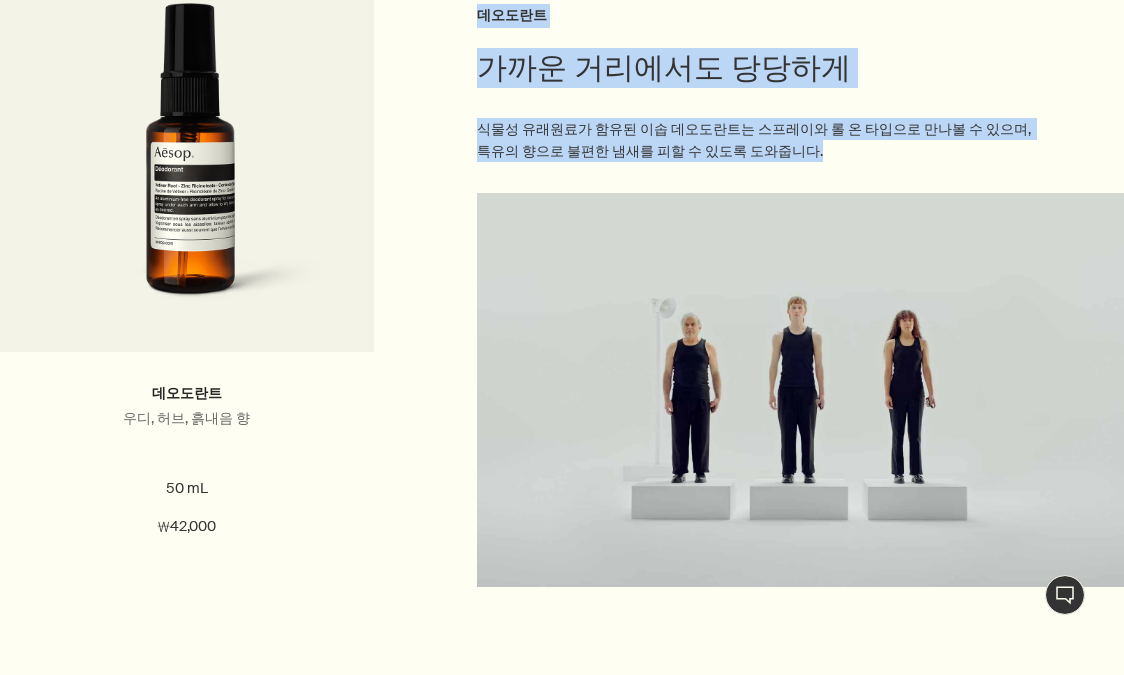 drag, startPoint x: 716, startPoint y: 157, endPoint x: 486, endPoint y: 61, distance: 249.23082 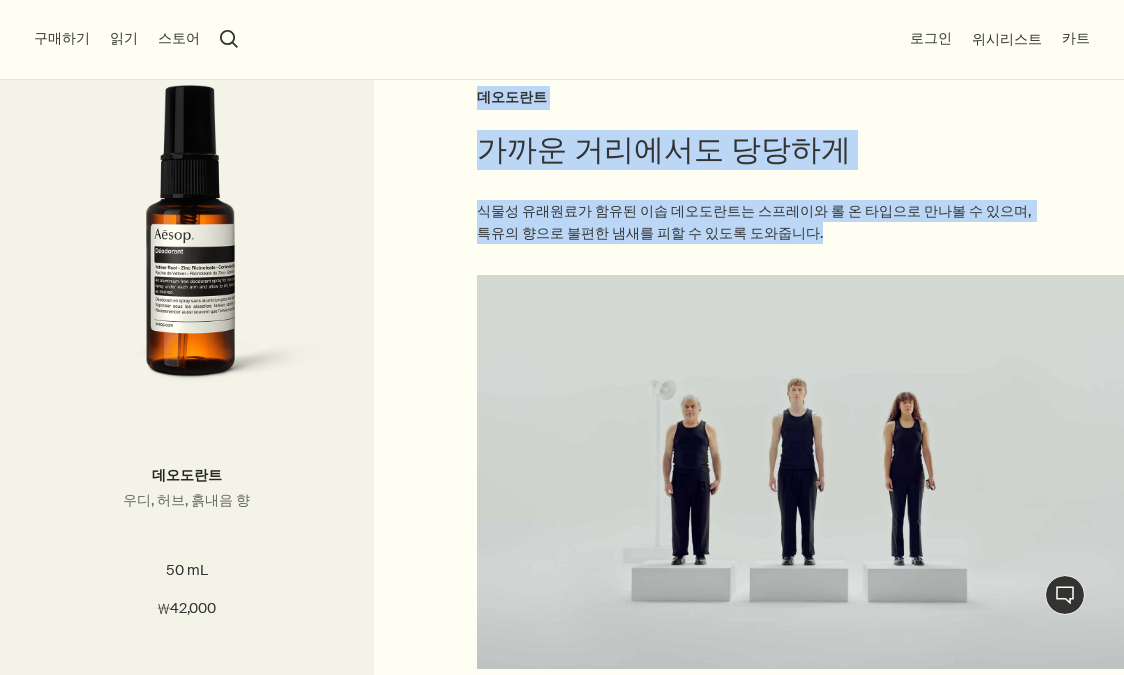 scroll, scrollTop: 661, scrollLeft: 0, axis: vertical 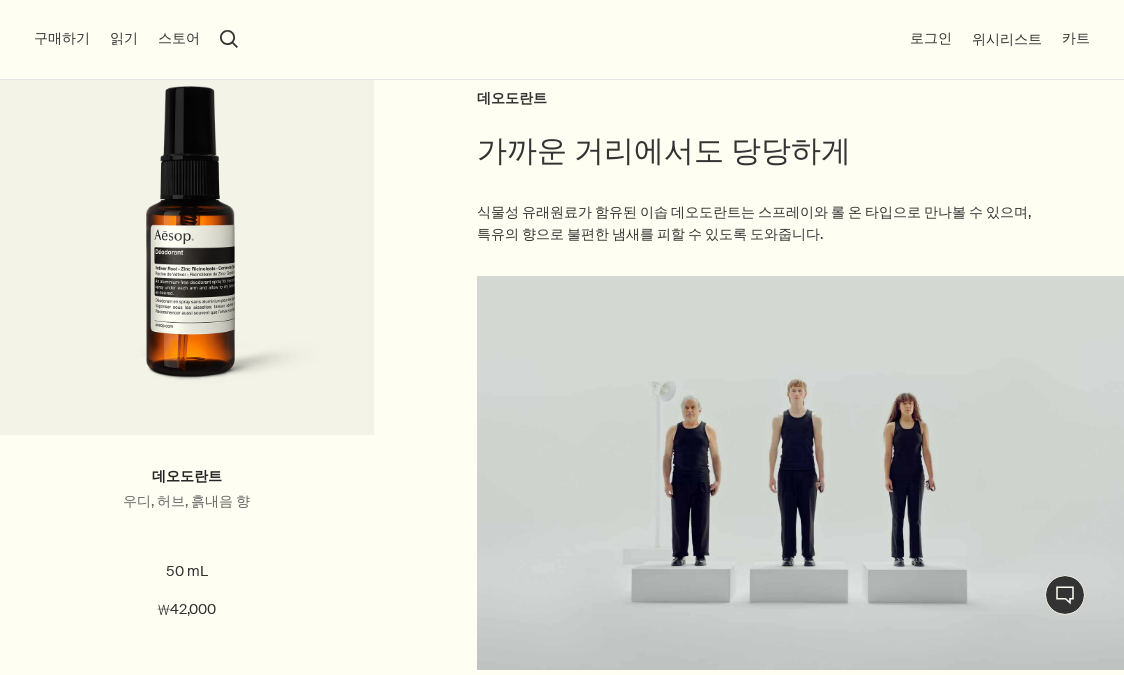 click on "가까운 거리에서도 당당하게 데오도란트 식물성 유래원료가 함유된 이솝 데오도란트는 스프레이와 롤 온 타입으로 만나볼 수 있으며, 특유의 향으로 불편한 냄새를 피할 수 있도록 도와줍니다." at bounding box center (750, 378) 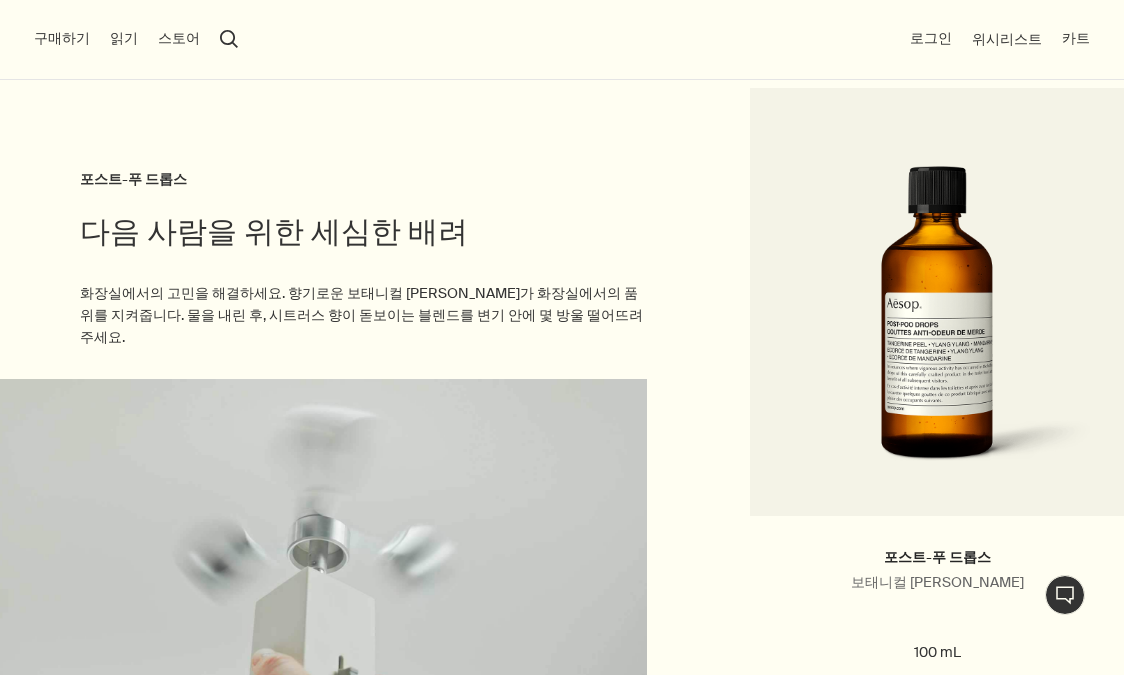 scroll, scrollTop: 1401, scrollLeft: 0, axis: vertical 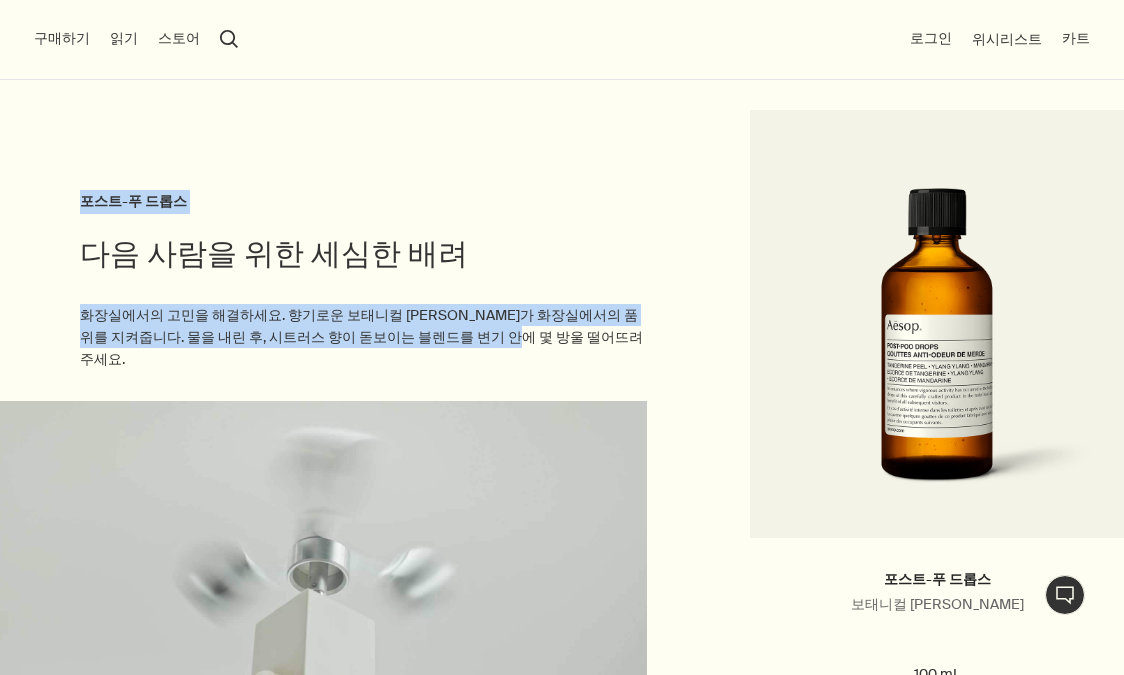 drag, startPoint x: 73, startPoint y: 202, endPoint x: 428, endPoint y: 337, distance: 379.80258 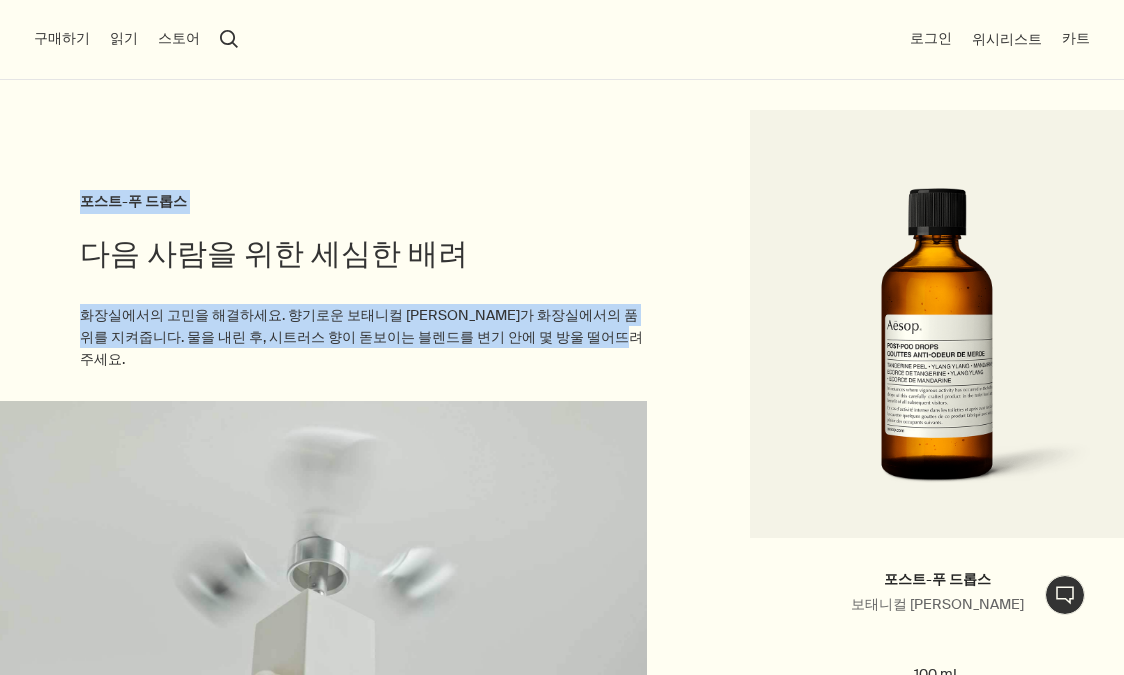 drag, startPoint x: 537, startPoint y: 346, endPoint x: 80, endPoint y: 199, distance: 480.06042 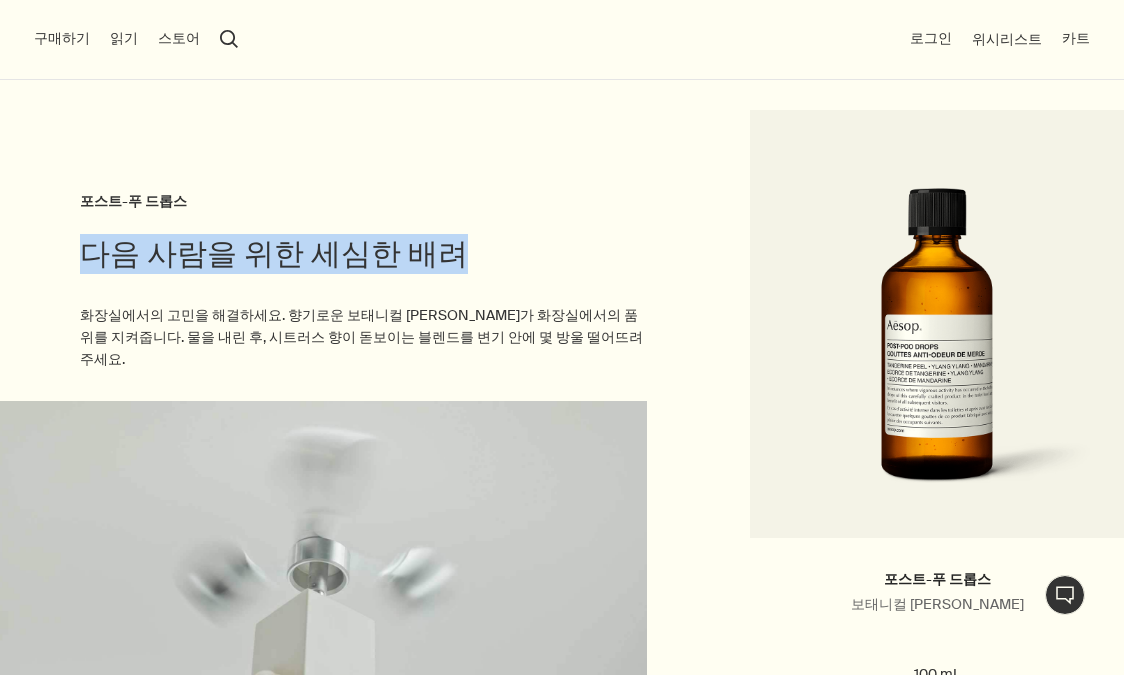 drag, startPoint x: 81, startPoint y: 255, endPoint x: 463, endPoint y: 257, distance: 382.00525 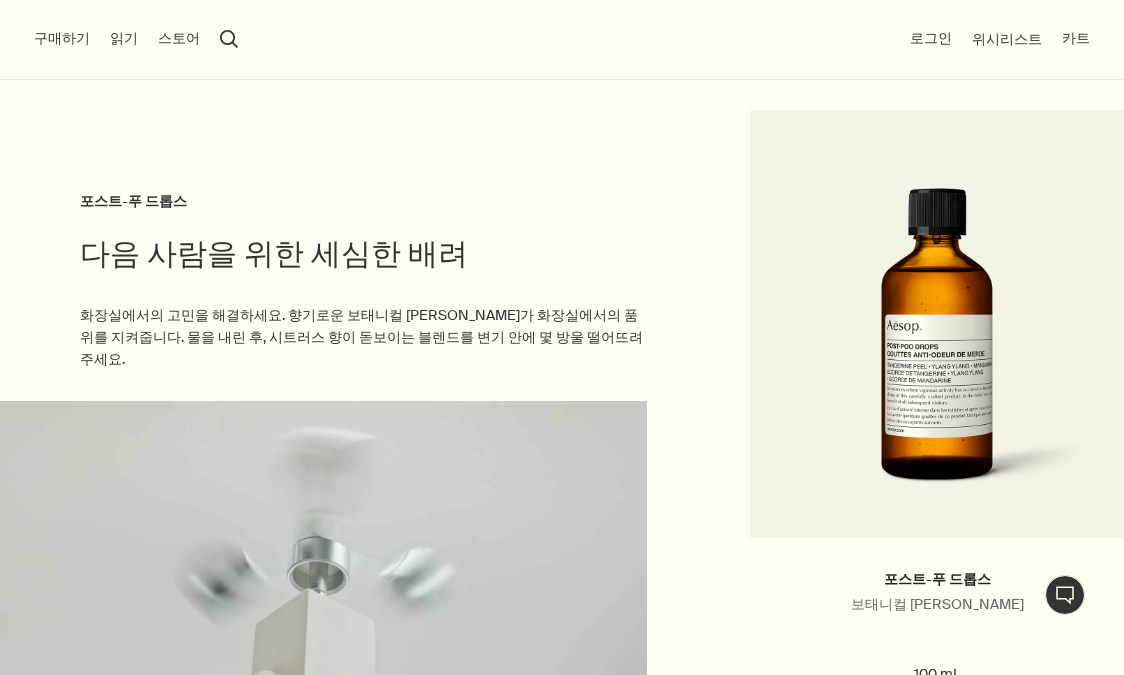 click on "다음 사람을 위한 세심한 배려 포스트-푸 드롭스" at bounding box center [363, 247] 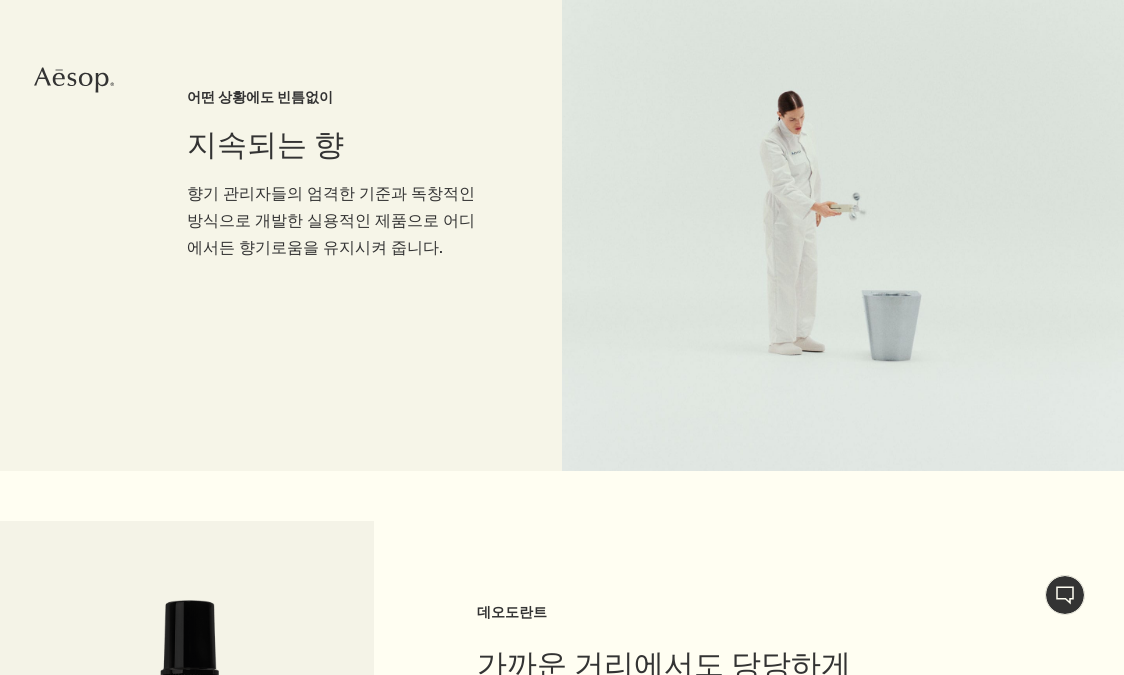 scroll, scrollTop: 0, scrollLeft: 0, axis: both 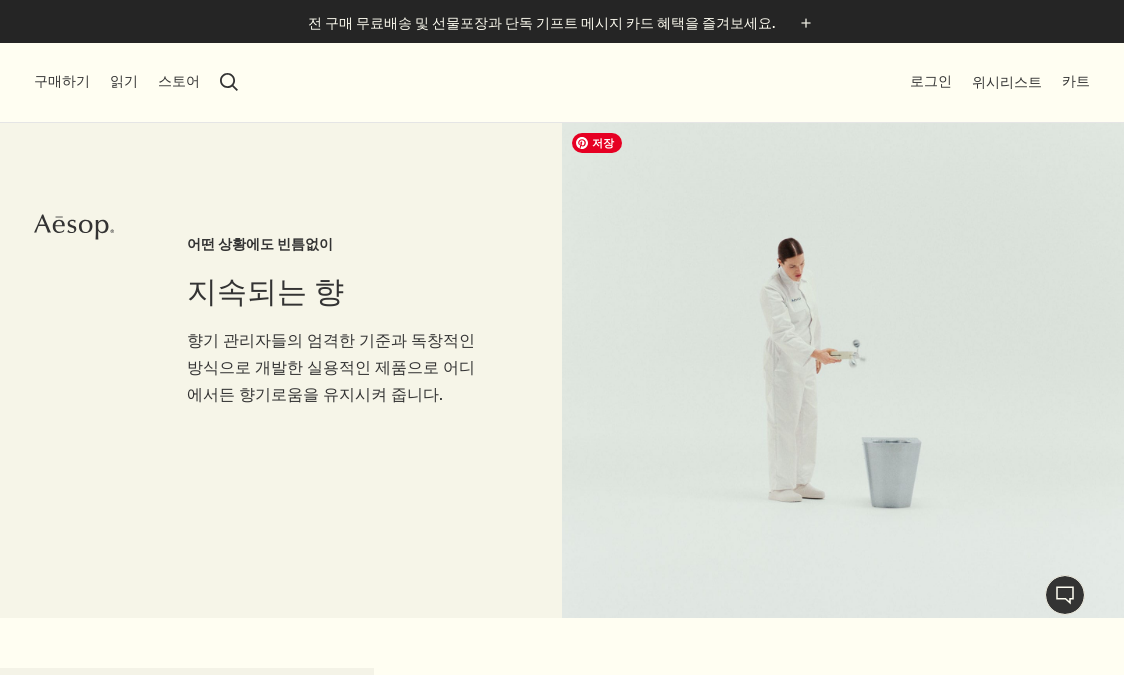click at bounding box center (843, 370) 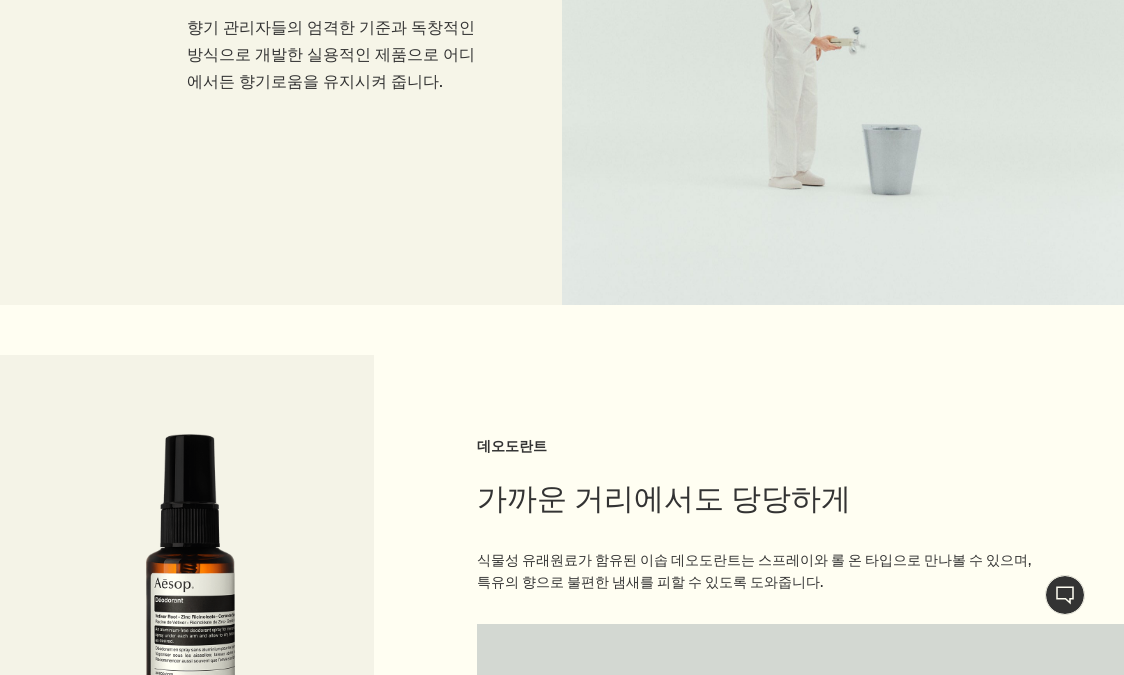 scroll, scrollTop: 440, scrollLeft: 0, axis: vertical 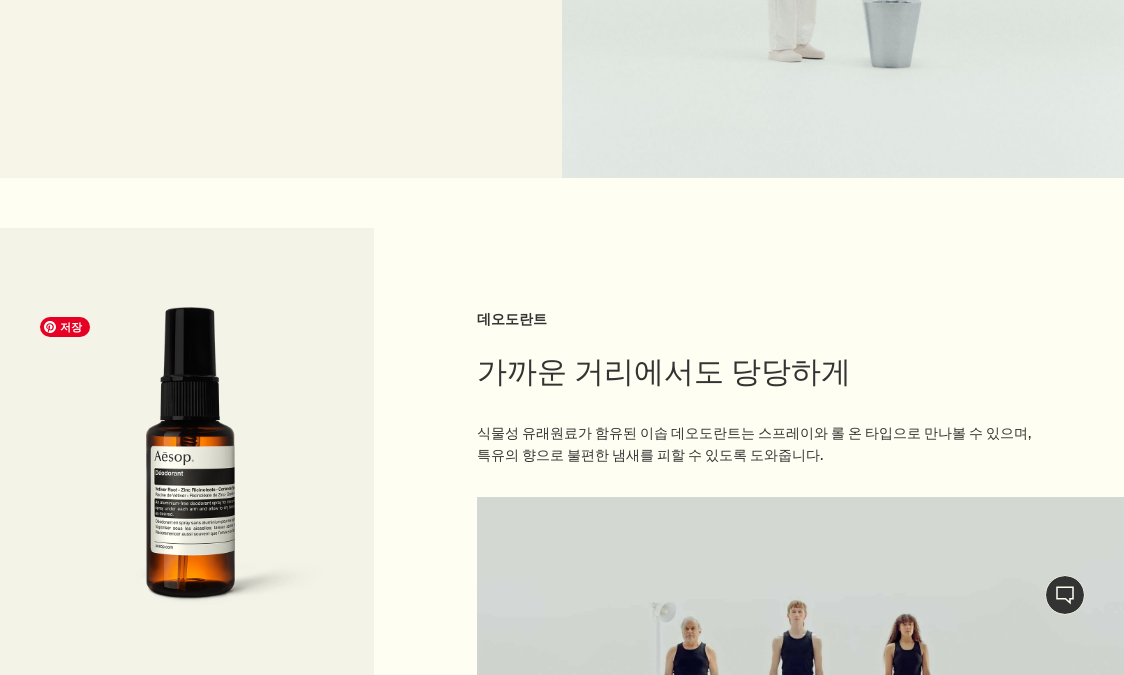click at bounding box center [187, 466] 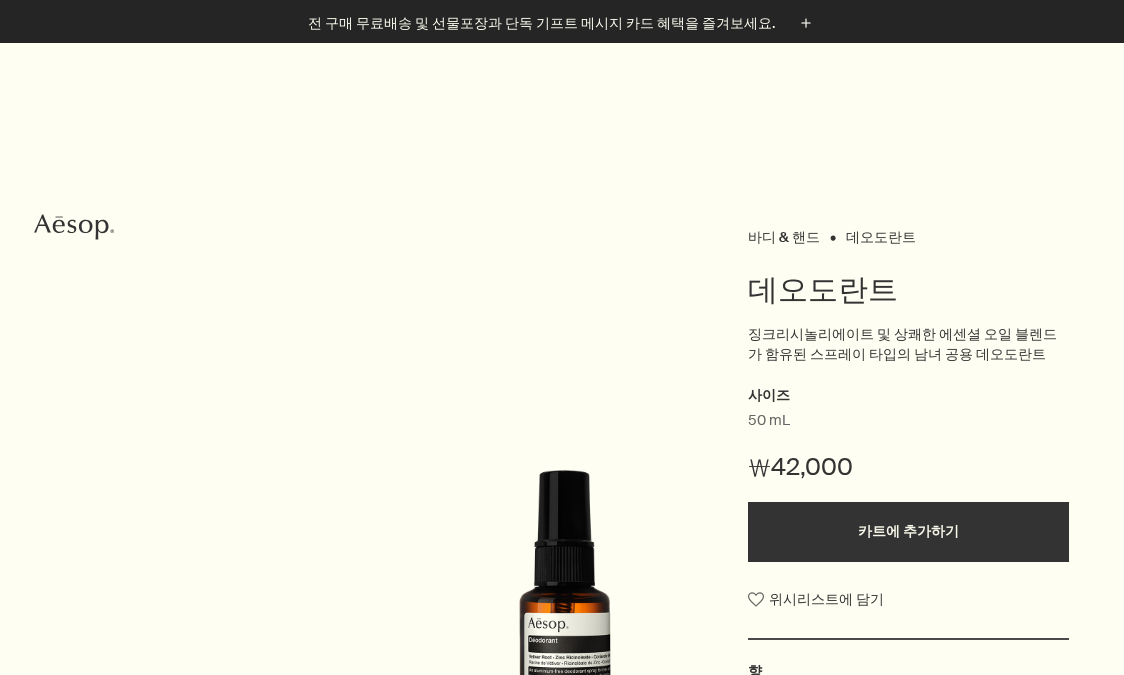 scroll, scrollTop: 326, scrollLeft: 0, axis: vertical 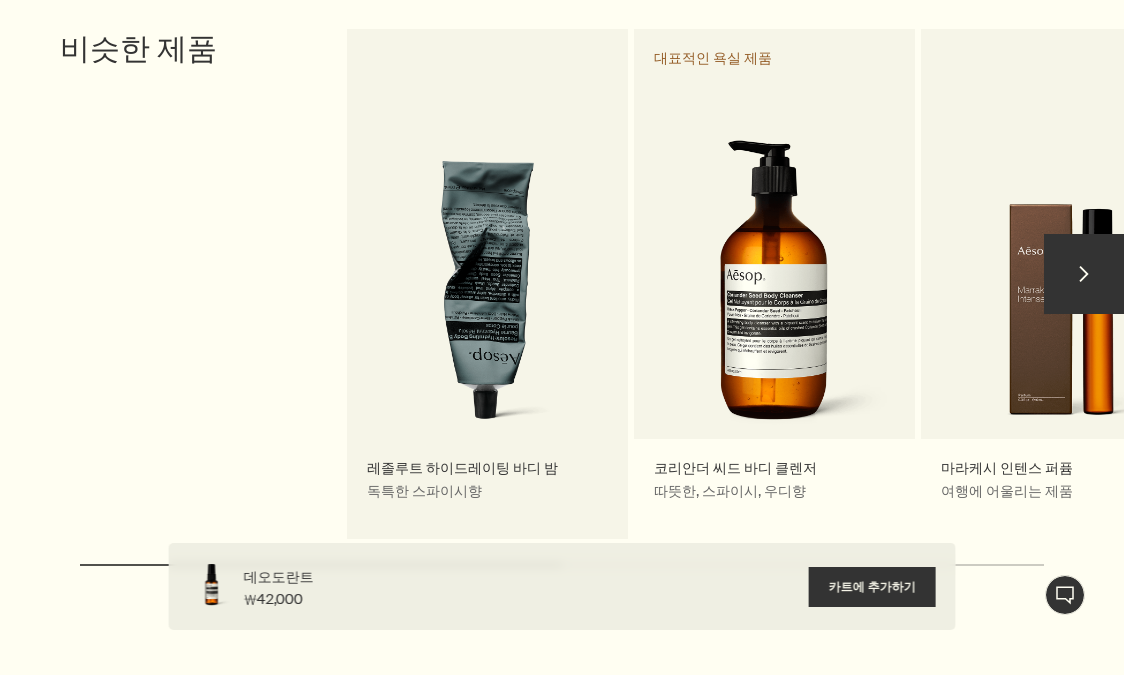 click on "레졸루트 하이드레이팅 바디 밤 독특한 스파이시향" at bounding box center (487, 284) 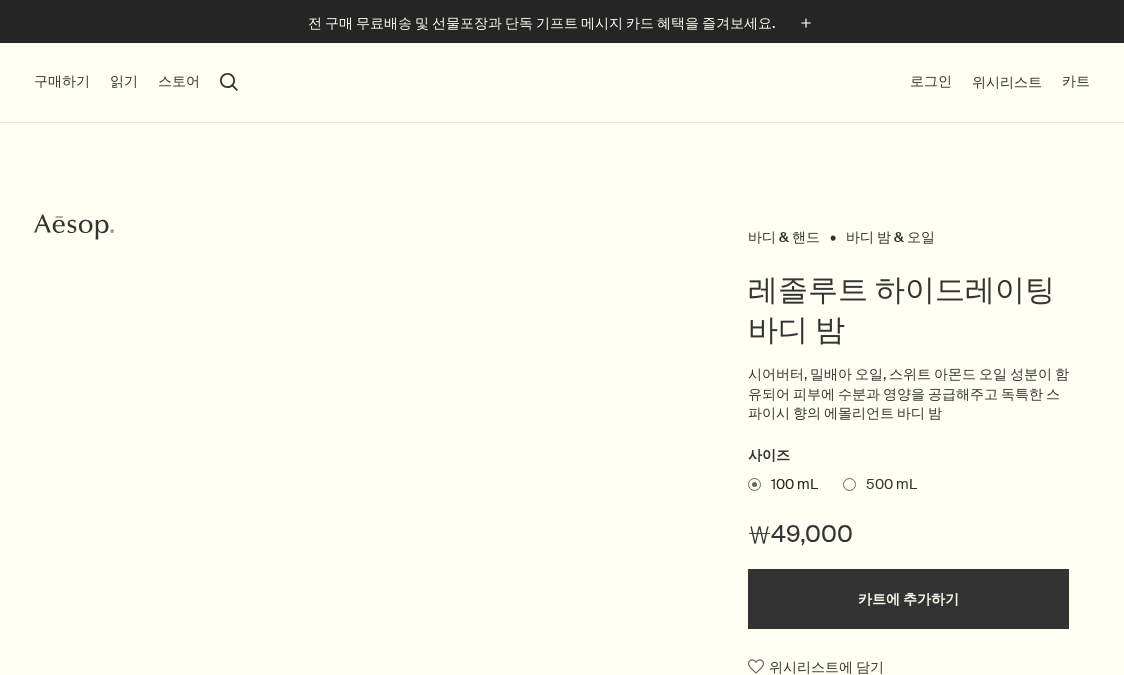 scroll, scrollTop: 217, scrollLeft: 0, axis: vertical 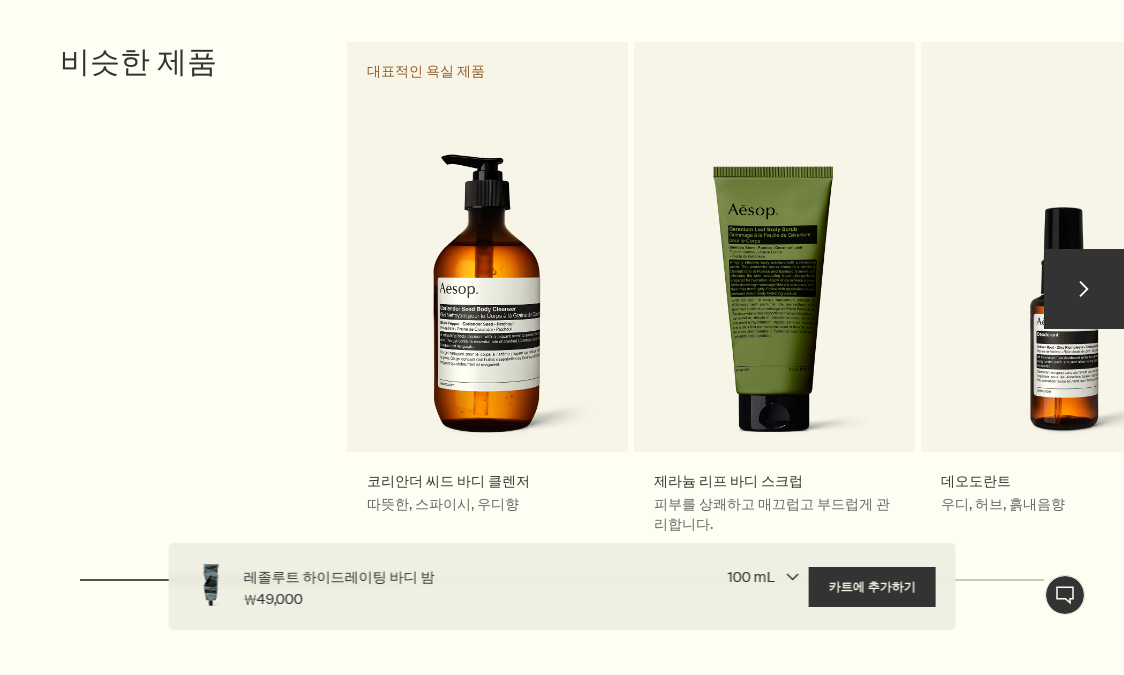 click on "chevron" at bounding box center [1084, 289] 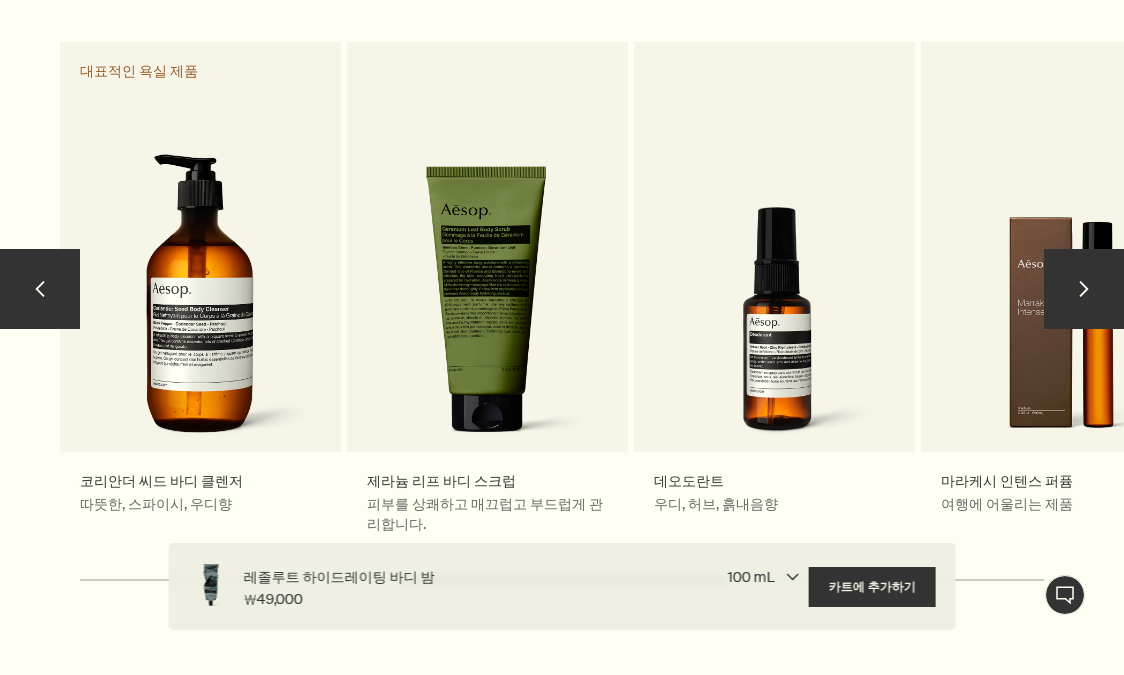 click on "chevron" at bounding box center [1084, 289] 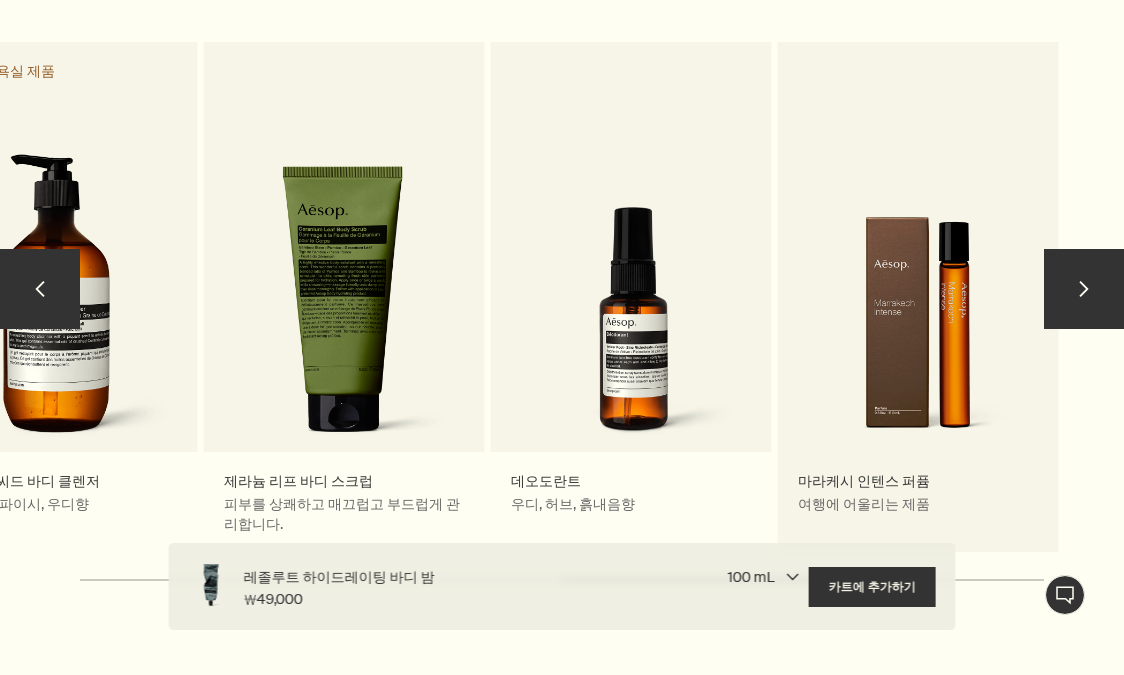 click on "마라케시 인텐스 퍼퓸 여행에 어울리는 제품" at bounding box center [918, 298] 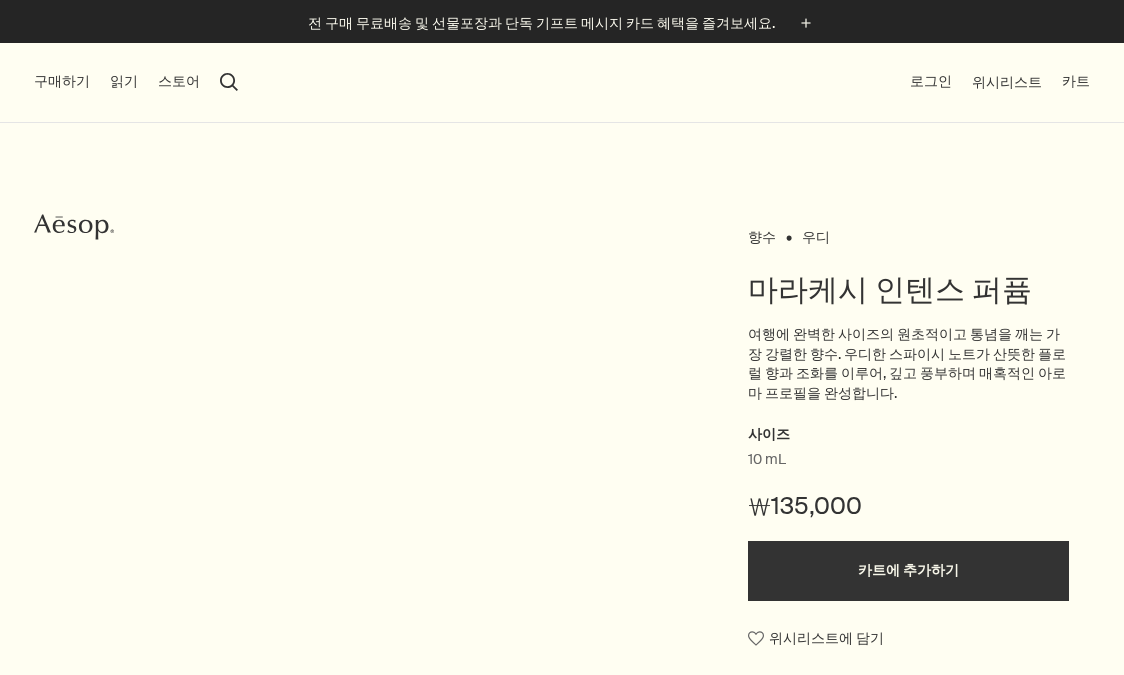 scroll, scrollTop: 0, scrollLeft: 0, axis: both 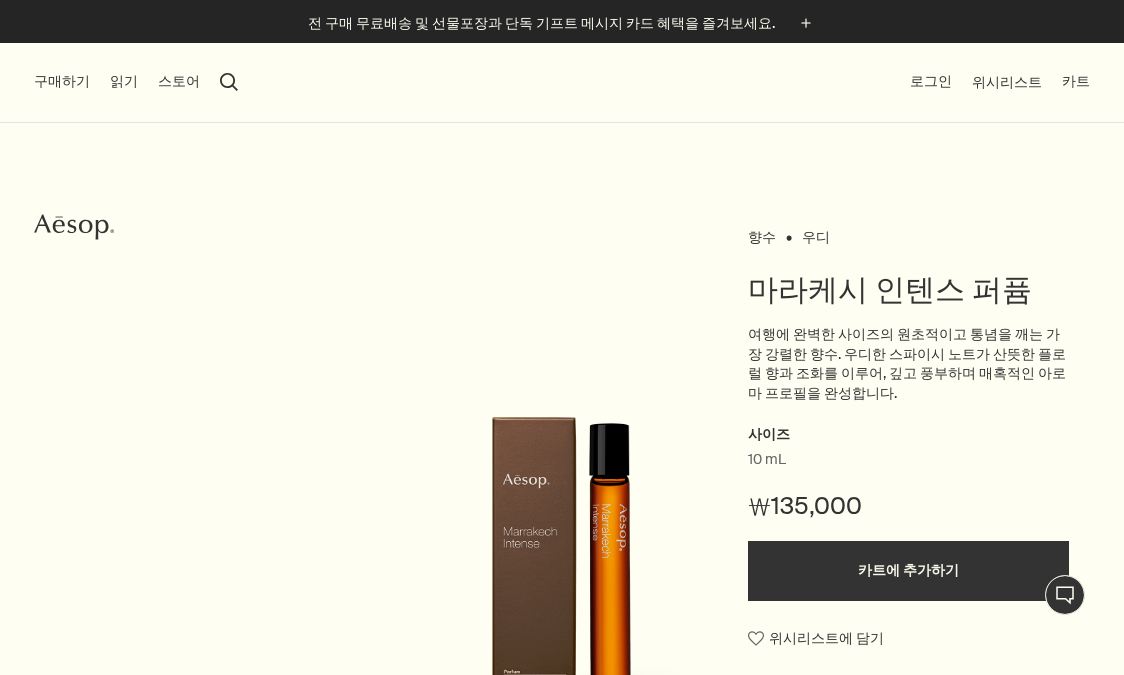 click on "Aesop" 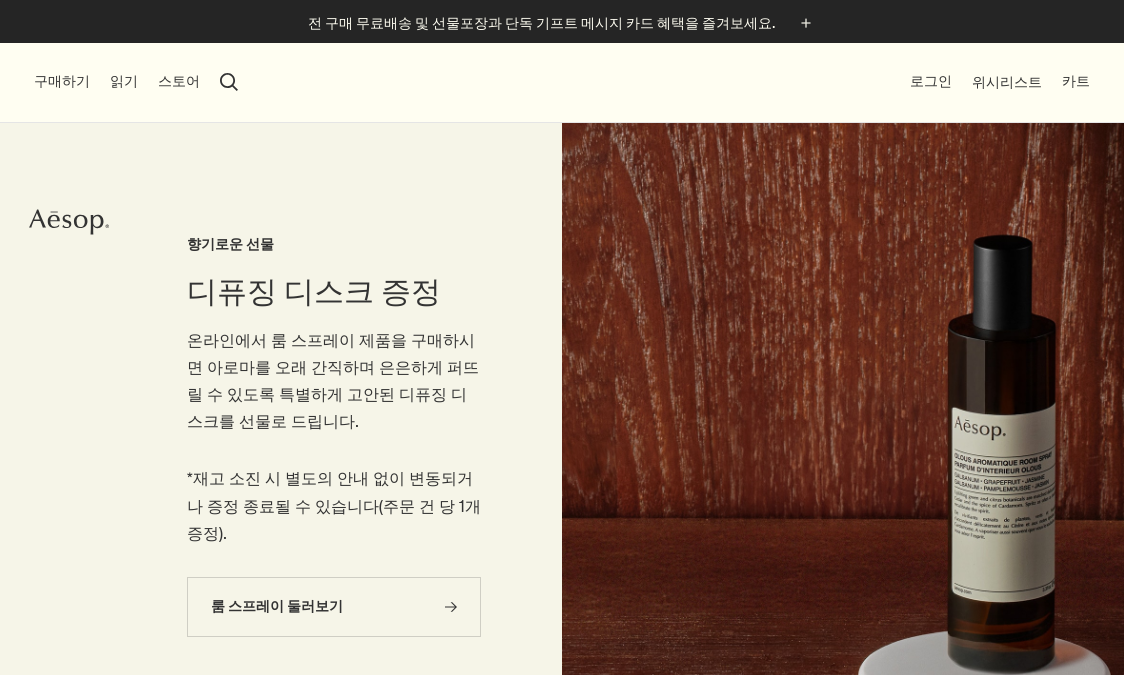 scroll, scrollTop: 0, scrollLeft: 0, axis: both 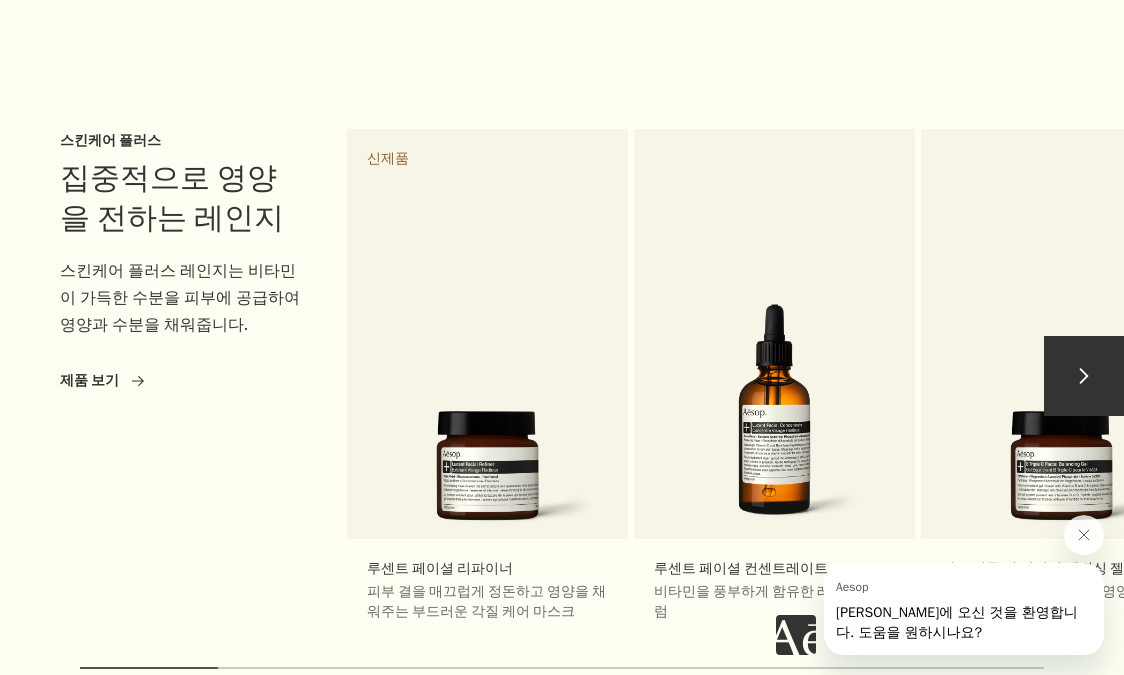 click on "chevron" at bounding box center (1084, 376) 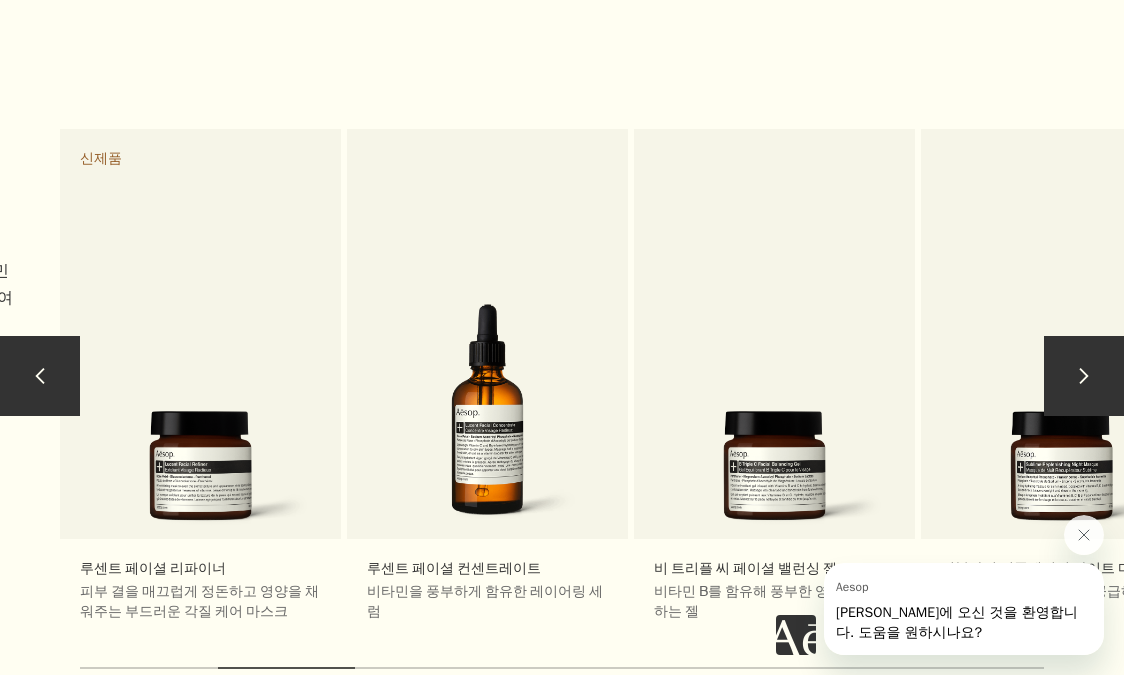 click on "chevron" at bounding box center [1084, 376] 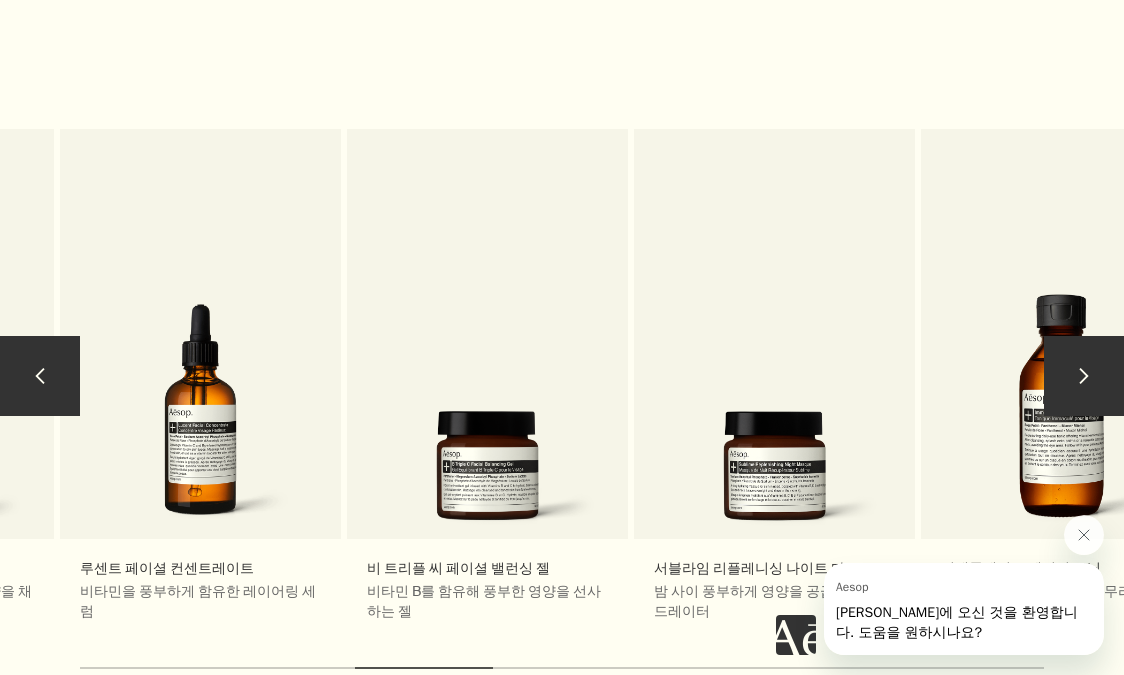 click on "chevron" at bounding box center (1084, 376) 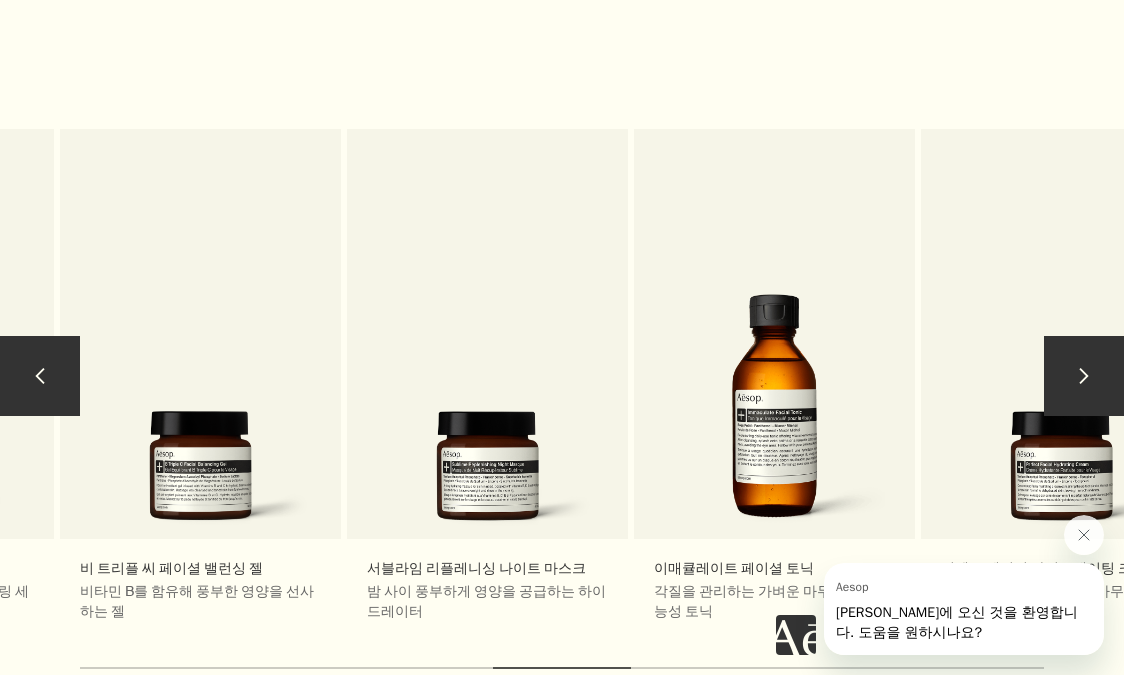 click on "chevron" at bounding box center (1084, 376) 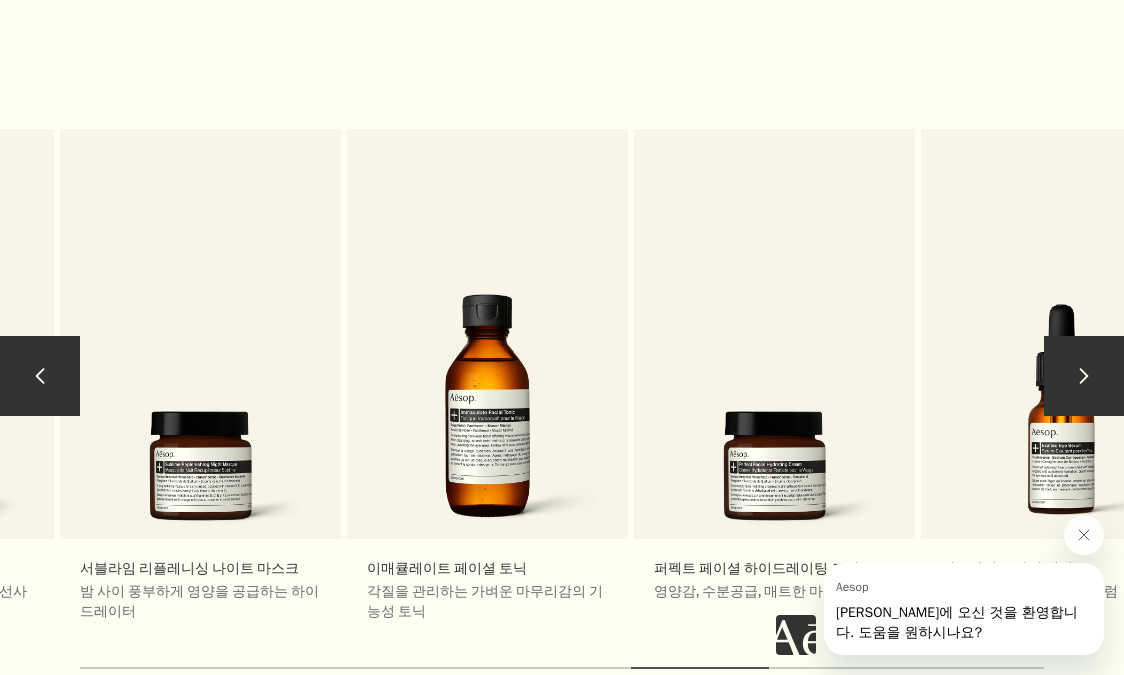 click on "chevron" at bounding box center (1084, 376) 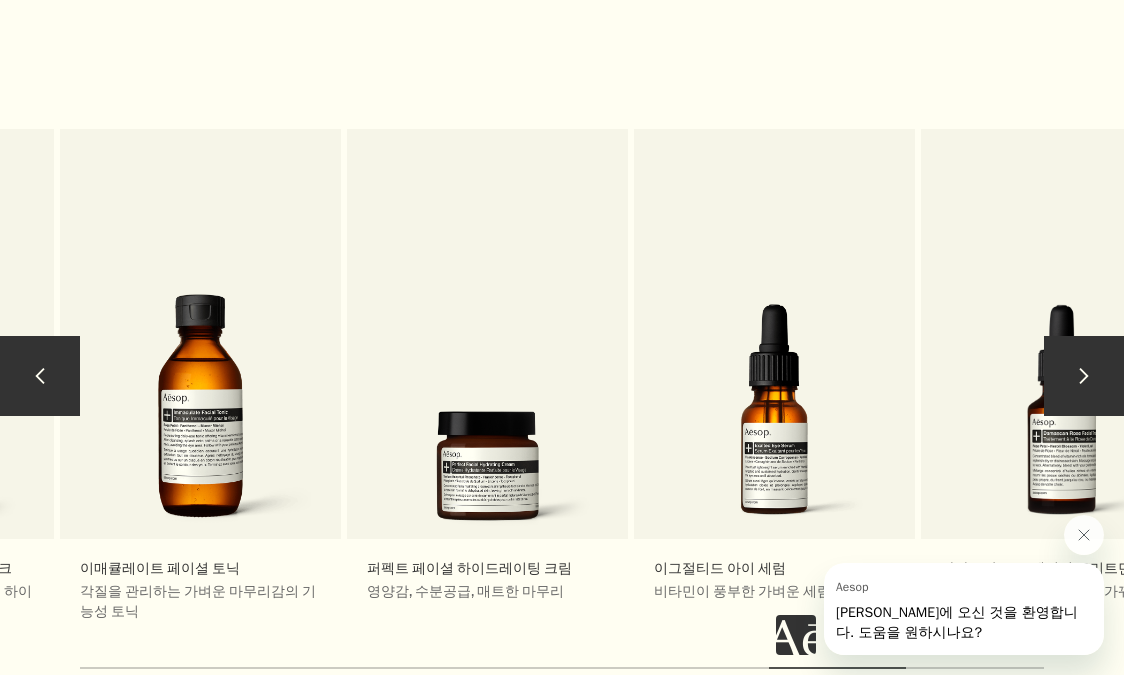 click on "chevron" at bounding box center (1084, 376) 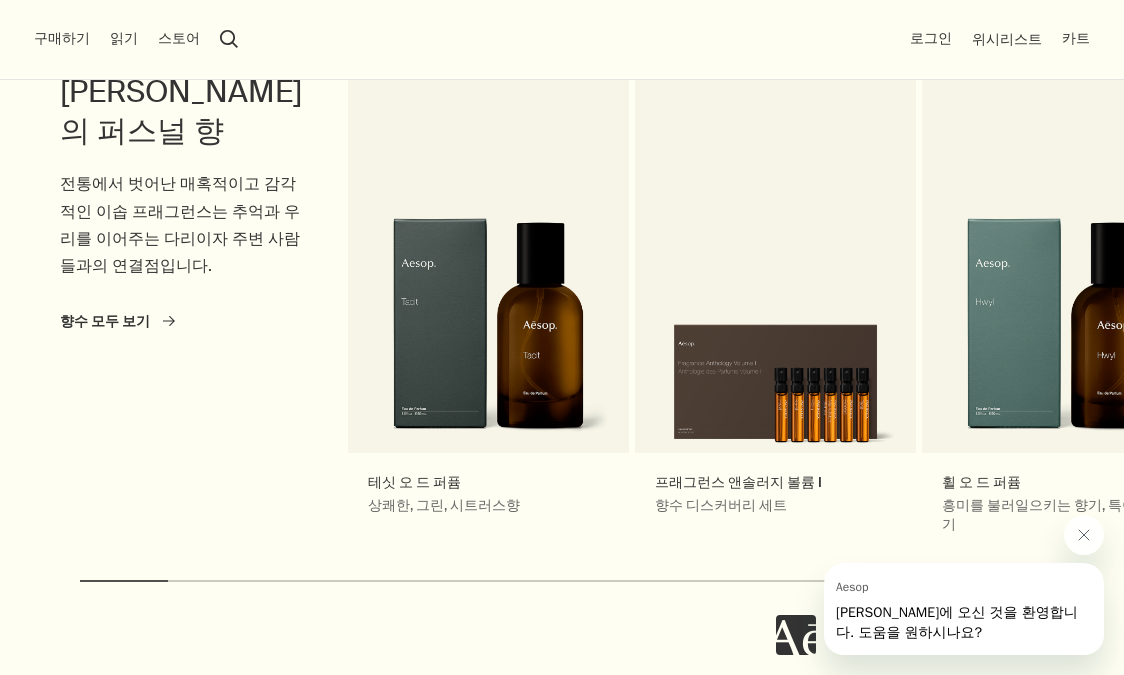 scroll, scrollTop: 3420, scrollLeft: 0, axis: vertical 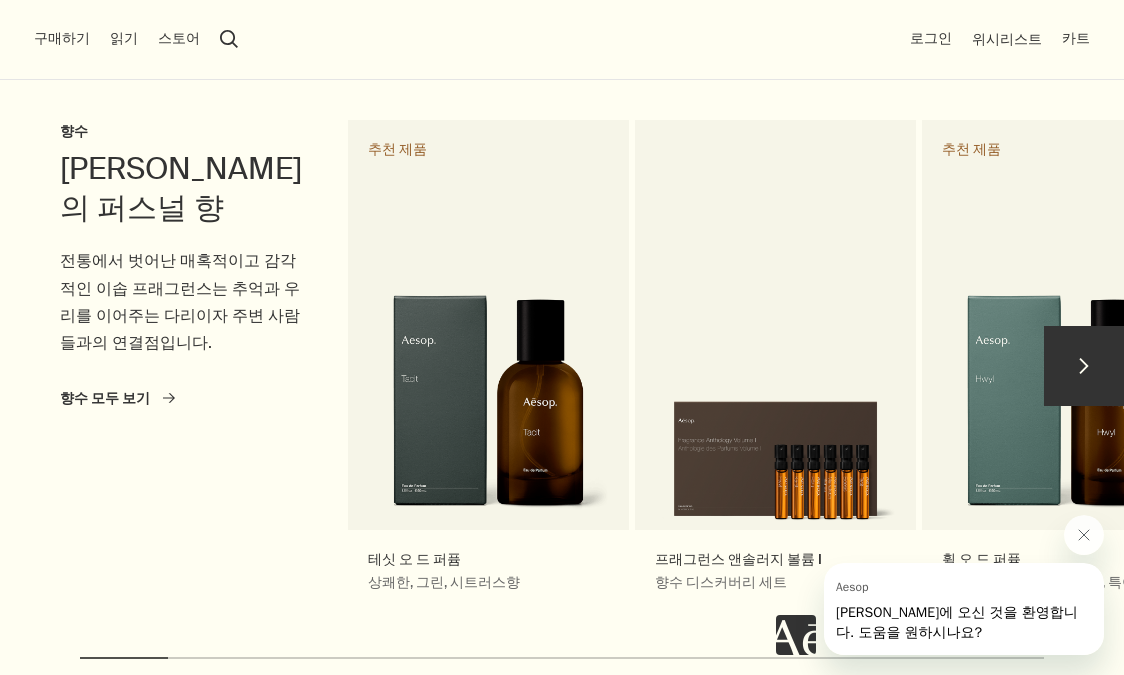 click on "chevron" at bounding box center (1084, 366) 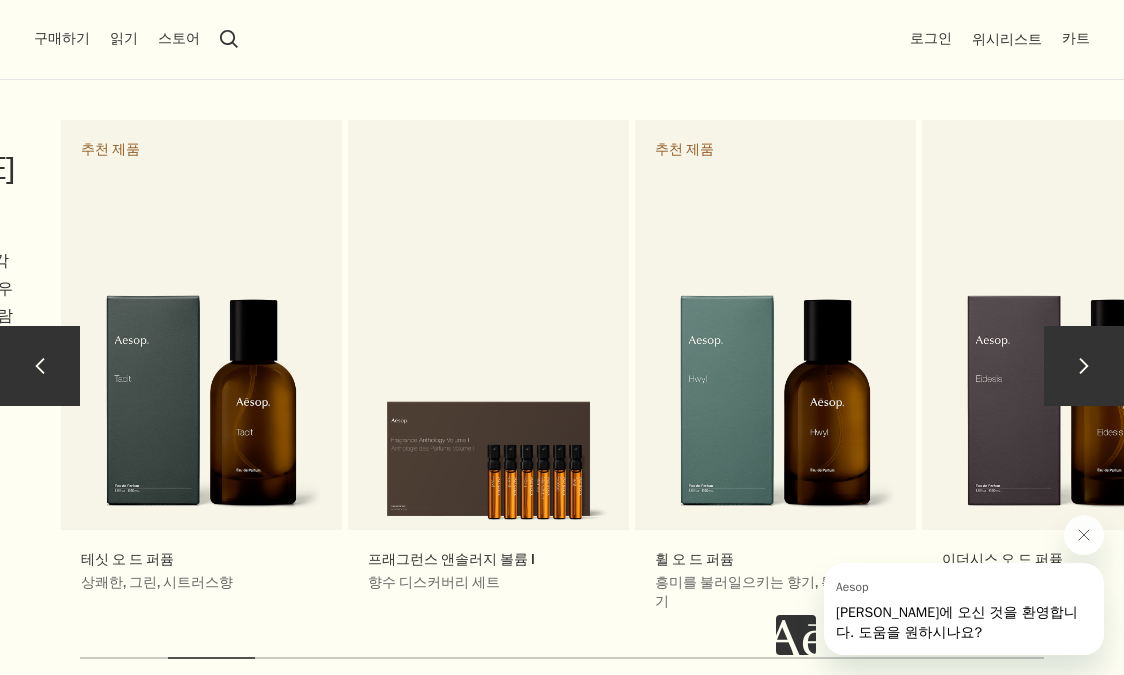 click on "chevron" at bounding box center (1084, 366) 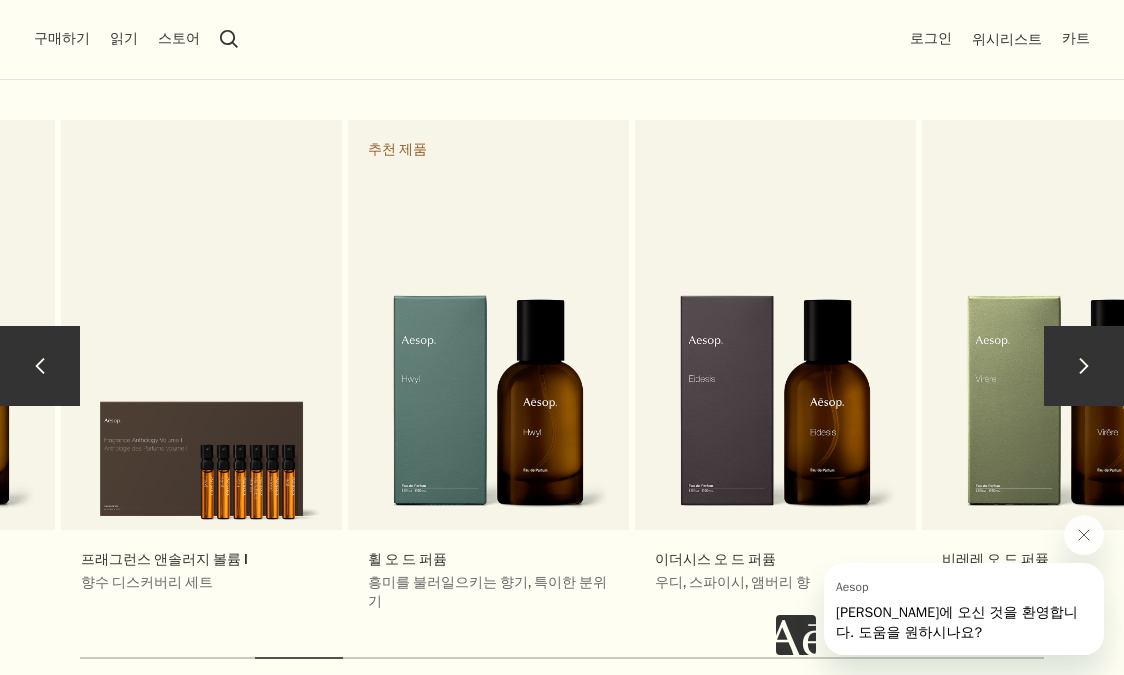 click on "chevron" at bounding box center (1084, 366) 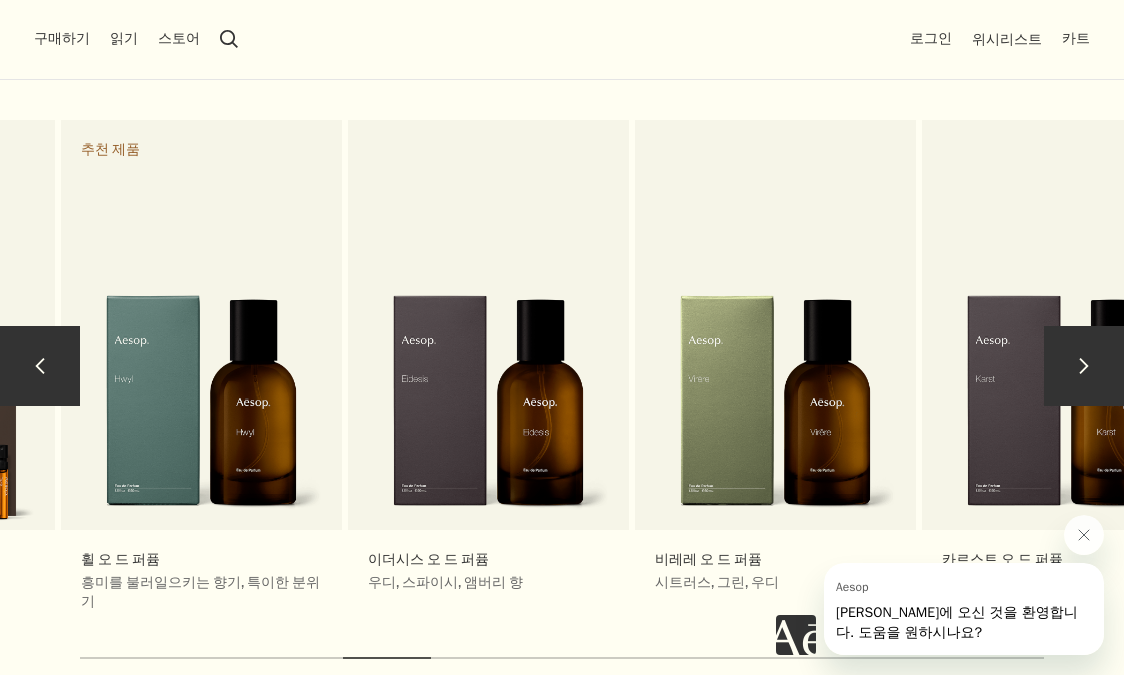 click on "chevron" at bounding box center [1084, 366] 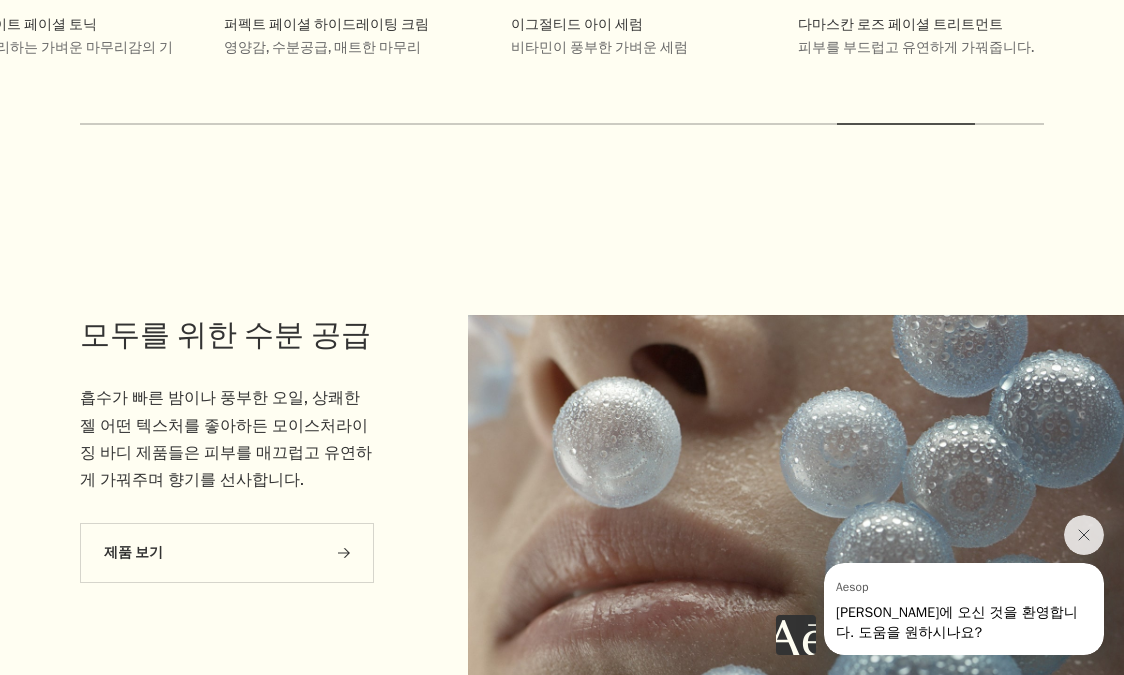 scroll, scrollTop: 3010, scrollLeft: 0, axis: vertical 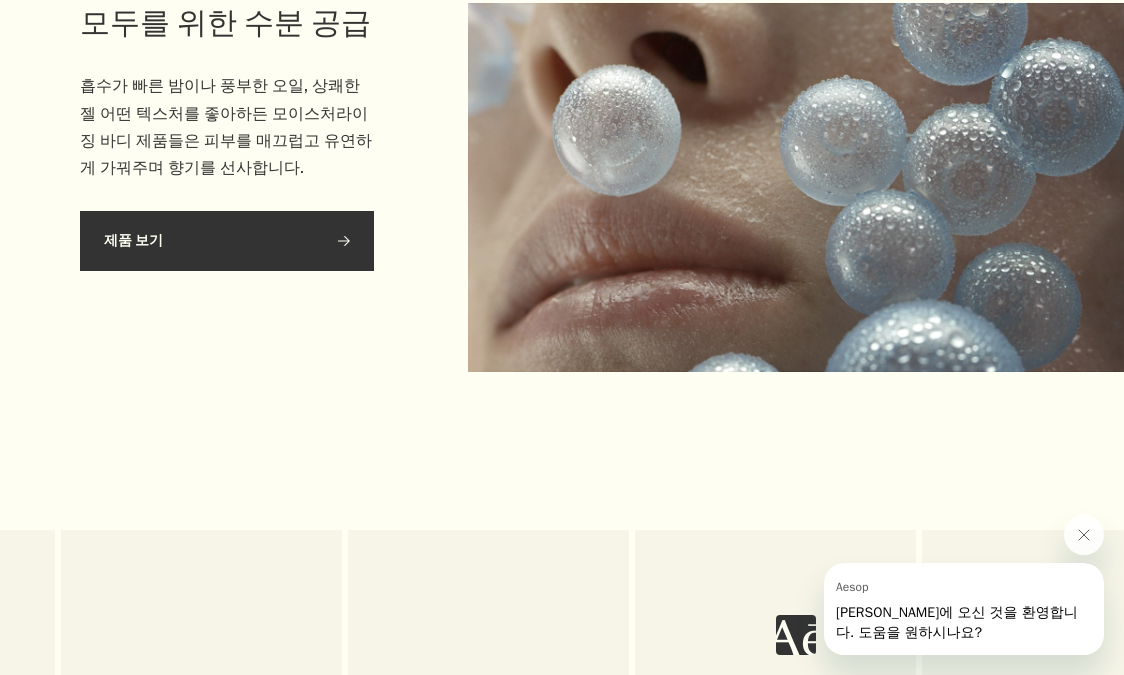 click on "제품 보기    rightArrow" at bounding box center [227, 241] 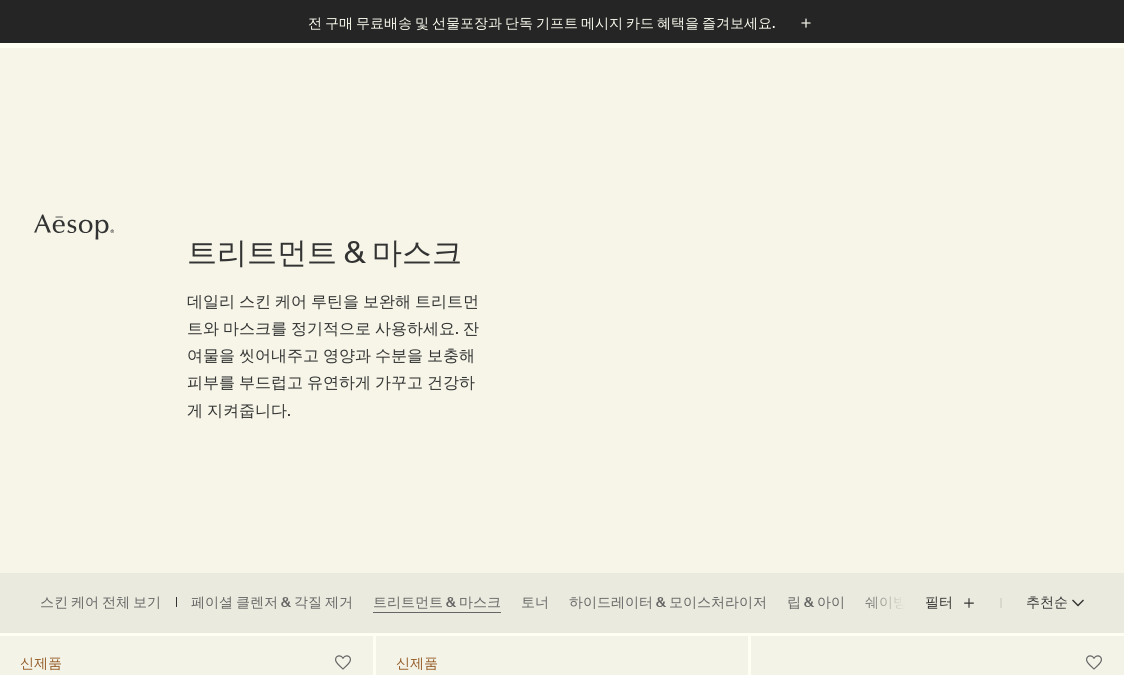 scroll, scrollTop: 500, scrollLeft: 0, axis: vertical 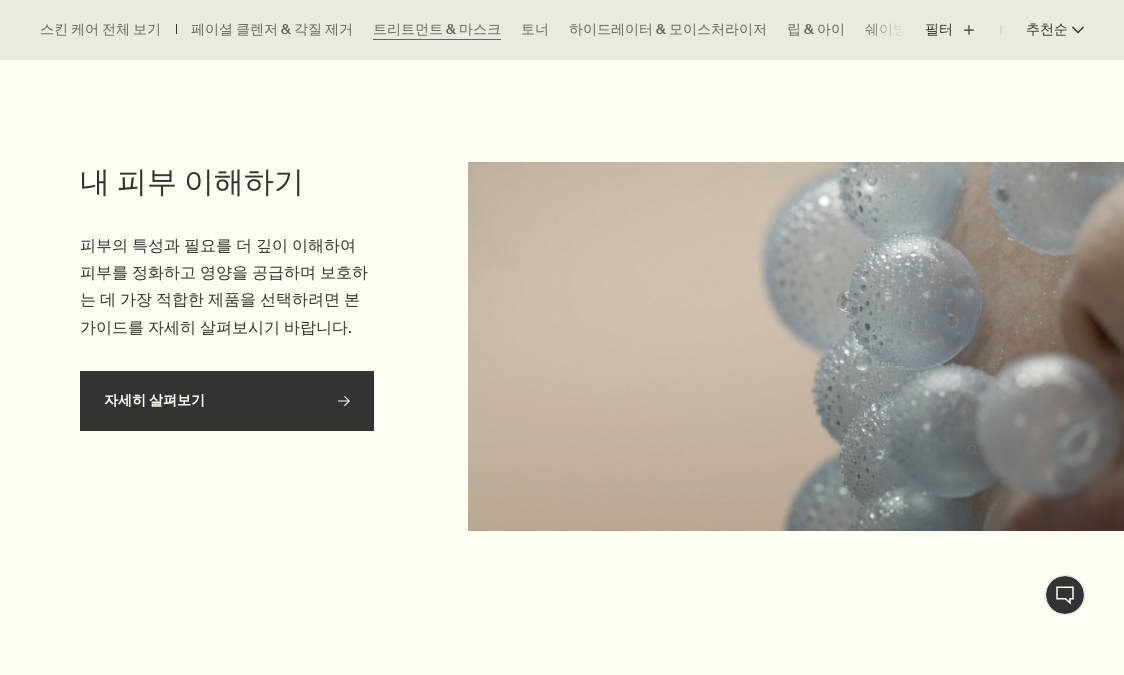 click on "자세히 살펴보기   rightArrow" at bounding box center [227, 401] 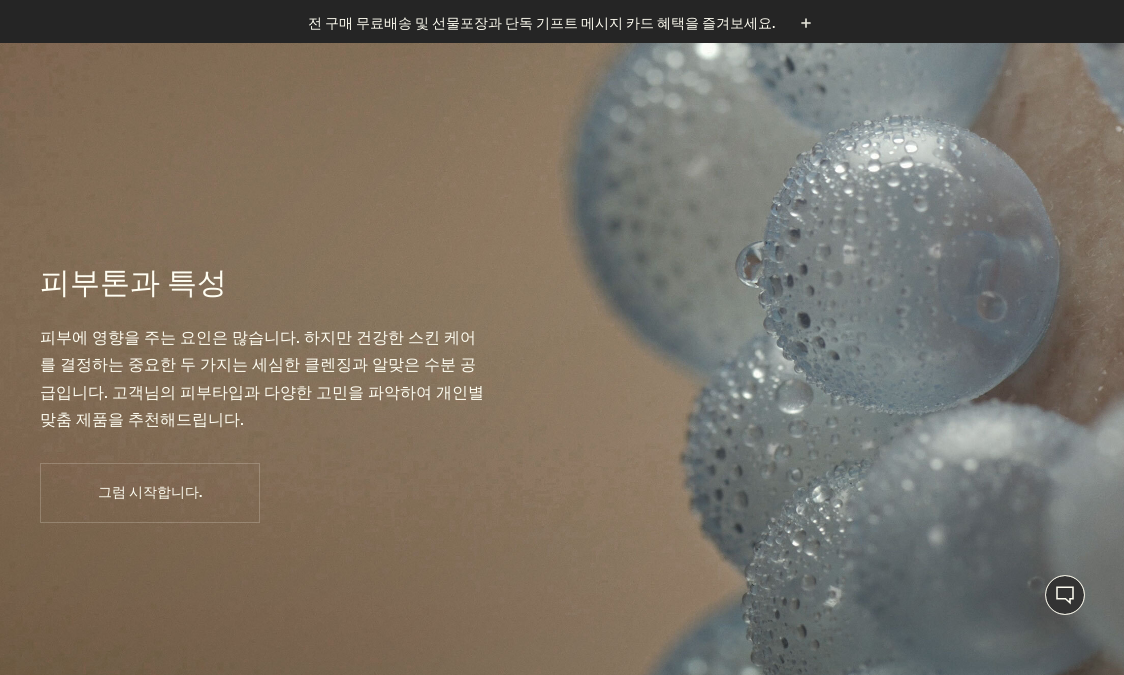 scroll, scrollTop: 0, scrollLeft: 0, axis: both 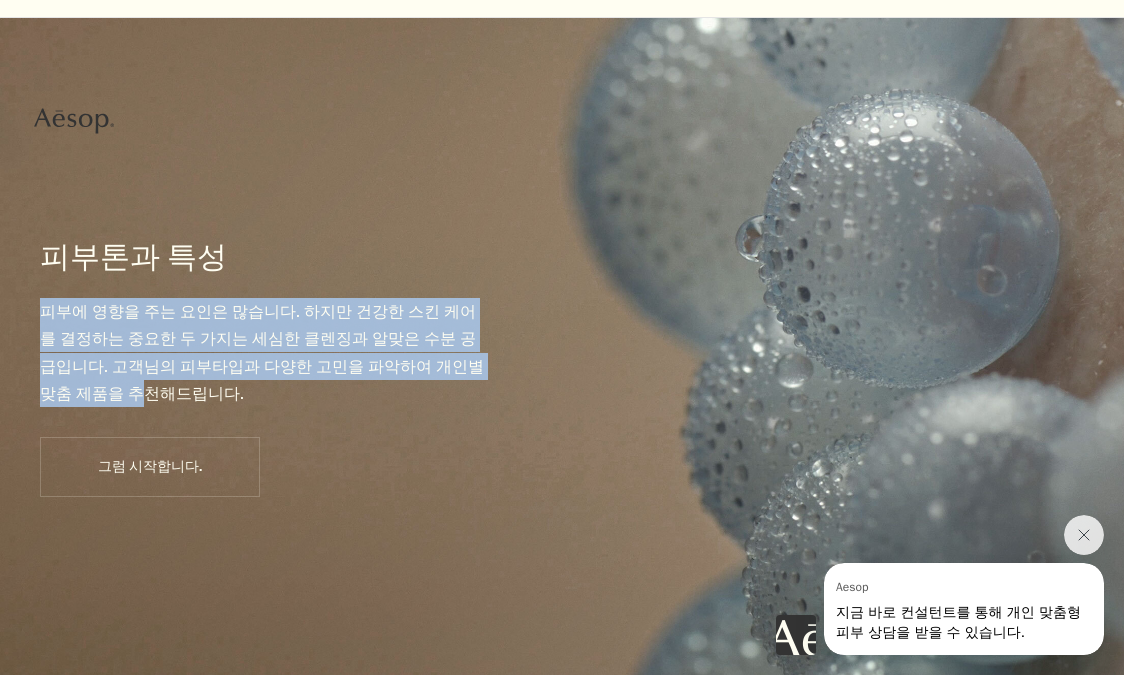 drag, startPoint x: 406, startPoint y: 301, endPoint x: 405, endPoint y: 409, distance: 108.00463 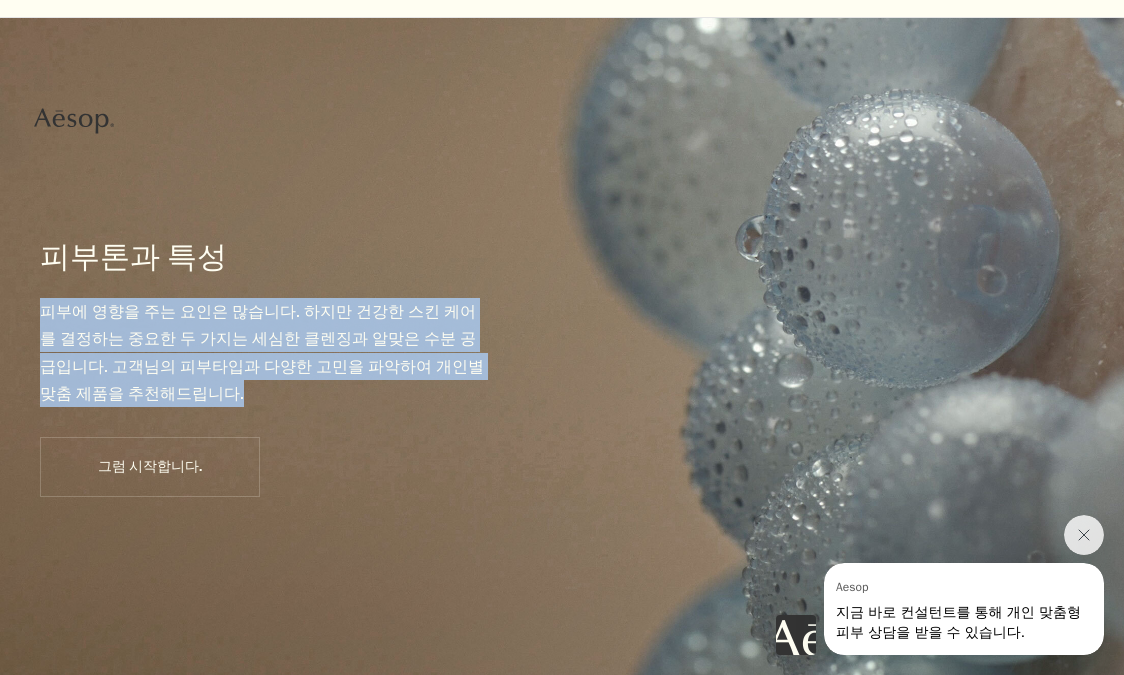 click on "피부에 영향을 주는 요인은 많습니다. 하지만 건강한 스킨 케어를 결정하는 중요한 두 가지는 세심한 클렌징과 알맞은 수분 공급입니다. 고객님의 피부타입과 다양한 고민을 파악하여 개인별 맞춤 제품을 추천해드립니다." at bounding box center [265, 367] 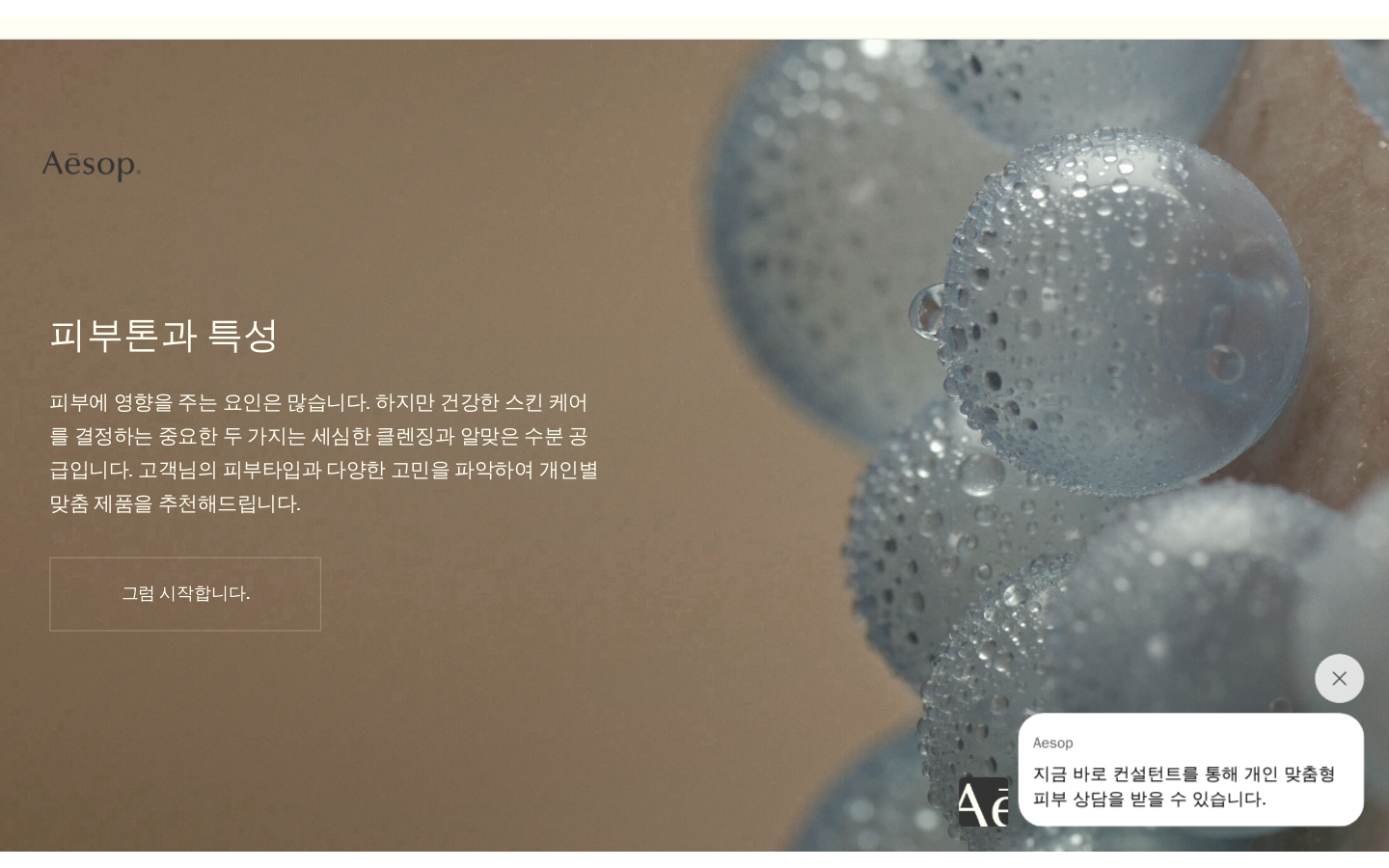 scroll, scrollTop: 248, scrollLeft: 0, axis: vertical 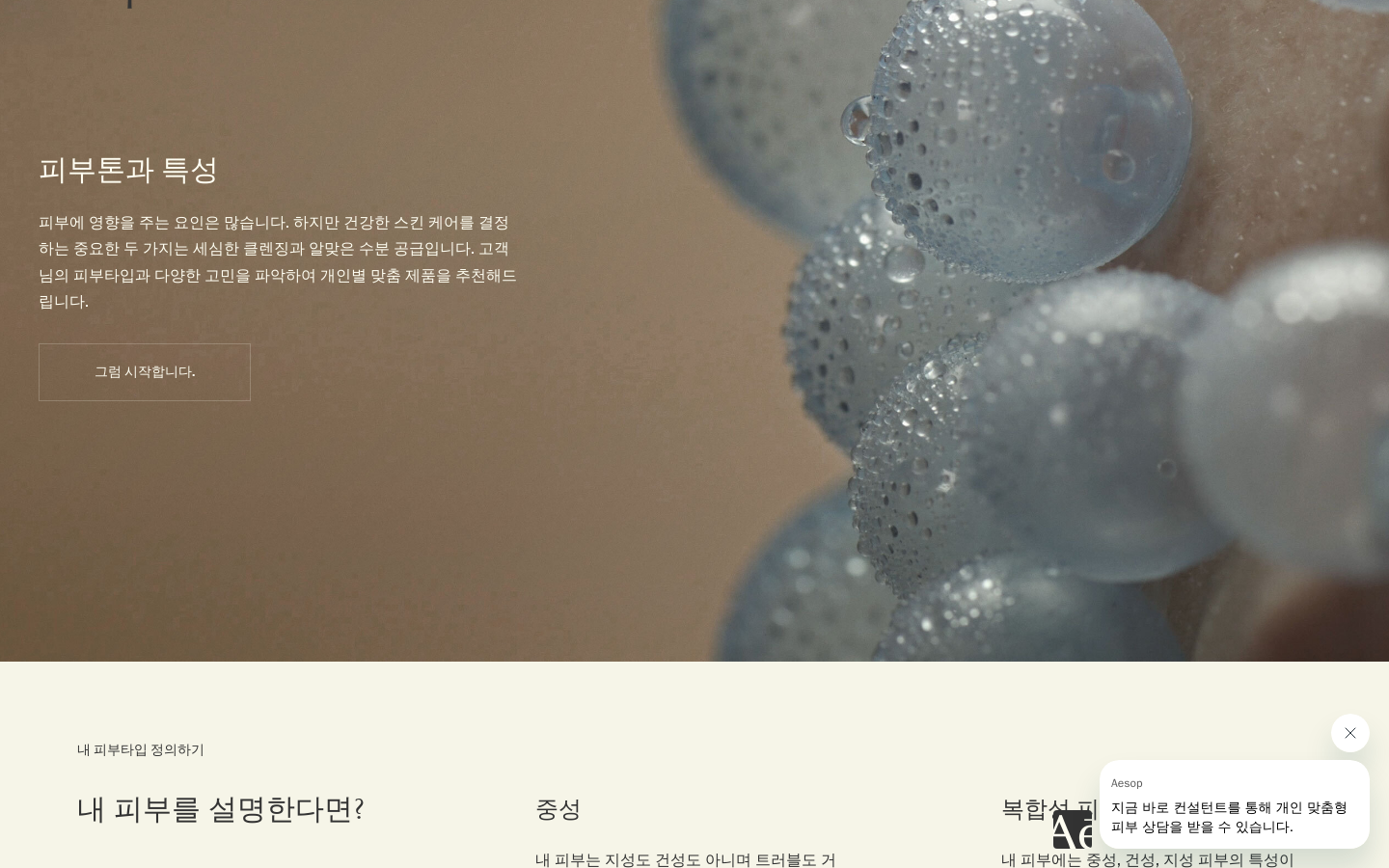 click at bounding box center [1350, 733] 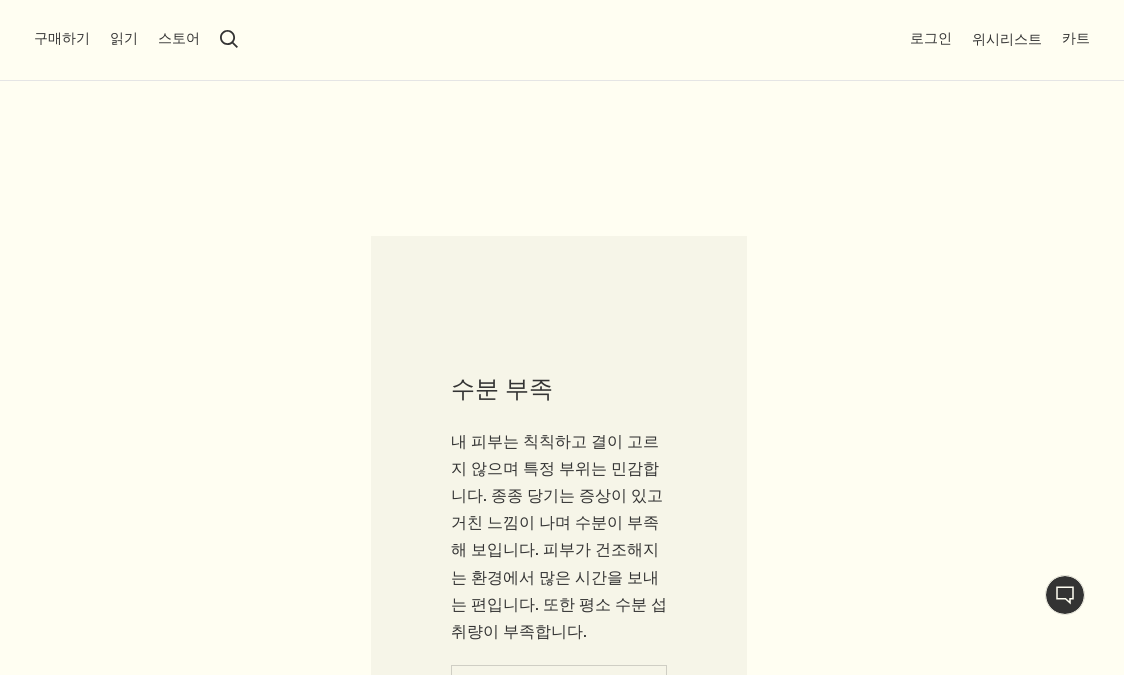 scroll, scrollTop: 2176, scrollLeft: 0, axis: vertical 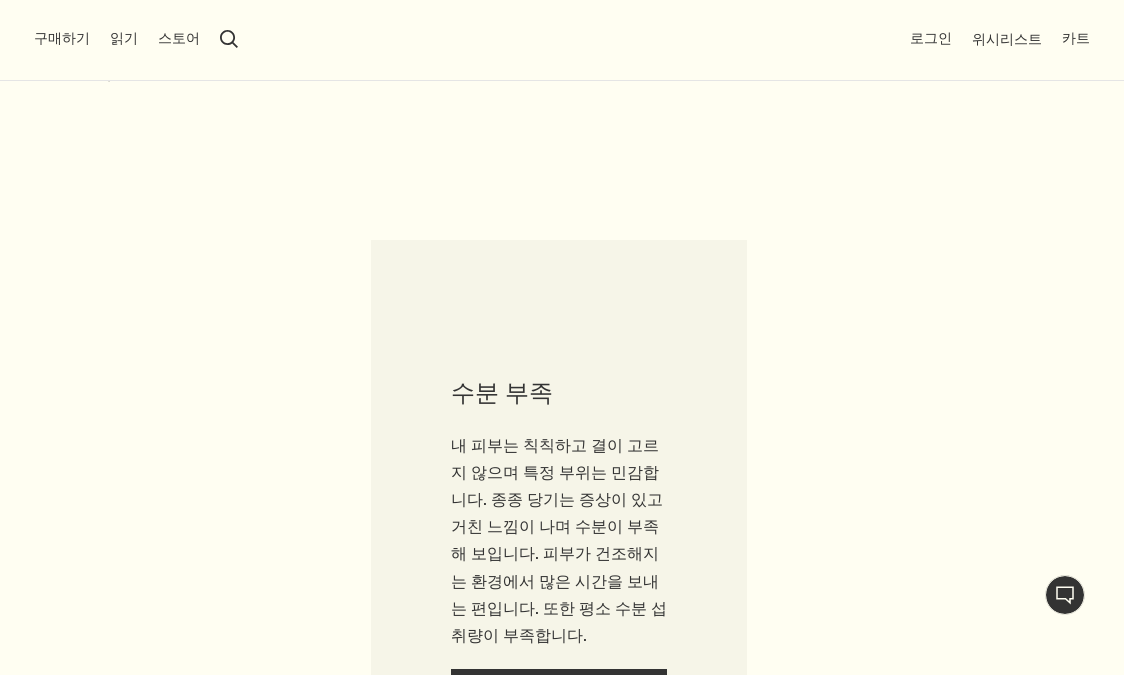 click on "내 피부는 수분이 부족합니다." at bounding box center [559, 699] 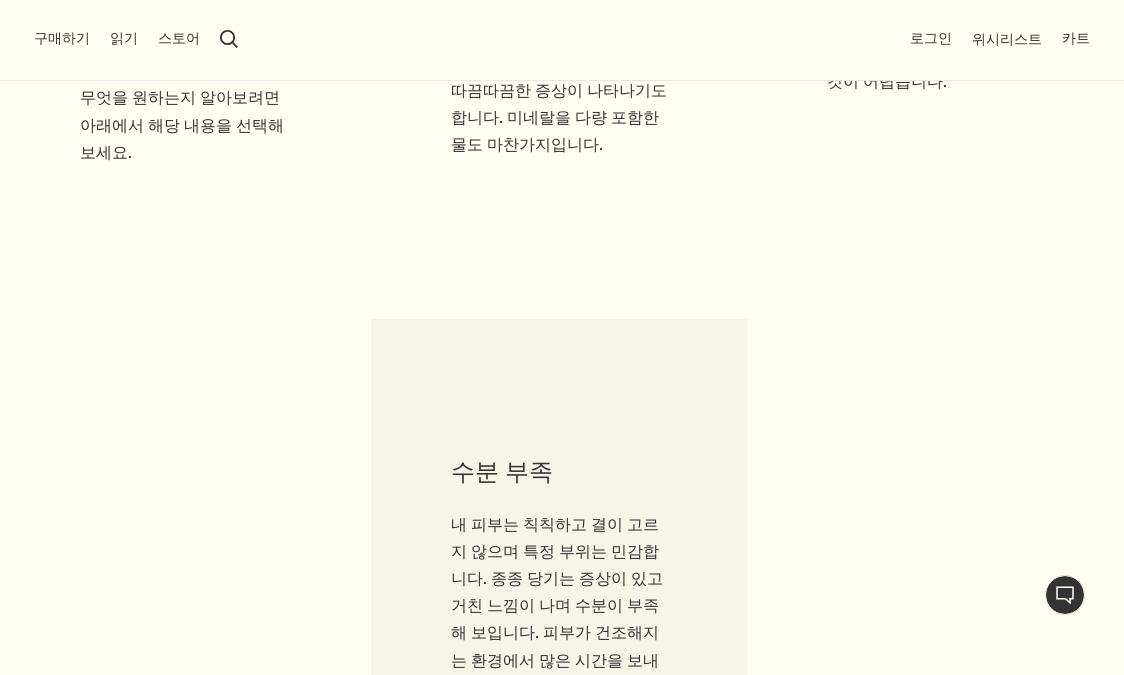 scroll, scrollTop: 1647, scrollLeft: 0, axis: vertical 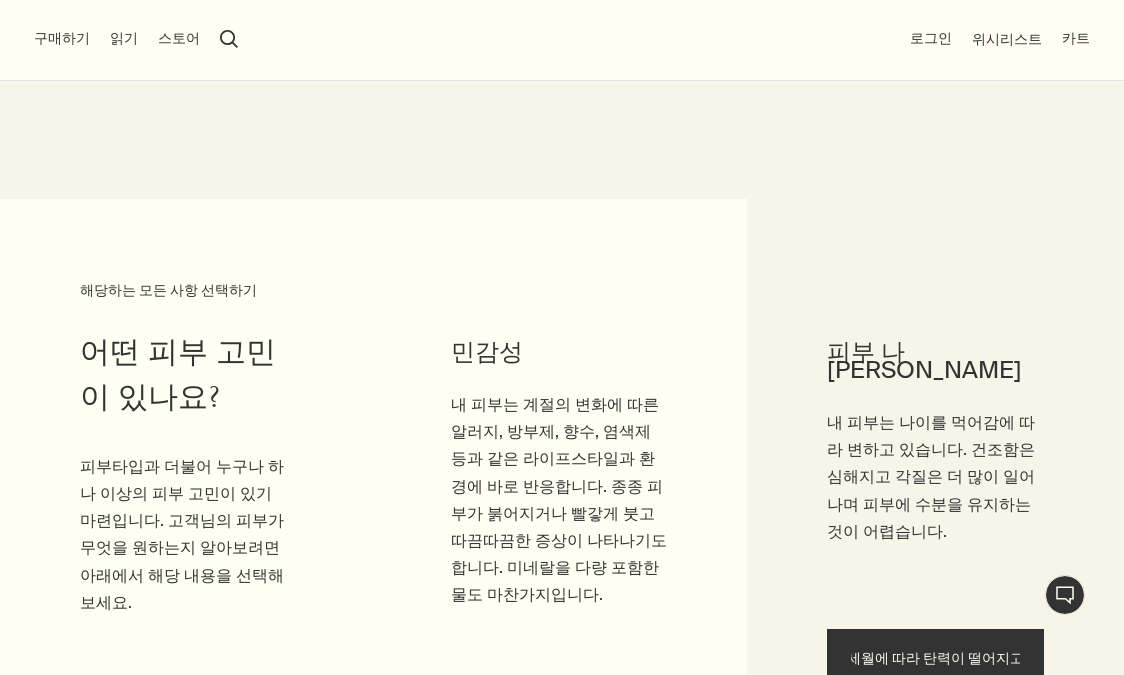 click on "내 피부는 세월에 따라 탄력이 떨어지고 있습니다." at bounding box center [935, 658] 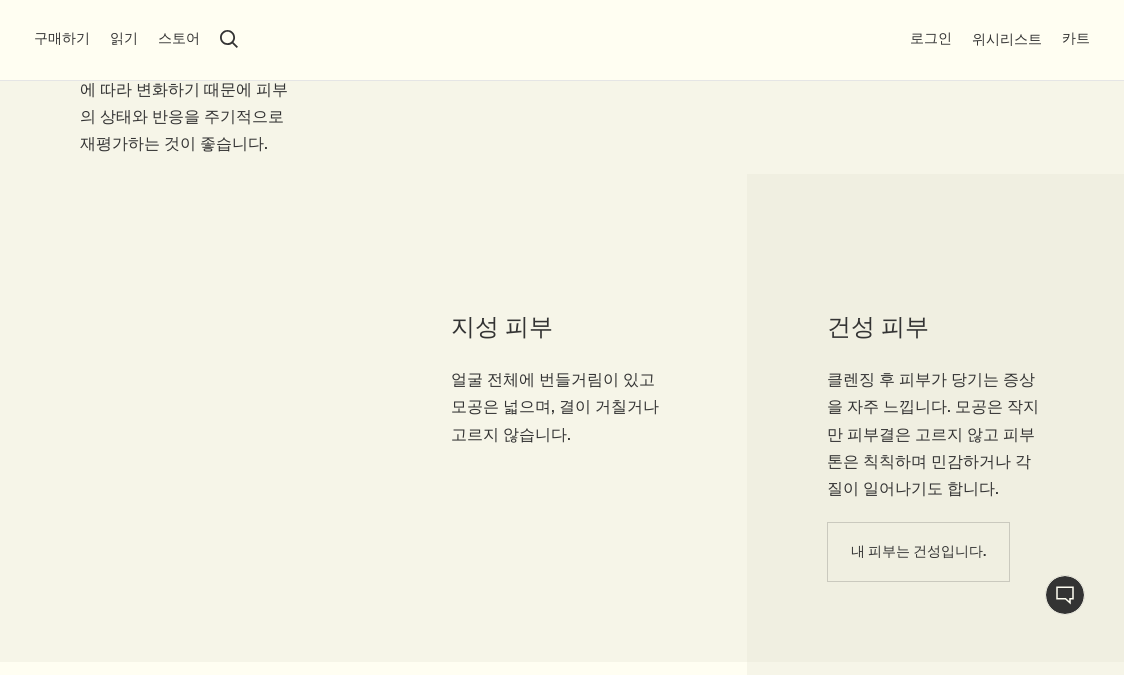 scroll, scrollTop: 1182, scrollLeft: 0, axis: vertical 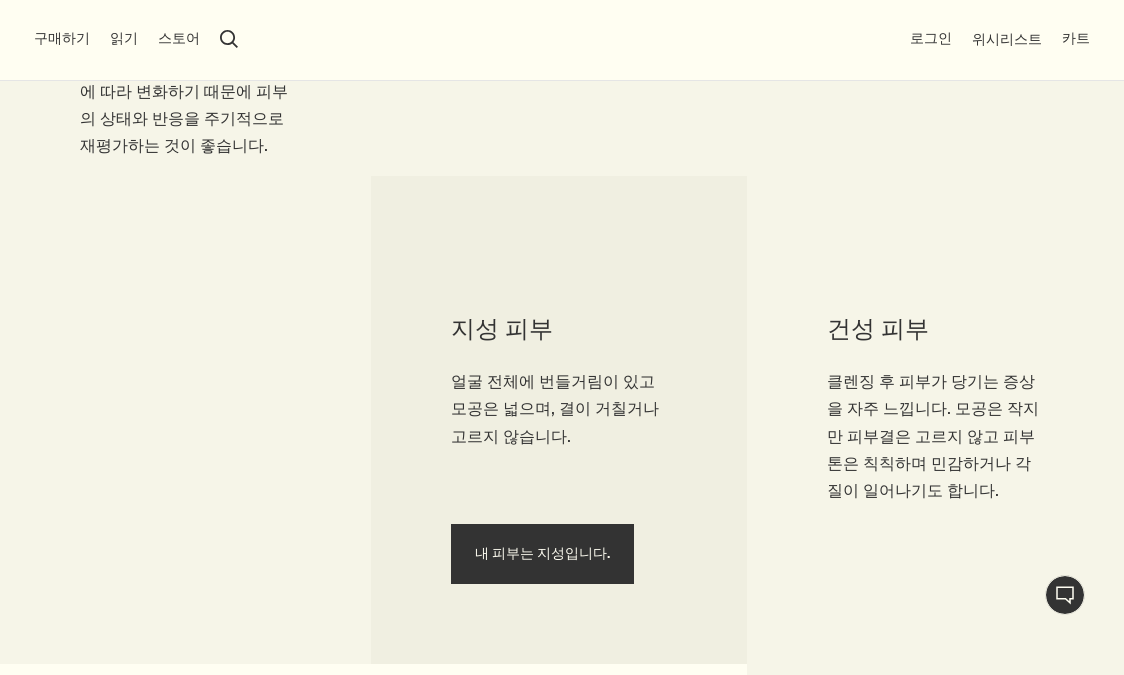 click on "내 피부는 지성입니다." at bounding box center (542, 554) 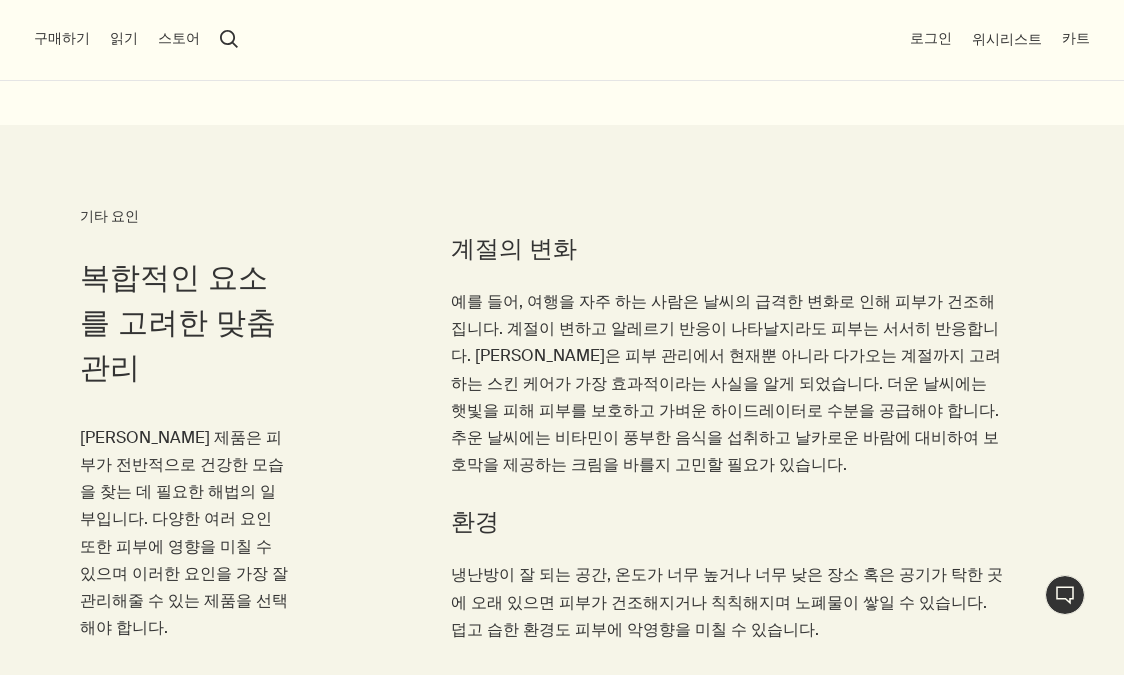 scroll, scrollTop: 3468, scrollLeft: 0, axis: vertical 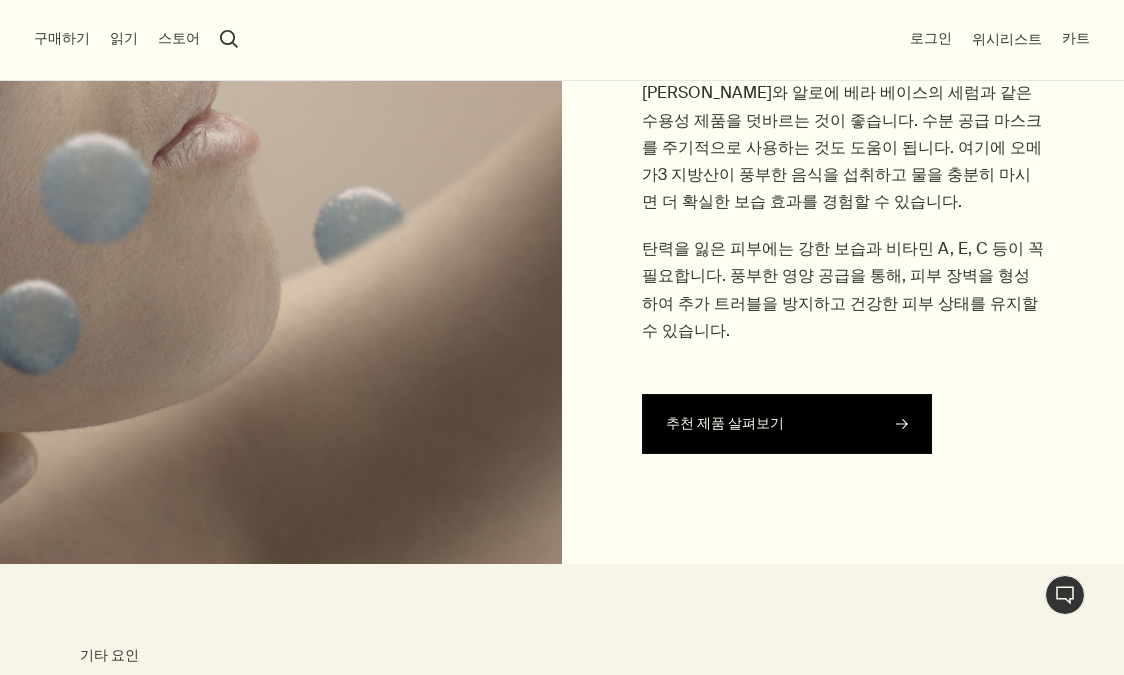 click on "추천 제품 살펴보기" at bounding box center (787, 424) 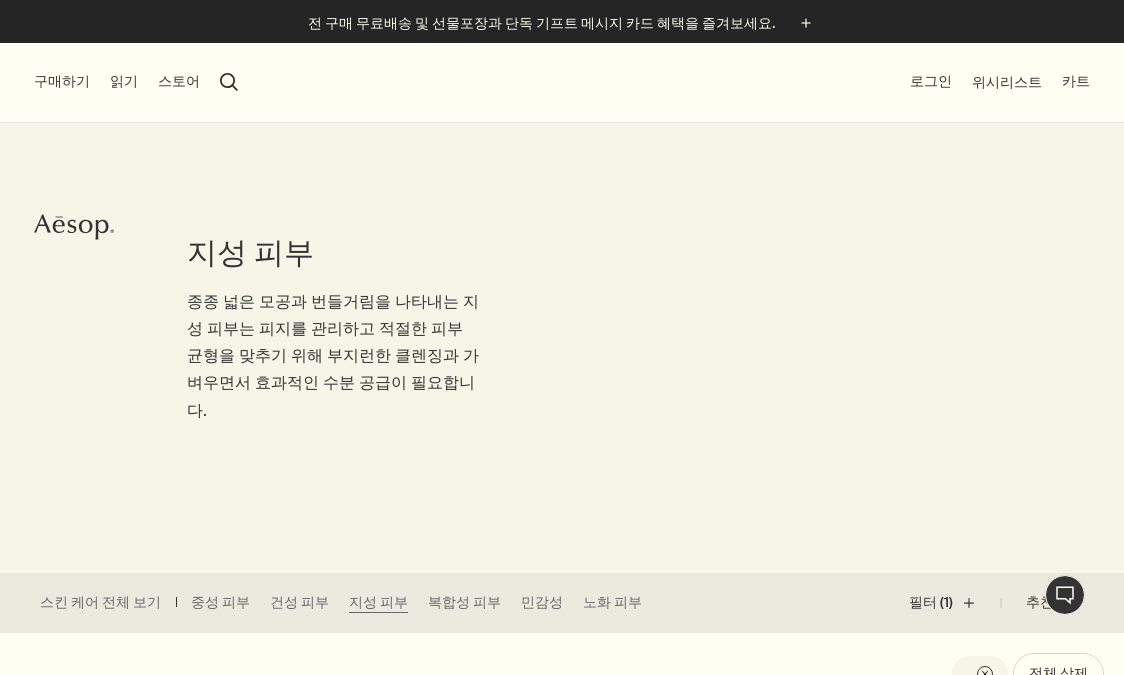 scroll, scrollTop: 0, scrollLeft: 0, axis: both 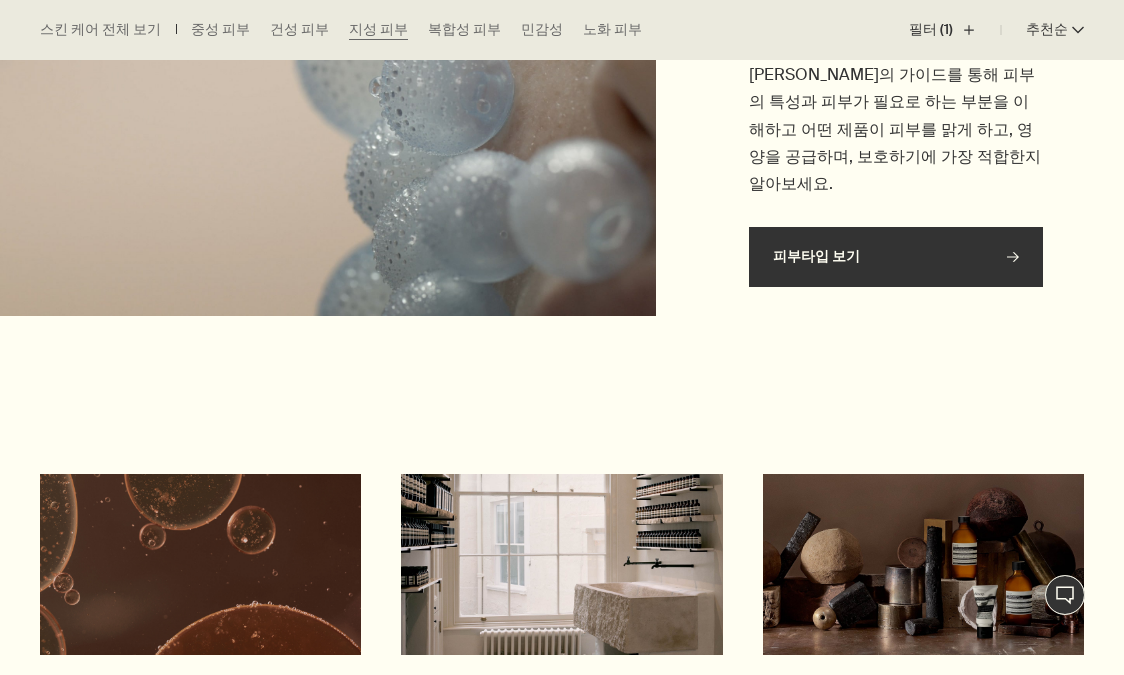 click on "피부타입 보기   rightArrow" at bounding box center (896, 257) 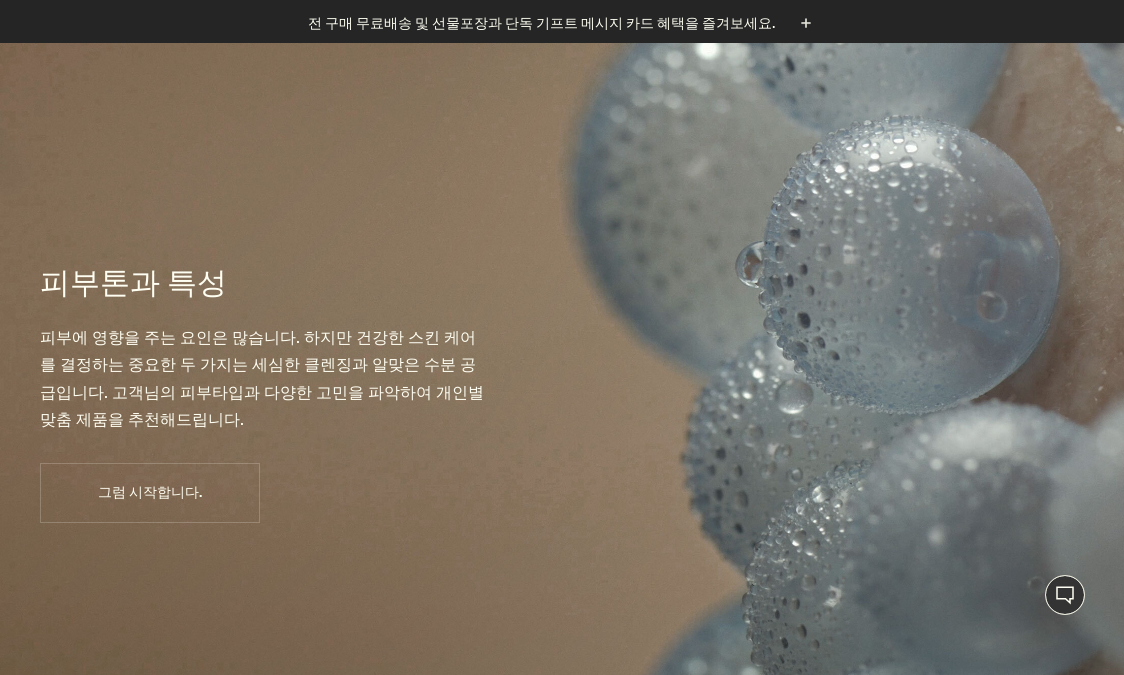 scroll, scrollTop: 0, scrollLeft: 0, axis: both 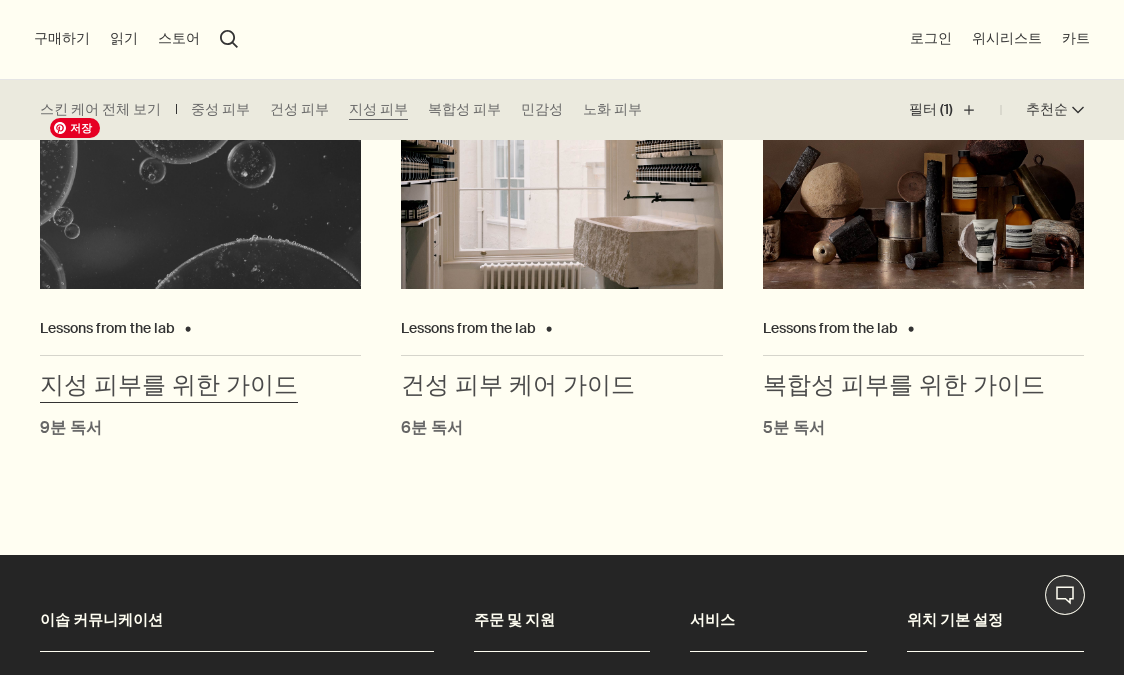 click at bounding box center [200, 198] 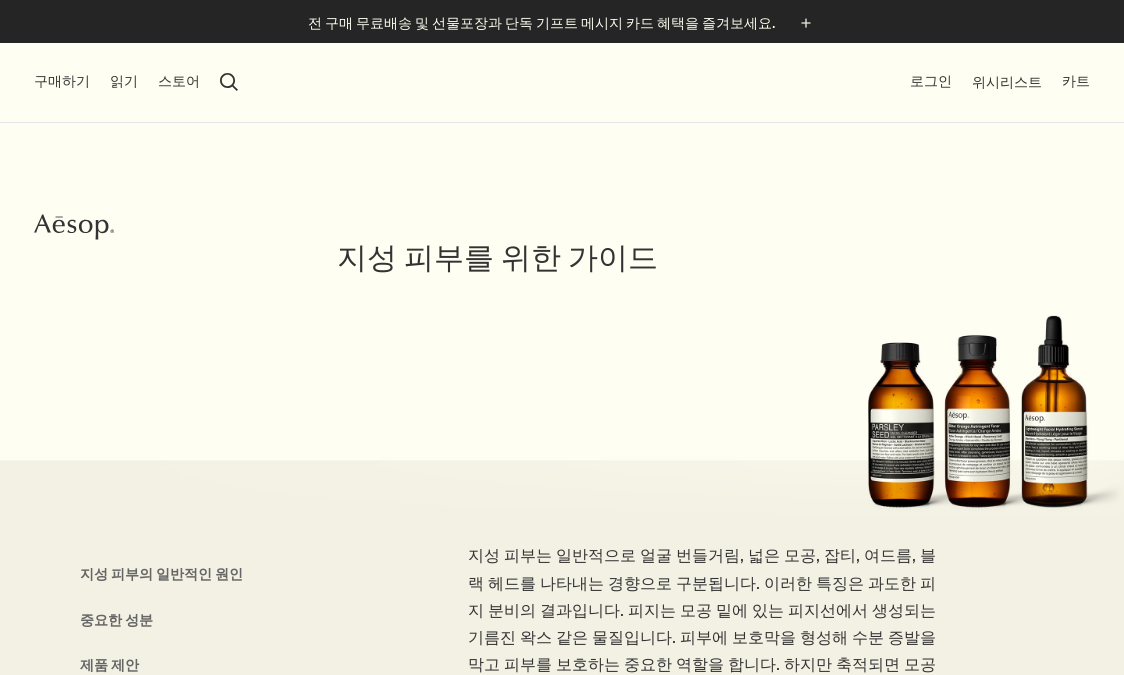 scroll, scrollTop: 0, scrollLeft: 0, axis: both 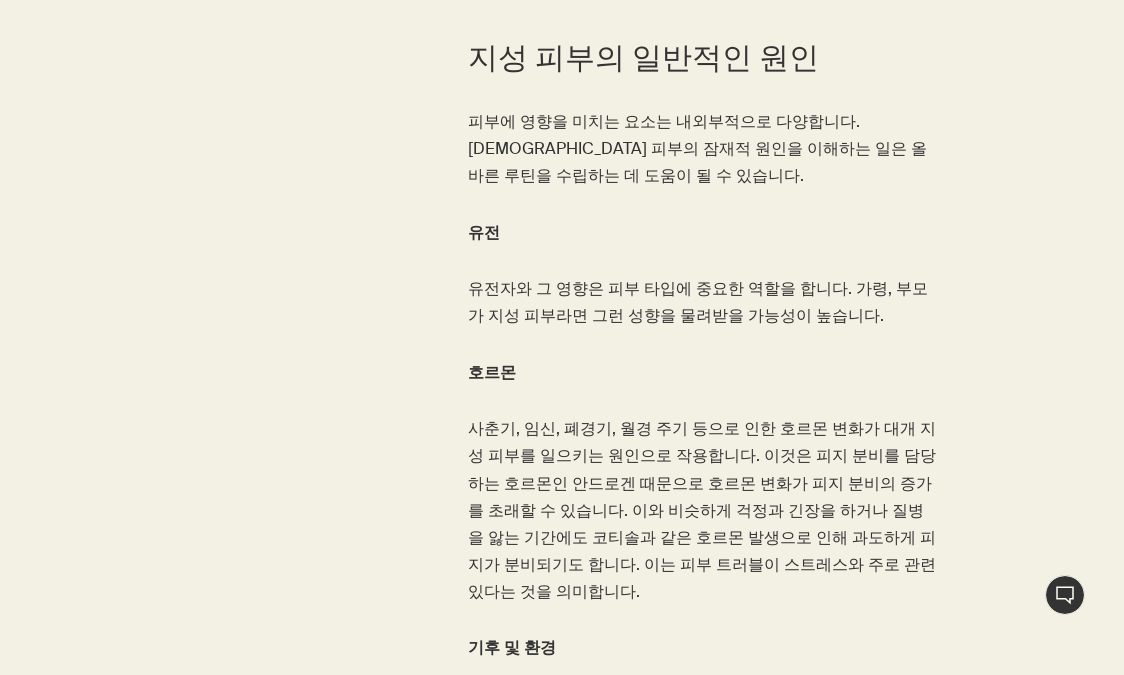 drag, startPoint x: 439, startPoint y: 233, endPoint x: 563, endPoint y: 230, distance: 124.036285 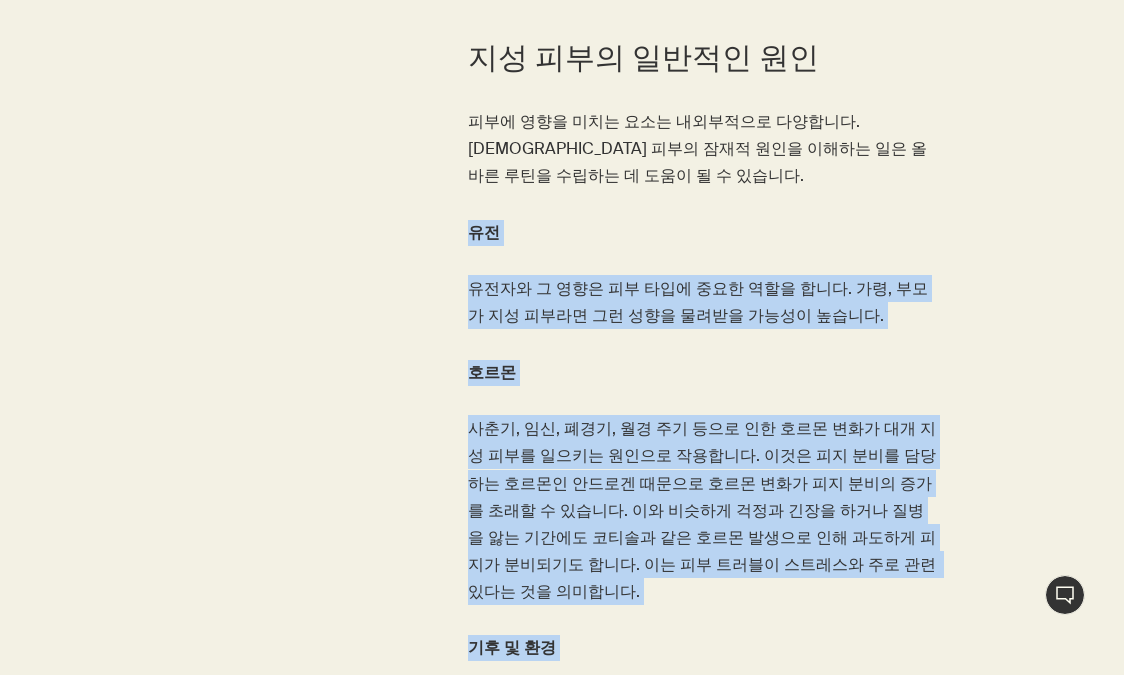 drag, startPoint x: 441, startPoint y: 201, endPoint x: 480, endPoint y: 663, distance: 463.6432 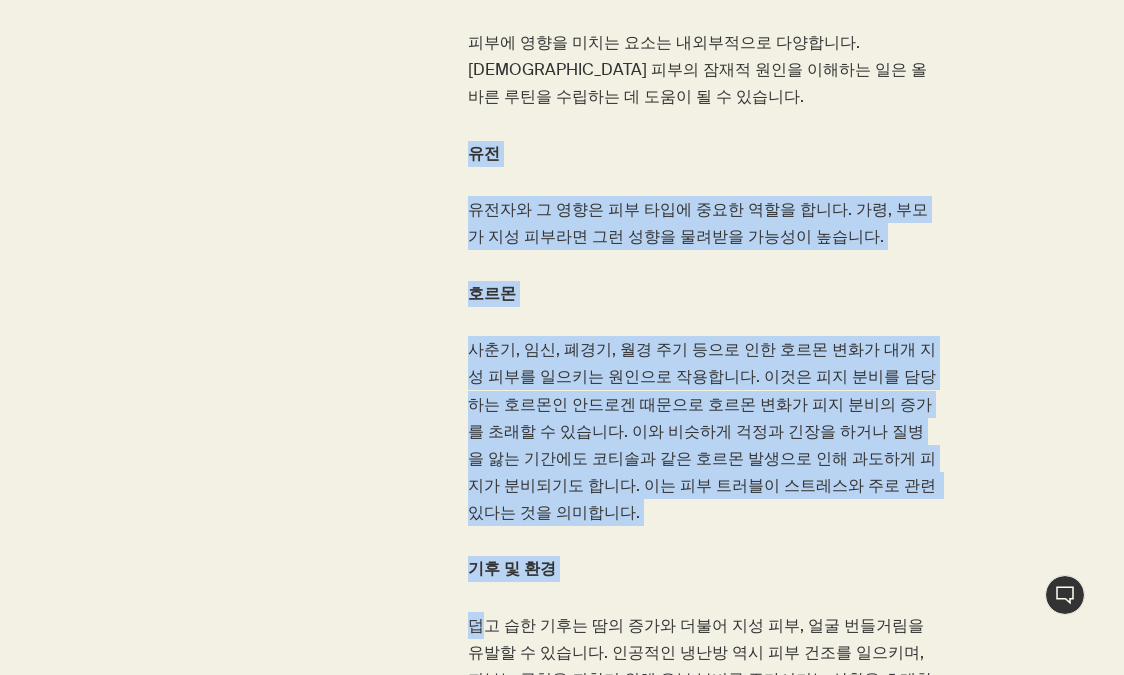 scroll, scrollTop: 1442, scrollLeft: 0, axis: vertical 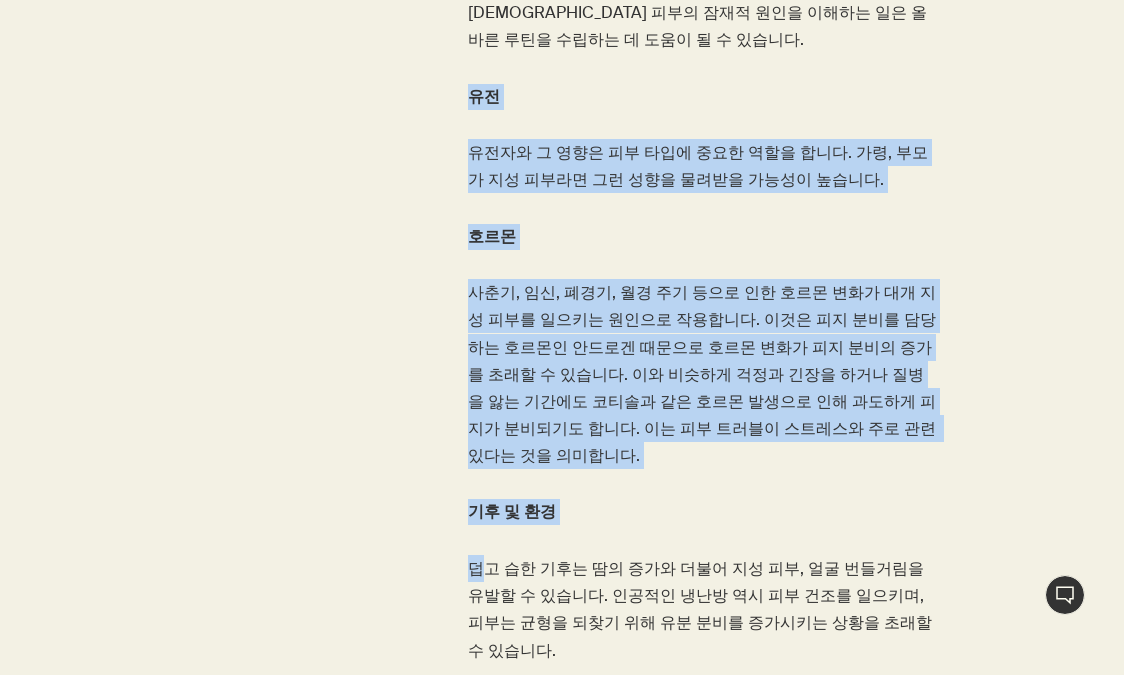 click on "유전 유전자와 그 영향은 피부 타입에 중요한 역할을 합니다. 가령, 부모가 지성 피부라면 그런 성향을 물려받을 가능성이 높습니다." at bounding box center (562, 154) 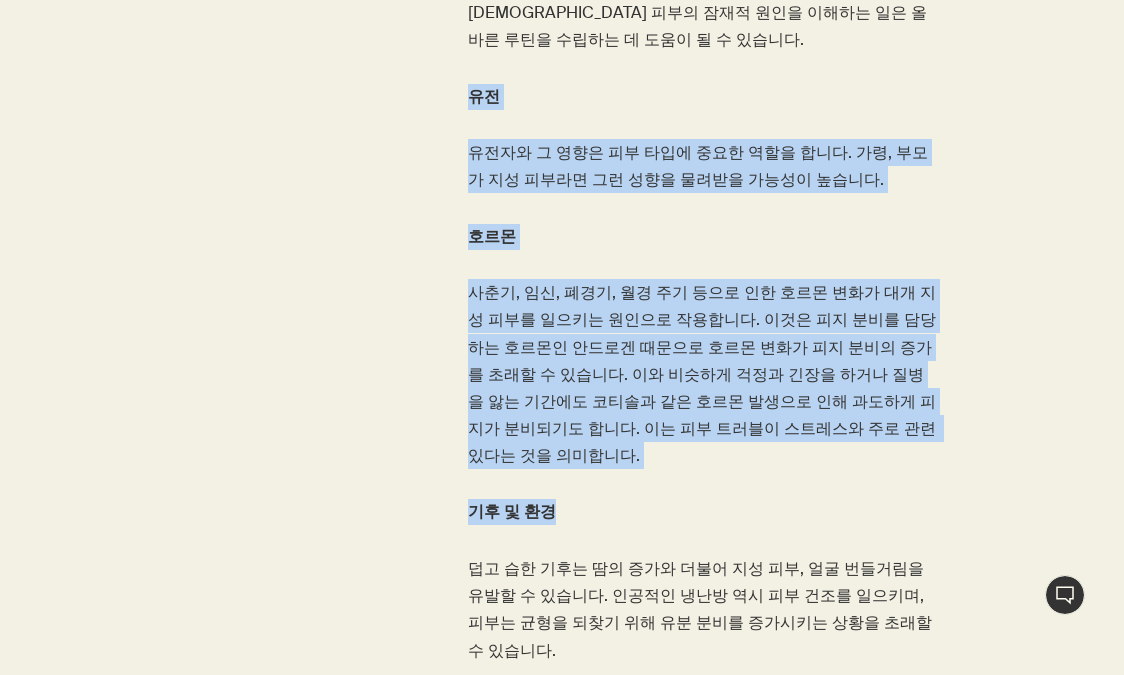 drag, startPoint x: 459, startPoint y: 63, endPoint x: 582, endPoint y: 452, distance: 407.98285 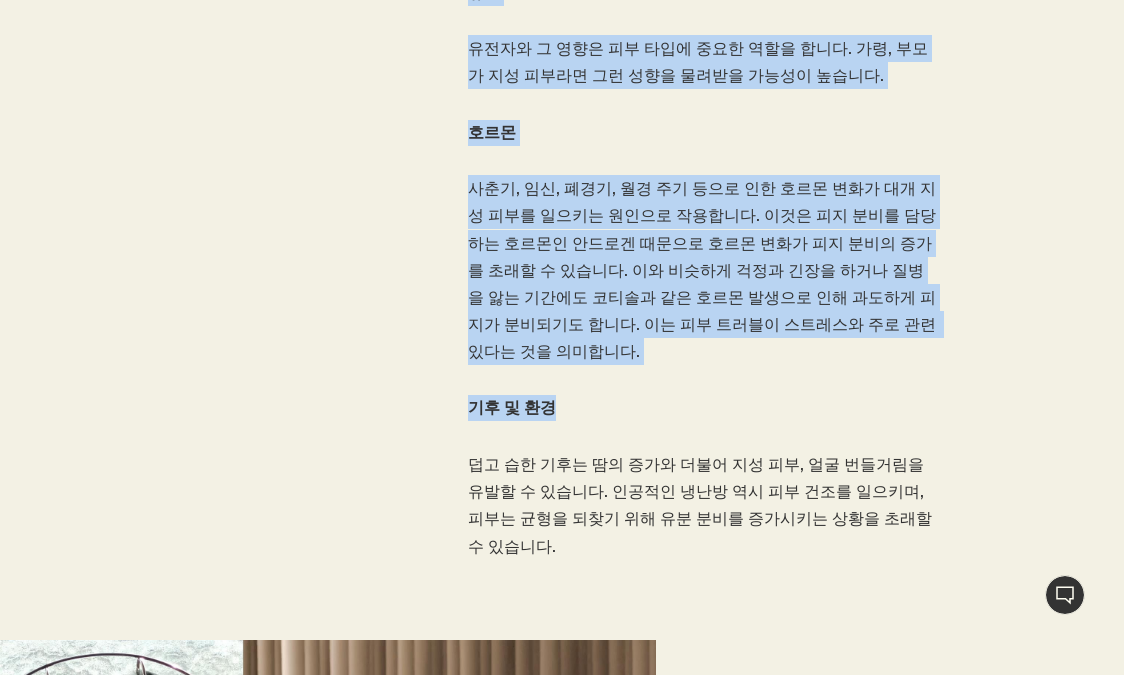 copy on "유전 유전자와 그 영향은 피부 타입에 중요한 역할을 합니다. 가령, 부모가 지성 피부라면 그런 성향을 물려받을 가능성이 높습니다. 호르몬  사춘기, 임신, 폐경기, 월경 주기 등으로 인한 호르몬 변화가 대개 지성 피부를 일으키는 원인으로 작용합니다. 이것은 피지 분비를 담당하는 호르몬인 안드로겐 때문으로 호르몬 변화가 피지 분비의 증가를 초래할 수 있습니다. 이와 비슷하게 걱정과 긴장을 하거나 질병을 앓는 기간에도 코티솔과 같은 호르몬 발생으로 인해 과도하게 피지가 분비되기도 합니다. 이는 피부 트러블이 스트레스와 주로 관련 있다는 것을 의미합니다.    기후 및 환경" 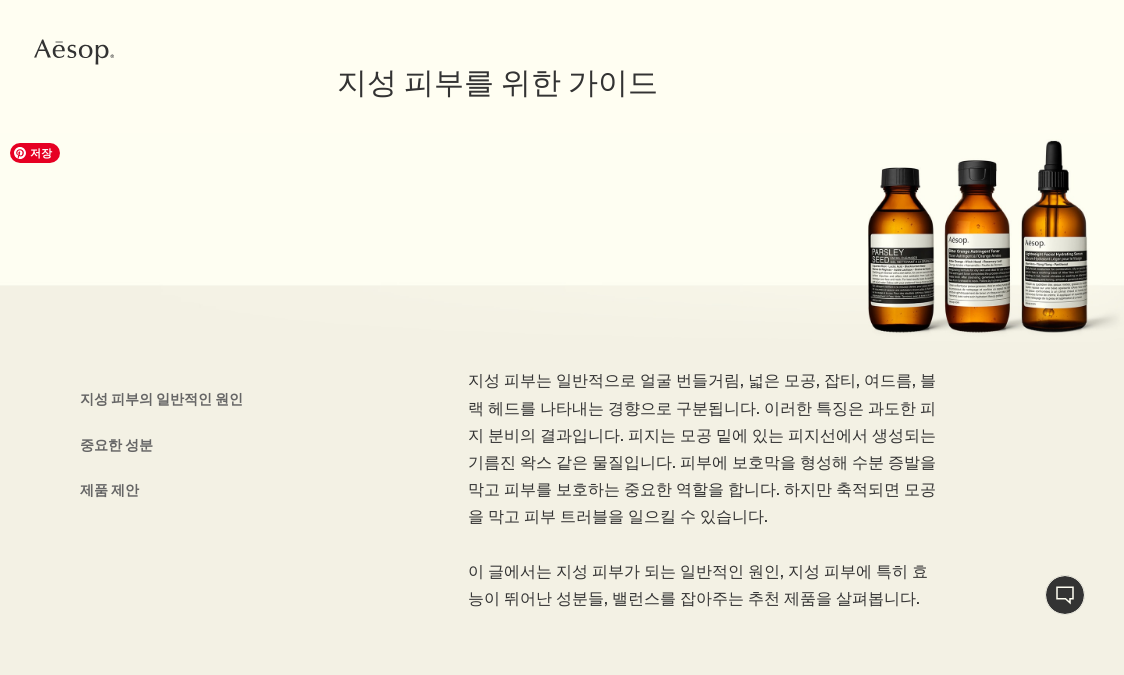 scroll, scrollTop: 332, scrollLeft: 0, axis: vertical 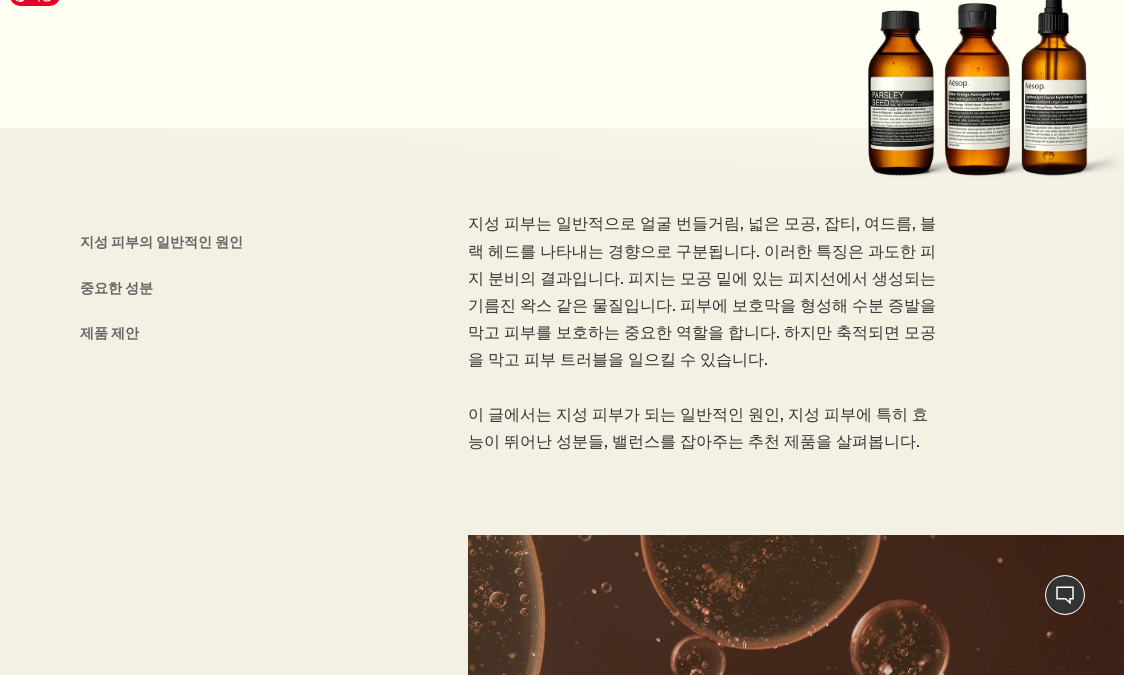 click on "지성 피부는 일반적으로 얼굴 번들거림, 넓은 모공, 잡티, 여드름, 블랙 헤드를 나타내는 경향으로 구분됩니다. 이러한 특징은 과도한 피지 분비의 결과입니다. 피지는 모공 밑에 있는 피지선에서 생성되는 기름진 왁스 같은 물질입니다. 피부에 보호막을 형성해 수분 증발을 막고 피부를 보호하는 중요한 역할을 합니다. 하지만 축적되면 모공을 막고 피부 트러블을 일으킬 수 있습니다.
이 글에서는 지성 피부가 되는 일반적인 원인, 지성 피부에 특히 효능이 뛰어난 성분들, 밸런스를 잡아주는 추천 제품을 살펴봅니다." at bounding box center [749, 347] 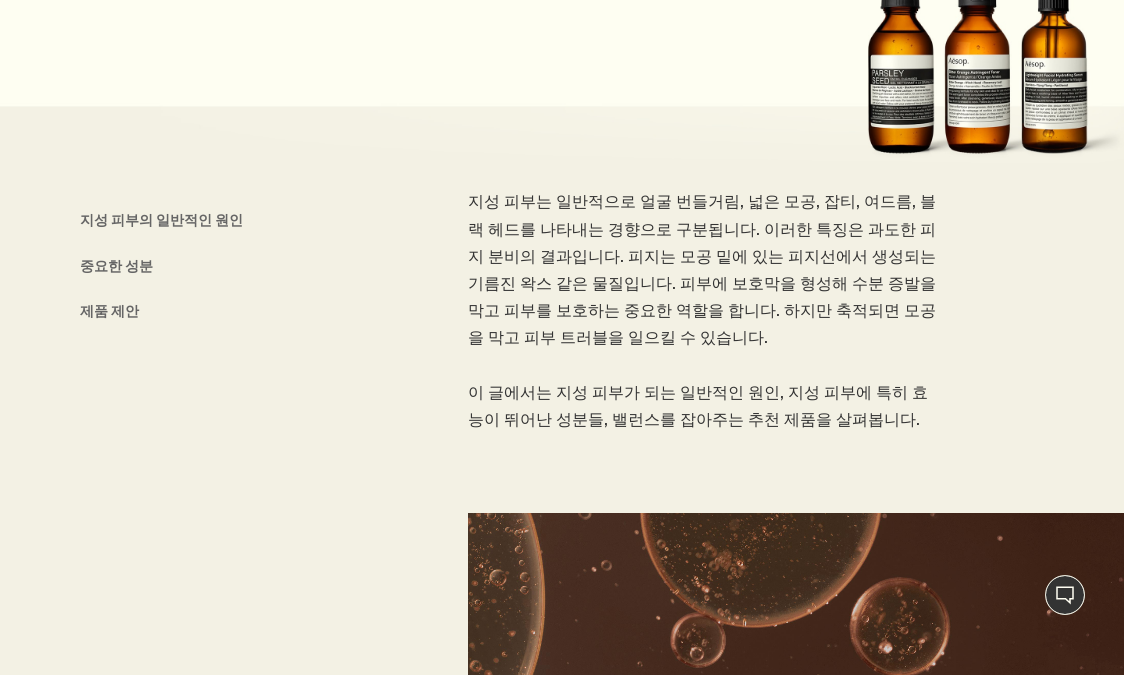 scroll, scrollTop: 361, scrollLeft: 0, axis: vertical 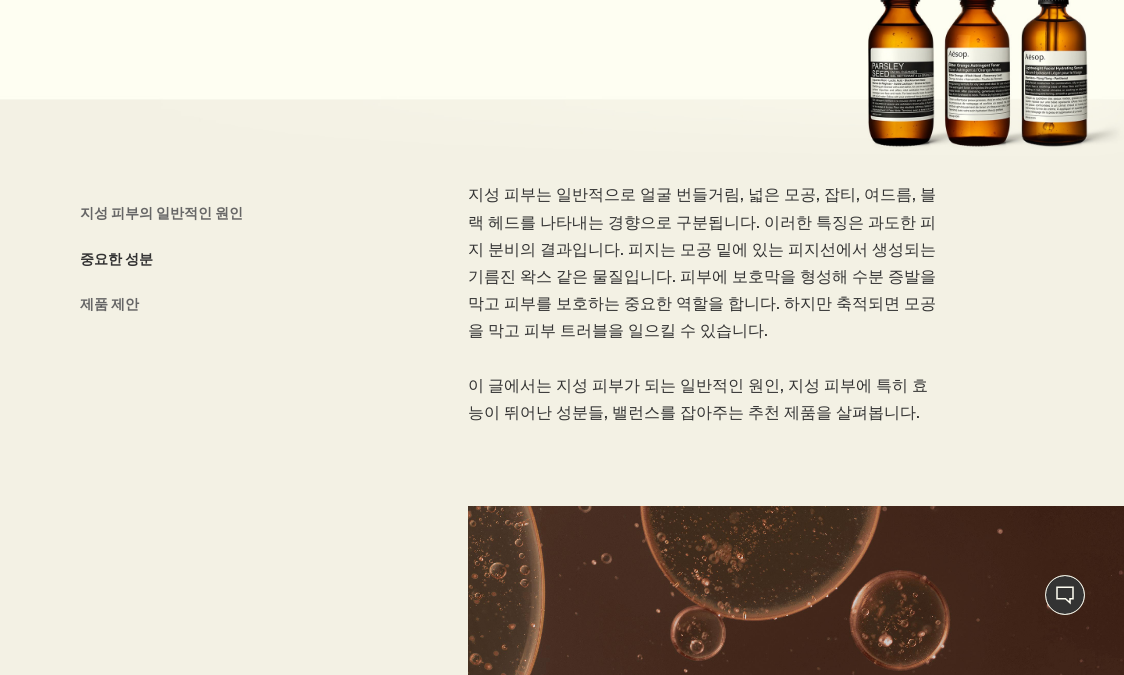 click on "중요한 성분" at bounding box center [116, 259] 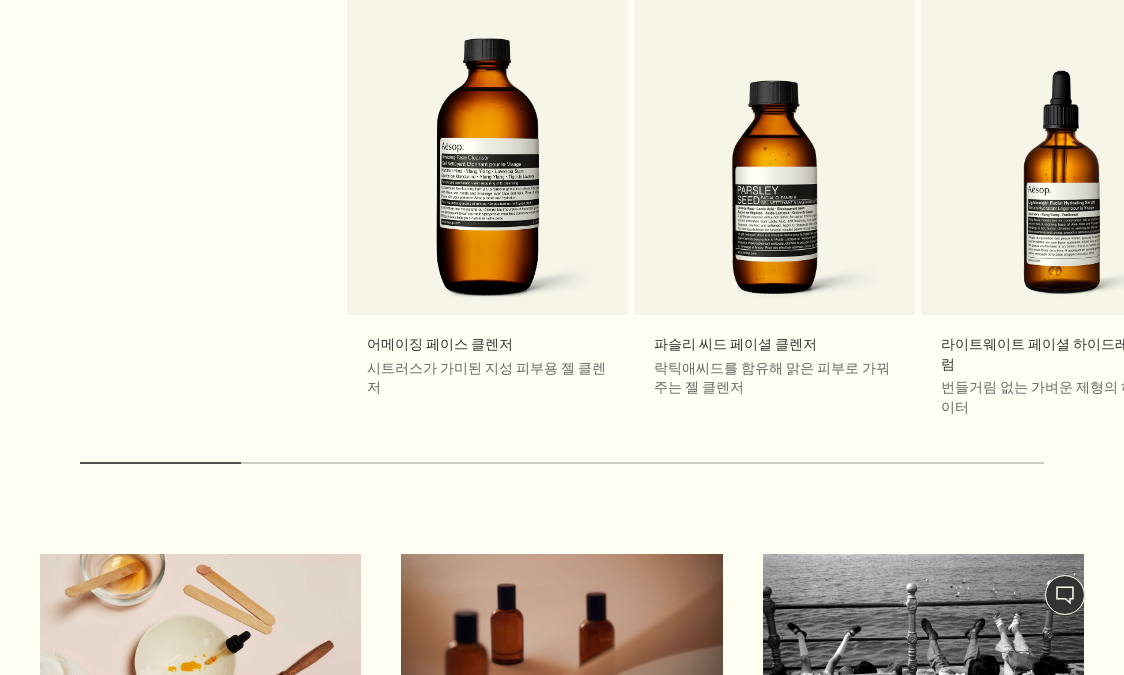 scroll, scrollTop: 7604, scrollLeft: 0, axis: vertical 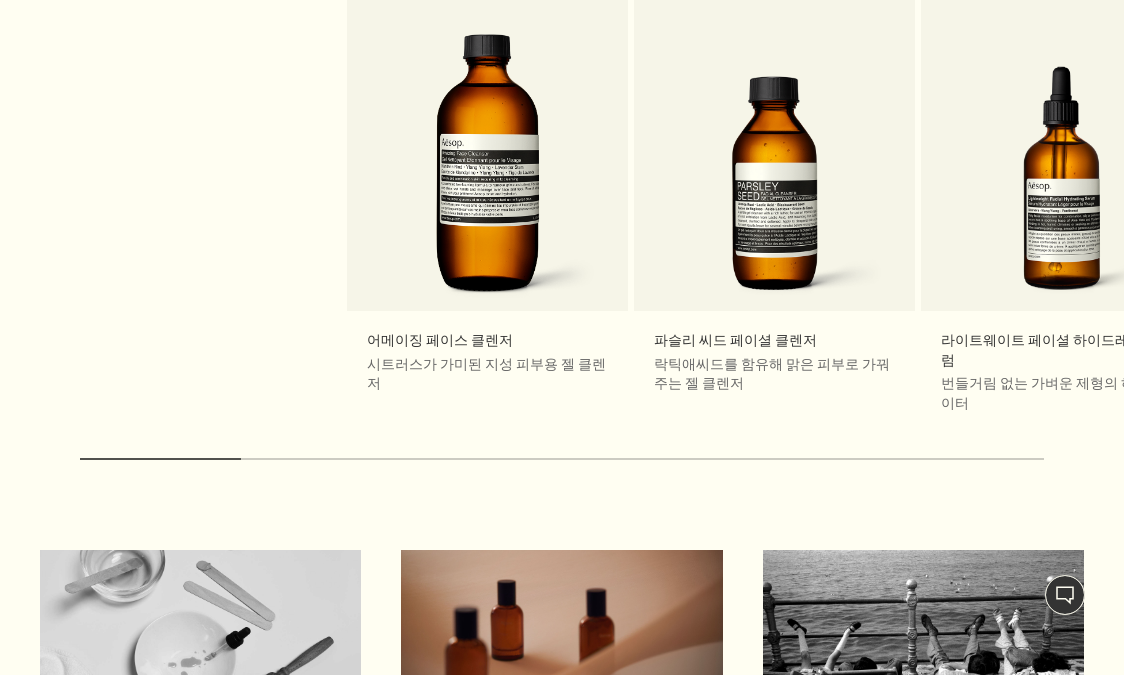 click on "피부를 세정하는 방법" at bounding box center [154, 828] 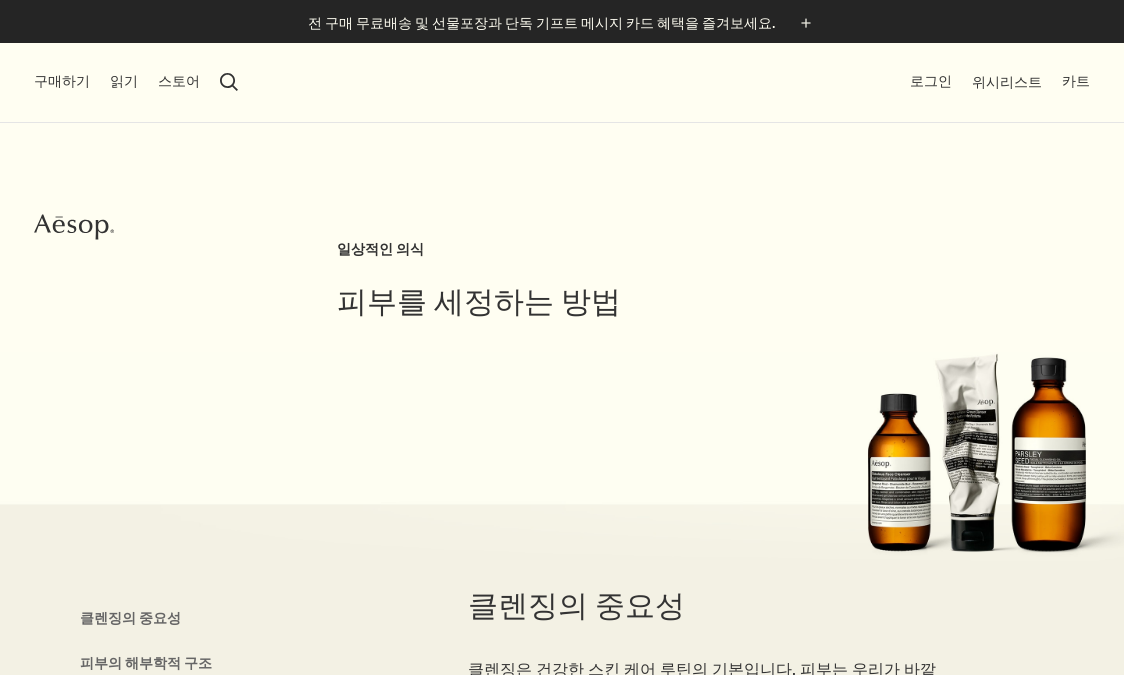scroll, scrollTop: 183, scrollLeft: 0, axis: vertical 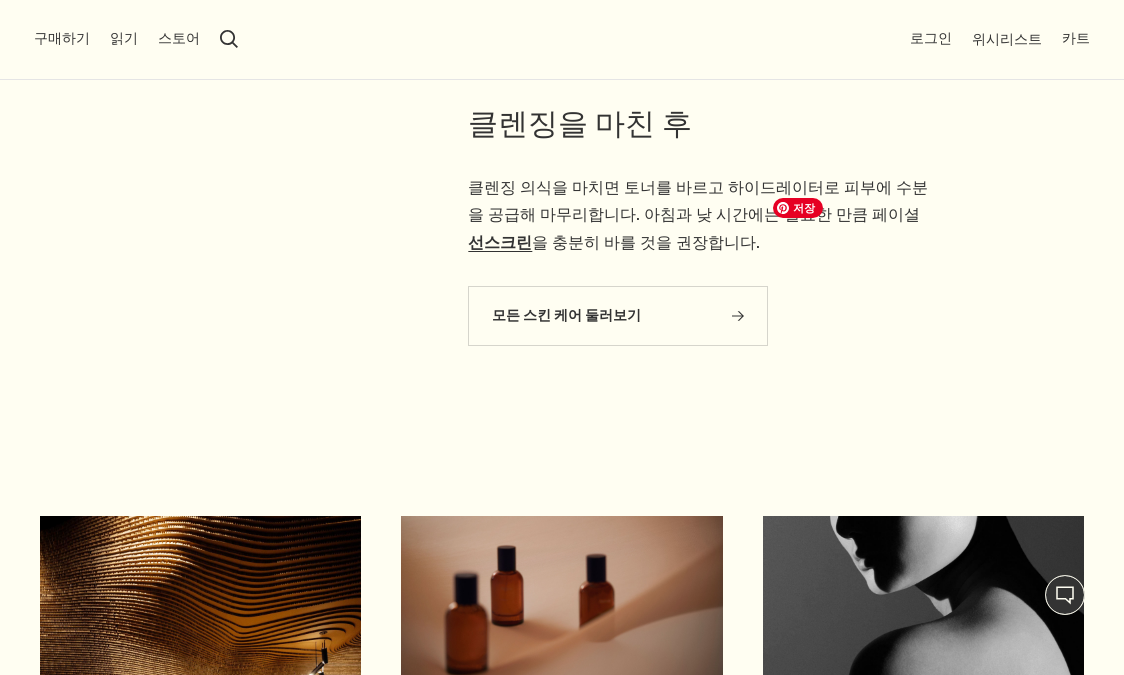 click at bounding box center [923, 606] 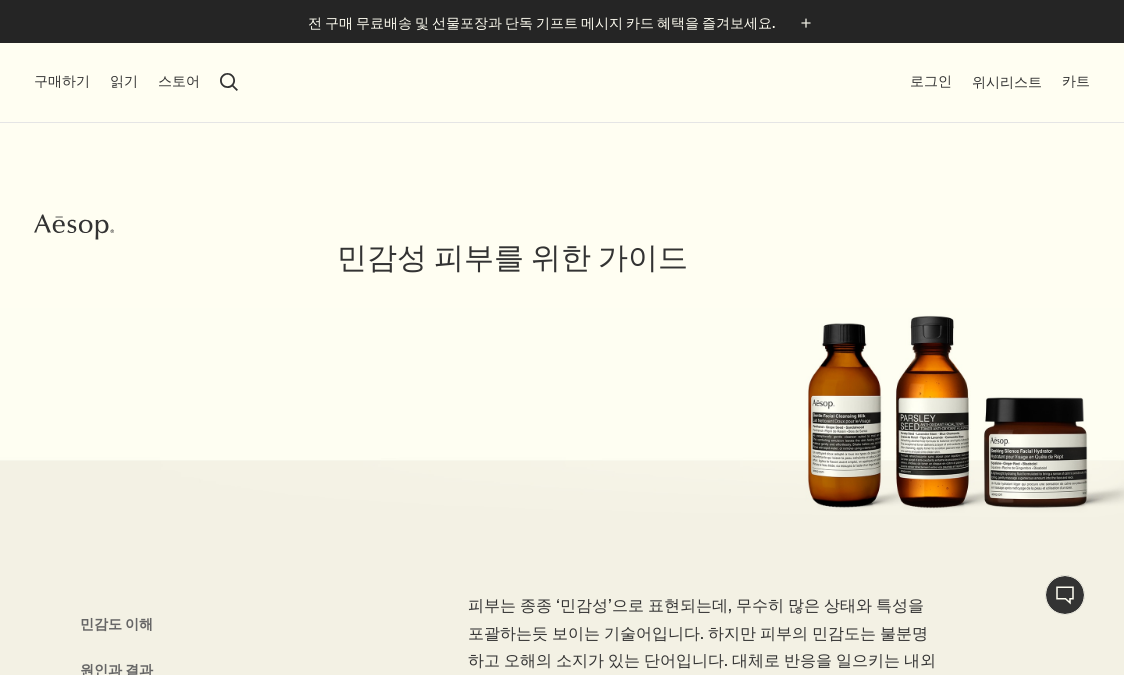 scroll, scrollTop: 0, scrollLeft: 0, axis: both 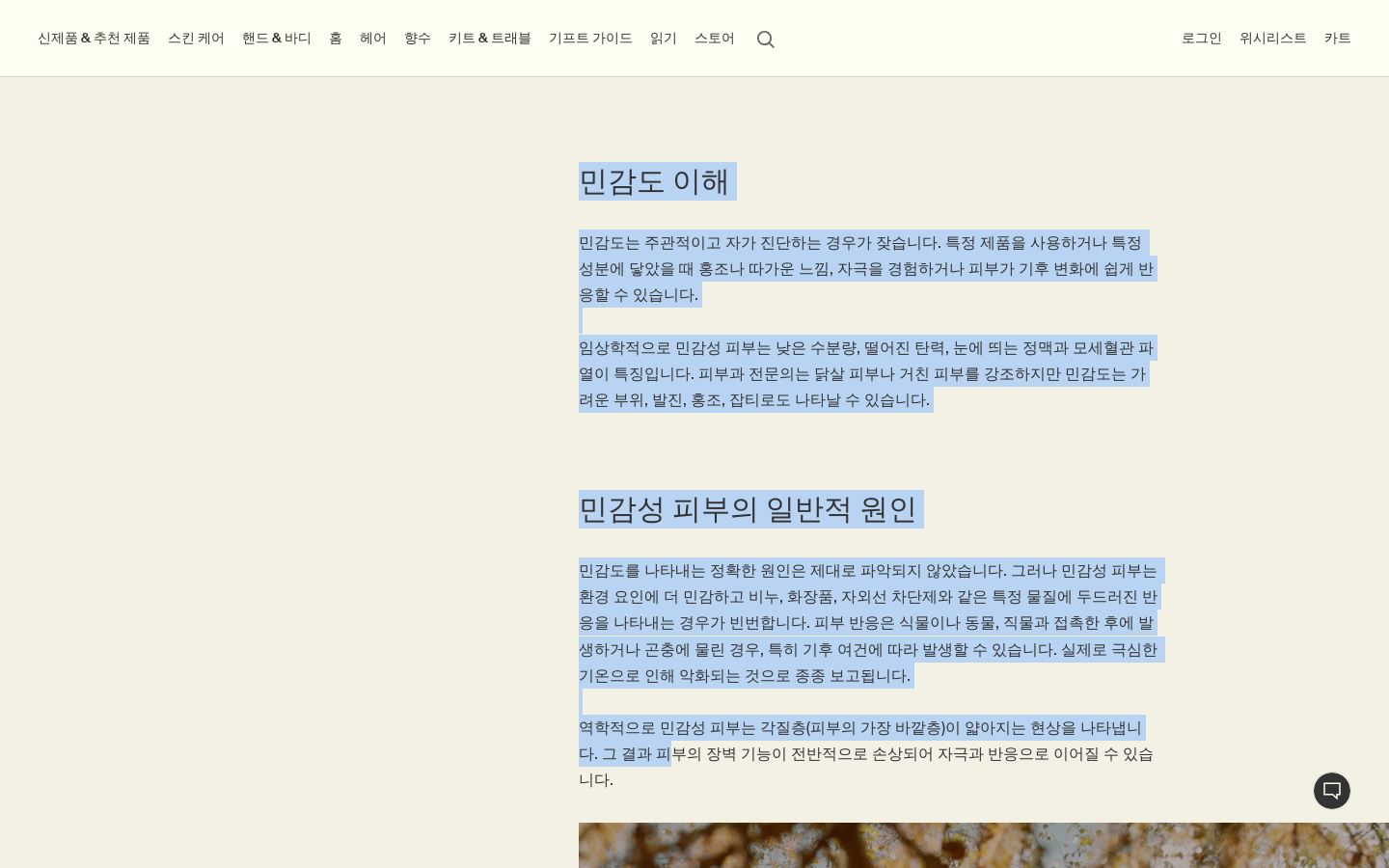 drag, startPoint x: 575, startPoint y: 168, endPoint x: 558, endPoint y: 703, distance: 535.27 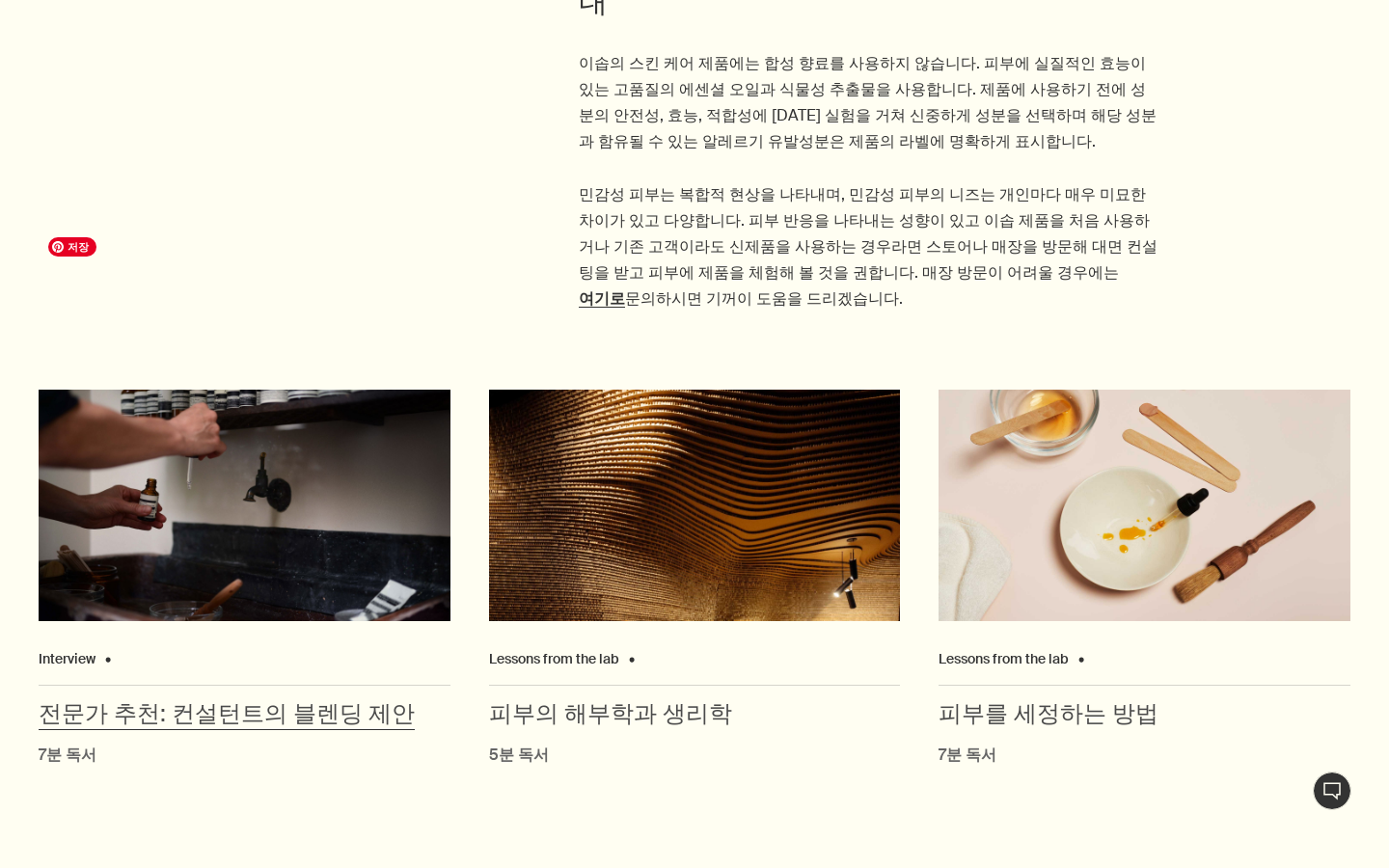 scroll, scrollTop: 6787, scrollLeft: 0, axis: vertical 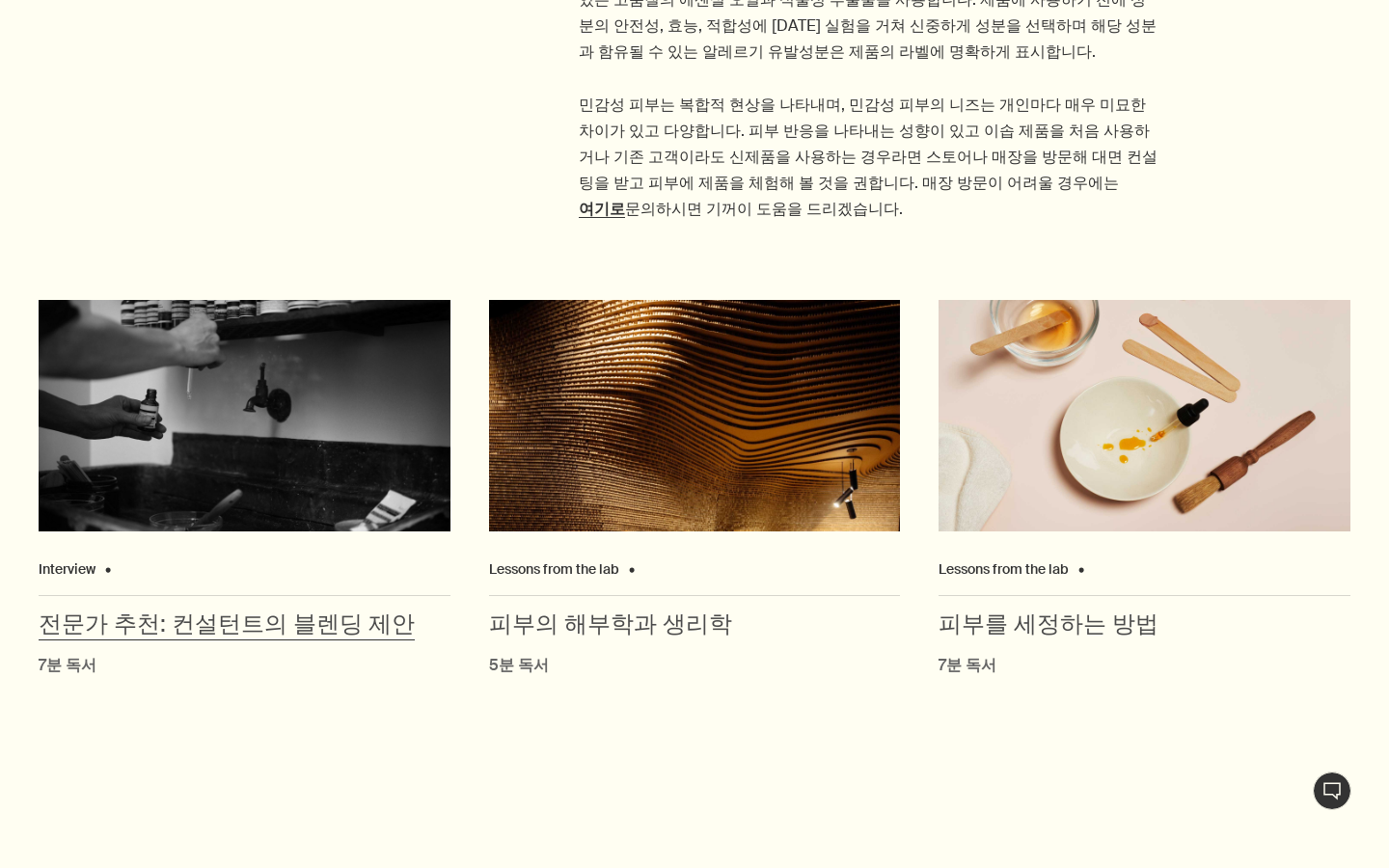 click on "전문가 추천: 컨설턴트의 블렌딩 제안" at bounding box center [227, 625] 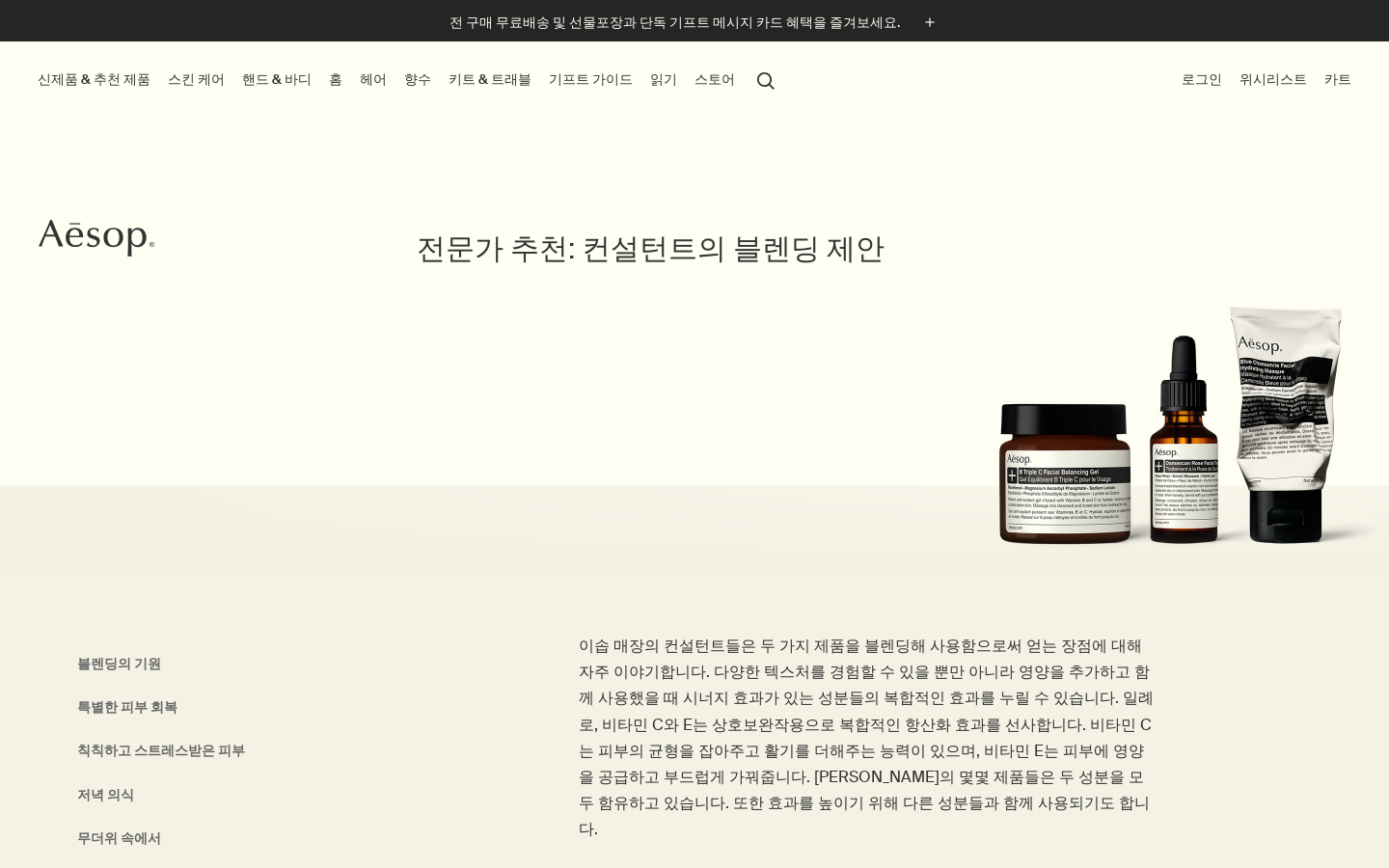 scroll, scrollTop: 177, scrollLeft: 0, axis: vertical 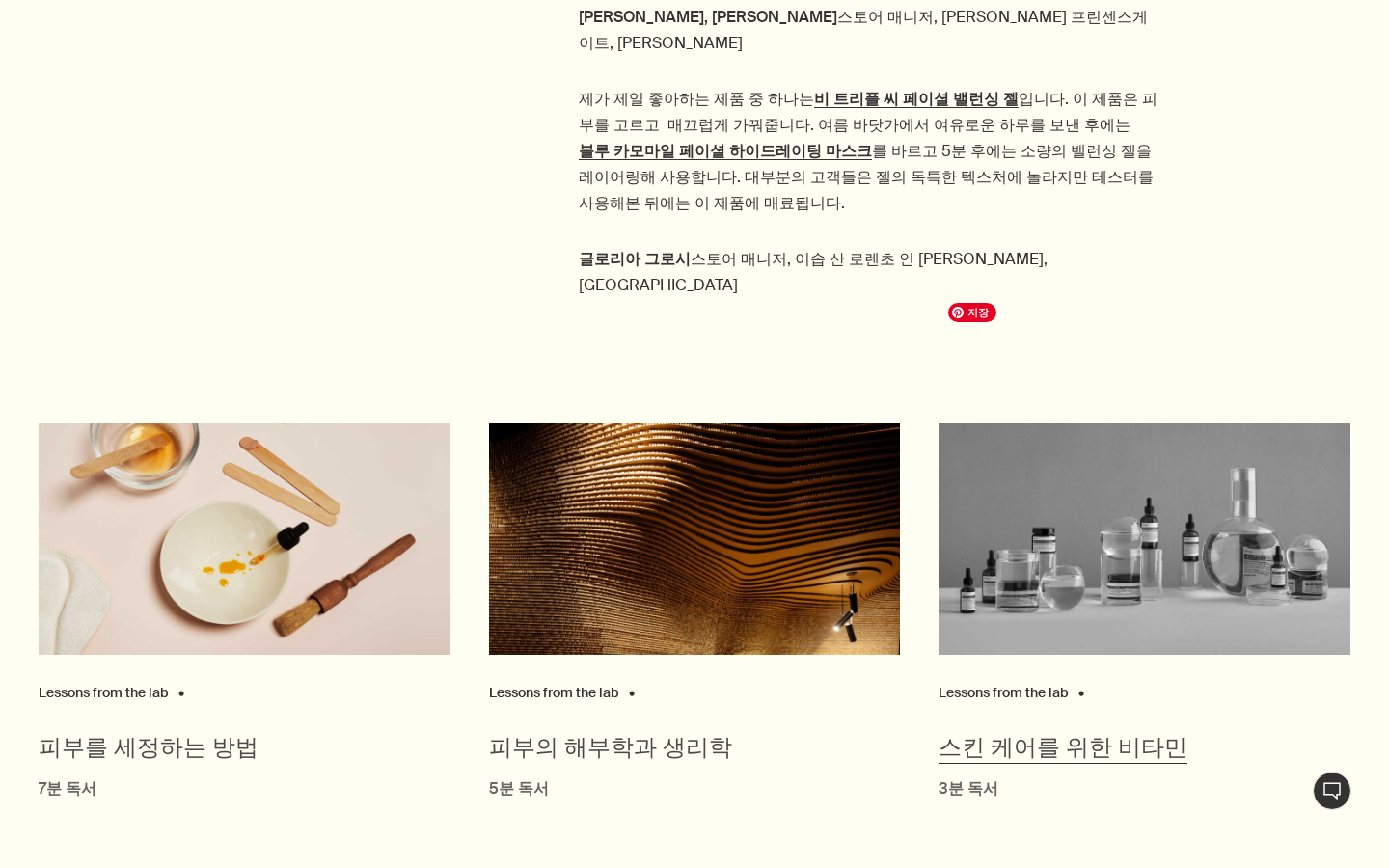 click at bounding box center (1144, 539) 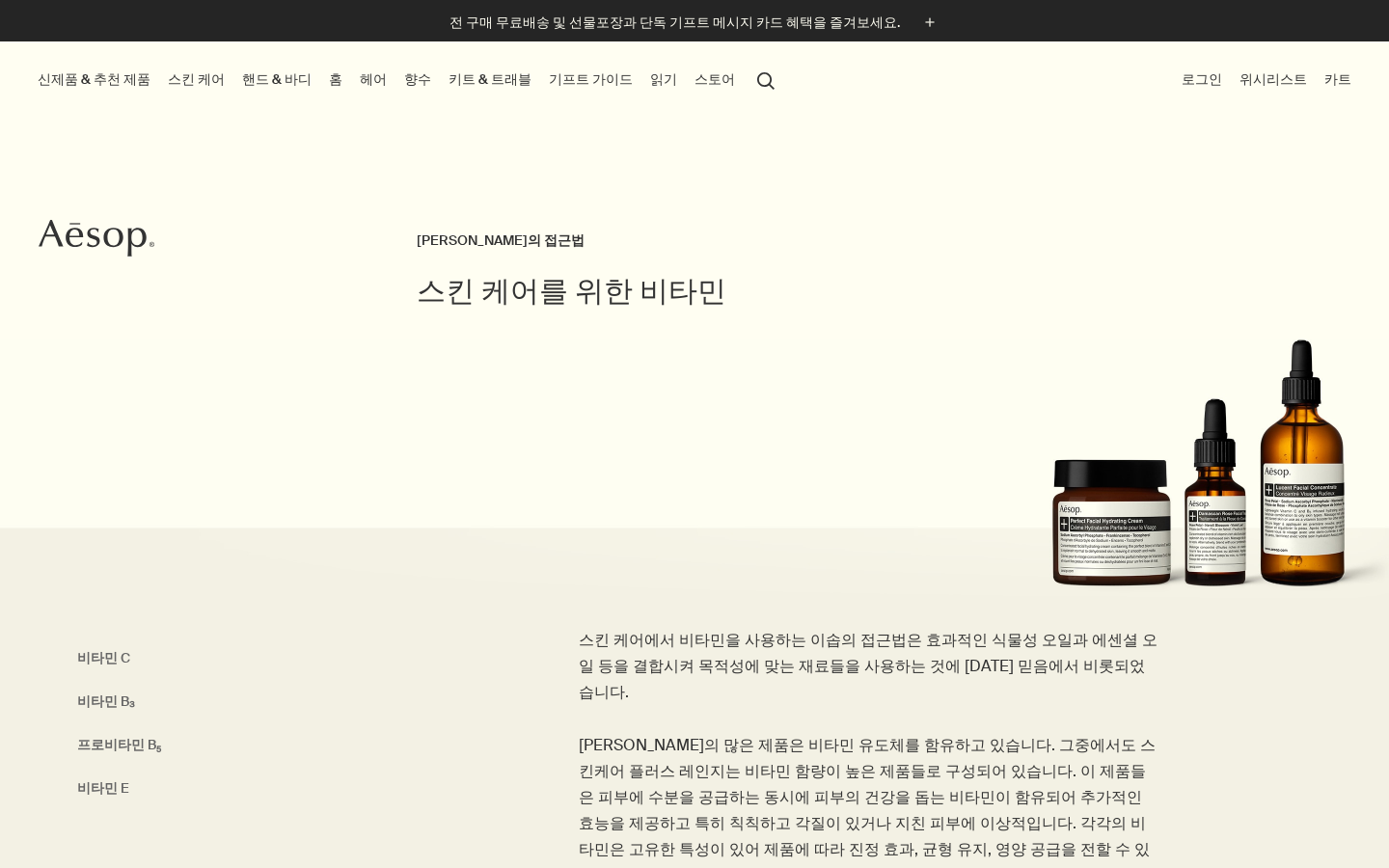 scroll, scrollTop: 0, scrollLeft: 0, axis: both 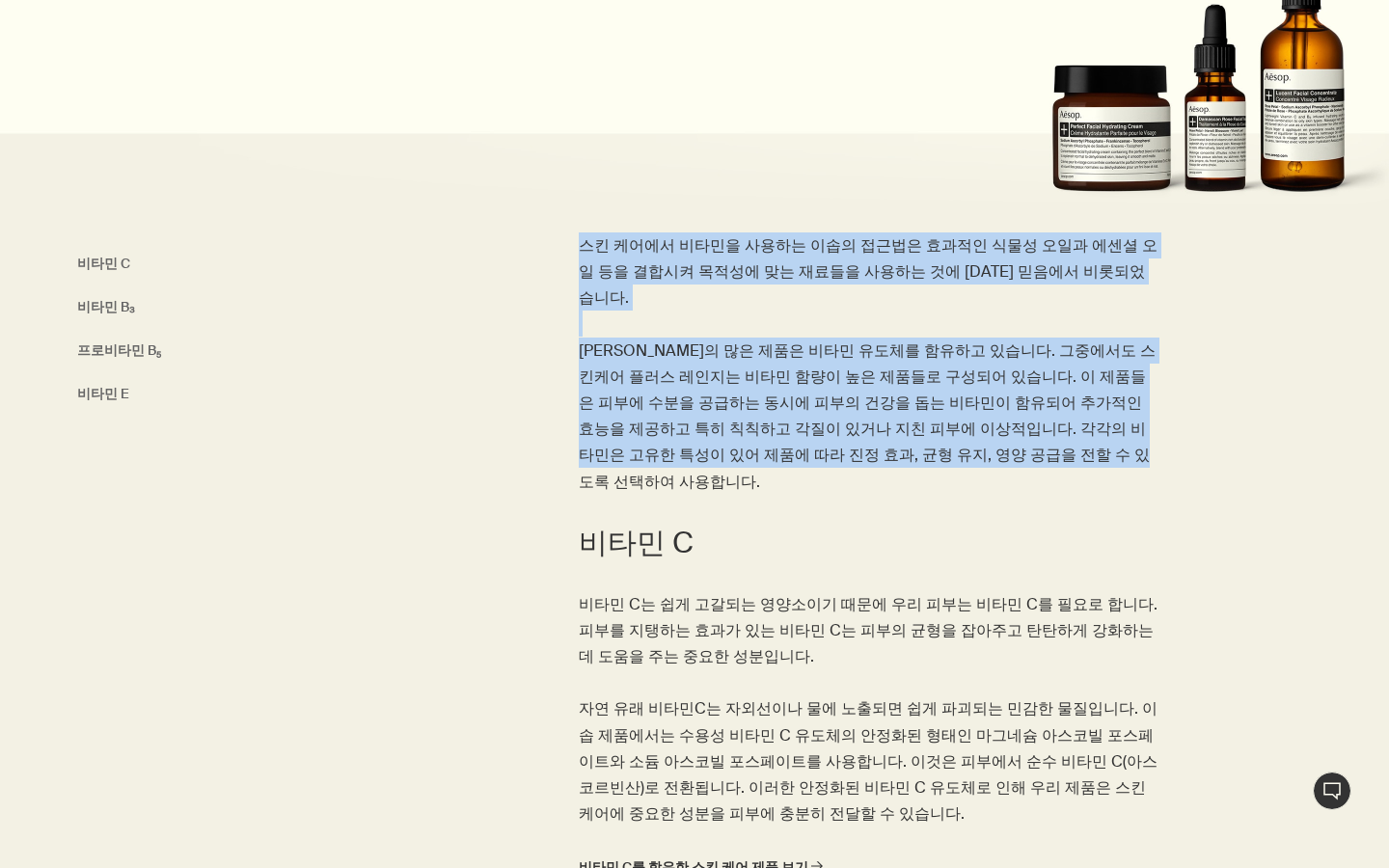 drag, startPoint x: 559, startPoint y: 245, endPoint x: 594, endPoint y: 461, distance: 218.81728 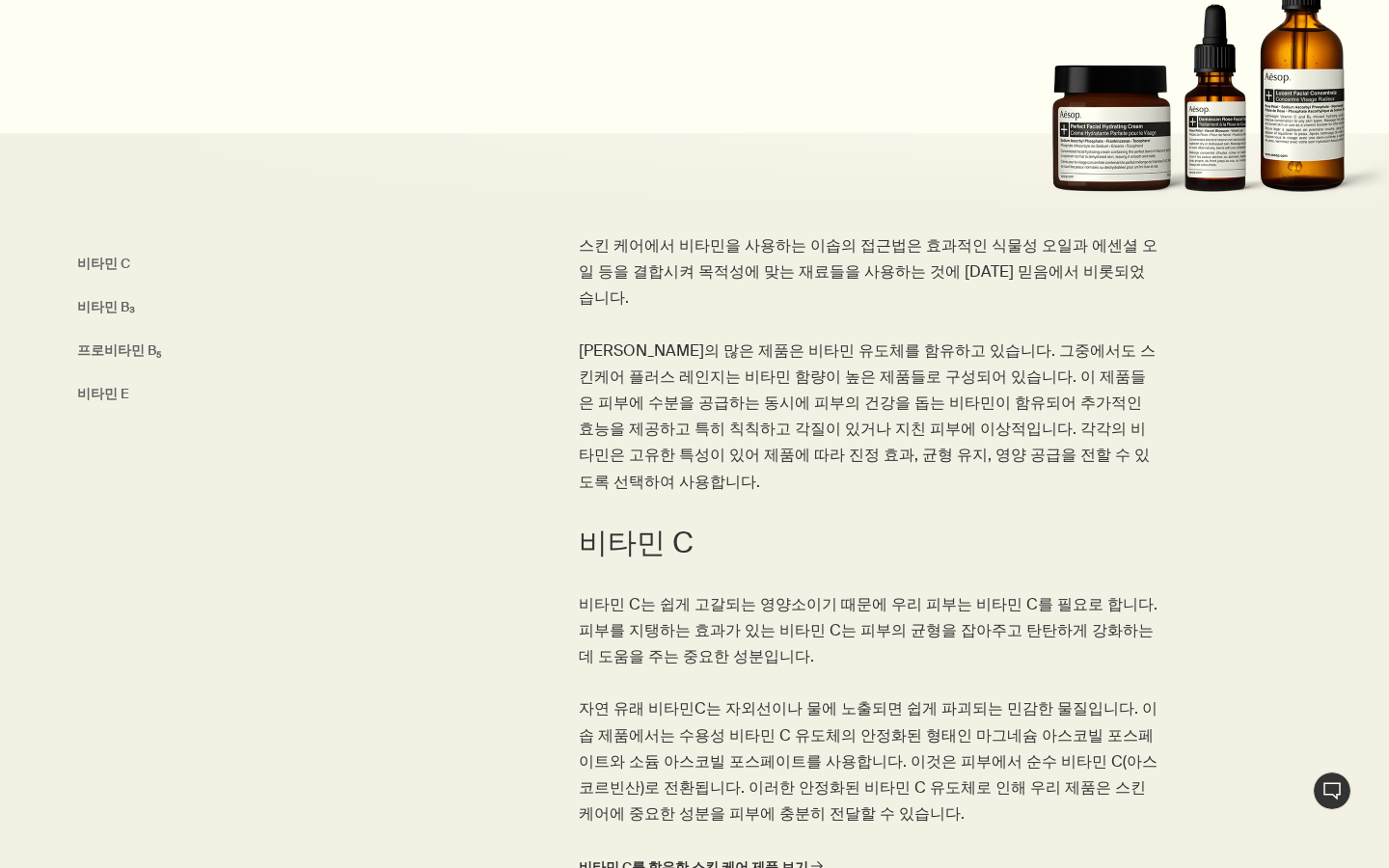 click on "스킨 케어에서 비타민을 사용하는 이솝의 접근법은 효과적인 식물성 오일과 에센셜 오일 등을 결합시켜 목적성에 맞는 재료들을 사용하는 것에 대한 믿음에서 비롯되었습니다.
이솝의 많은 제품은 비타민 유도체를 함유하고 있습니다. 그중에서도 스킨케어 플러스 레인지는 비타민 함량이 높은 제품들로 구성되어 있습니다. 이 제품들은 피부에 수분을 공급하는 동시에 피부의 건강을 돕는 비타민이 함유되어 추가적인 효능을 제공하고 특히 칙칙하고 각질이 있거나 지친 피부에 이상적입니다. 각각의 비타민은 고유한 특성이 있어 제품에 따라 진정 효과, 균형 유지, 영양 공급을 전할 수 있도록 선택하여 사용합니다." at bounding box center [926, 378] 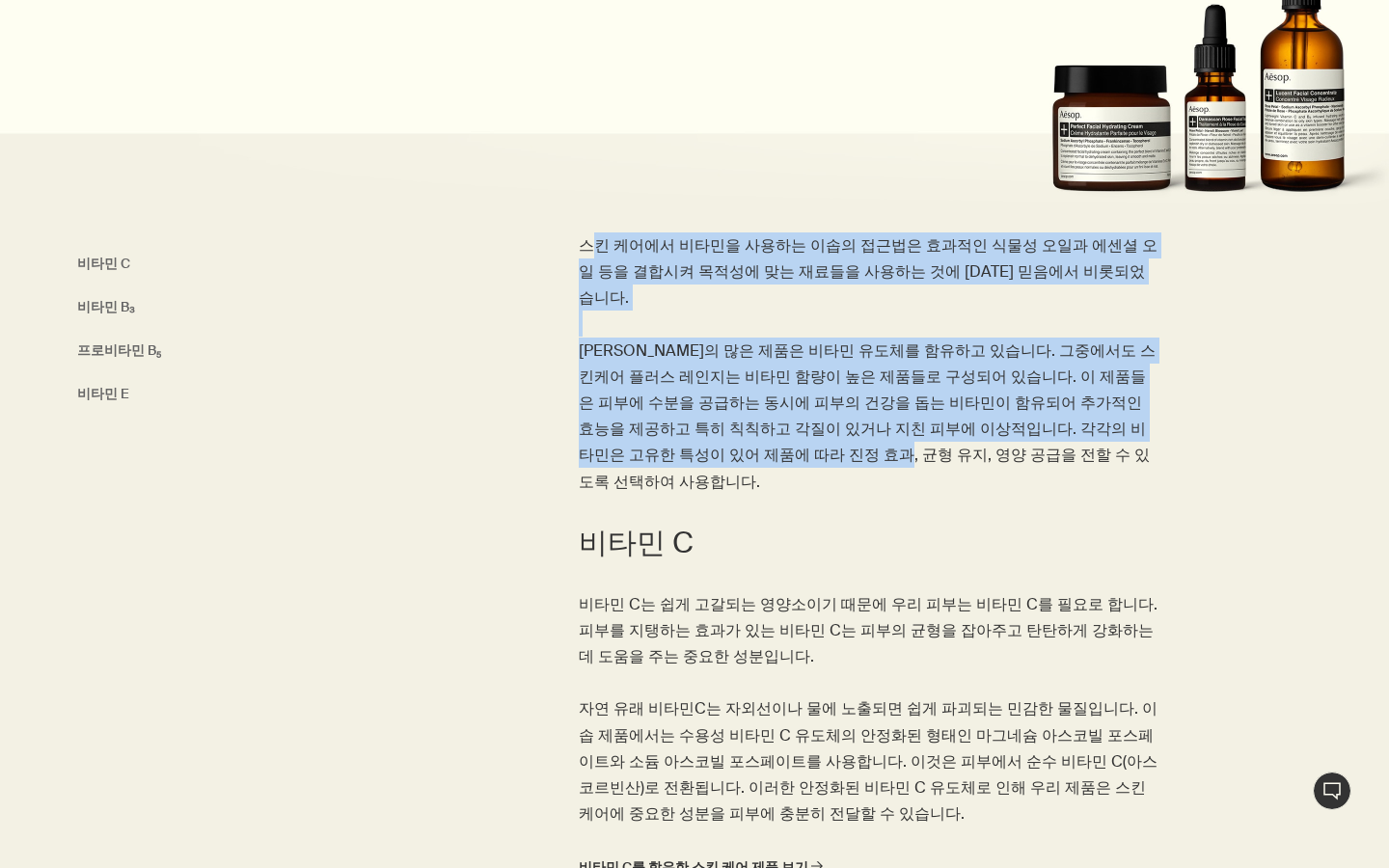 drag, startPoint x: 590, startPoint y: 235, endPoint x: 638, endPoint y: 423, distance: 194.03093 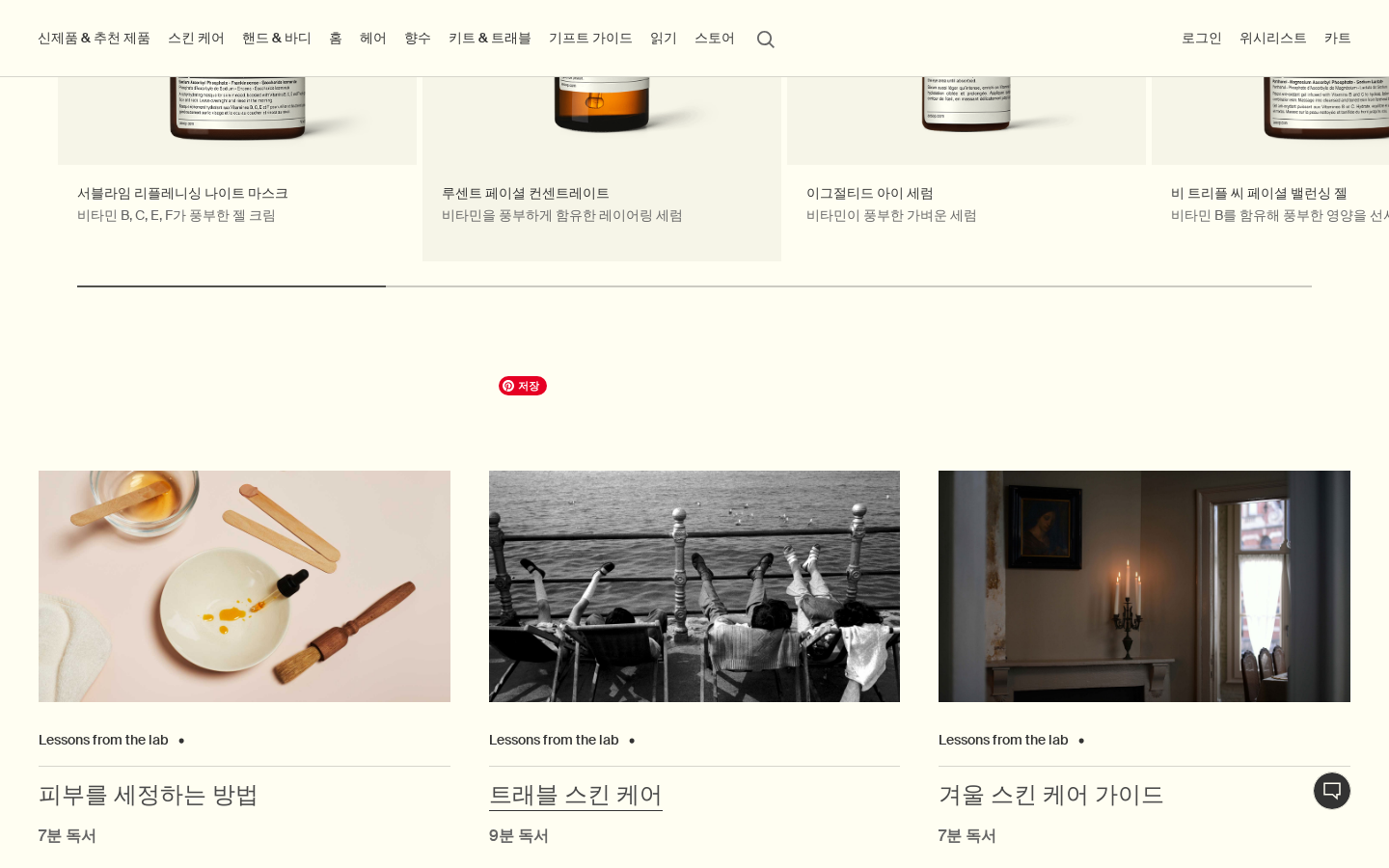 scroll, scrollTop: 2641, scrollLeft: 0, axis: vertical 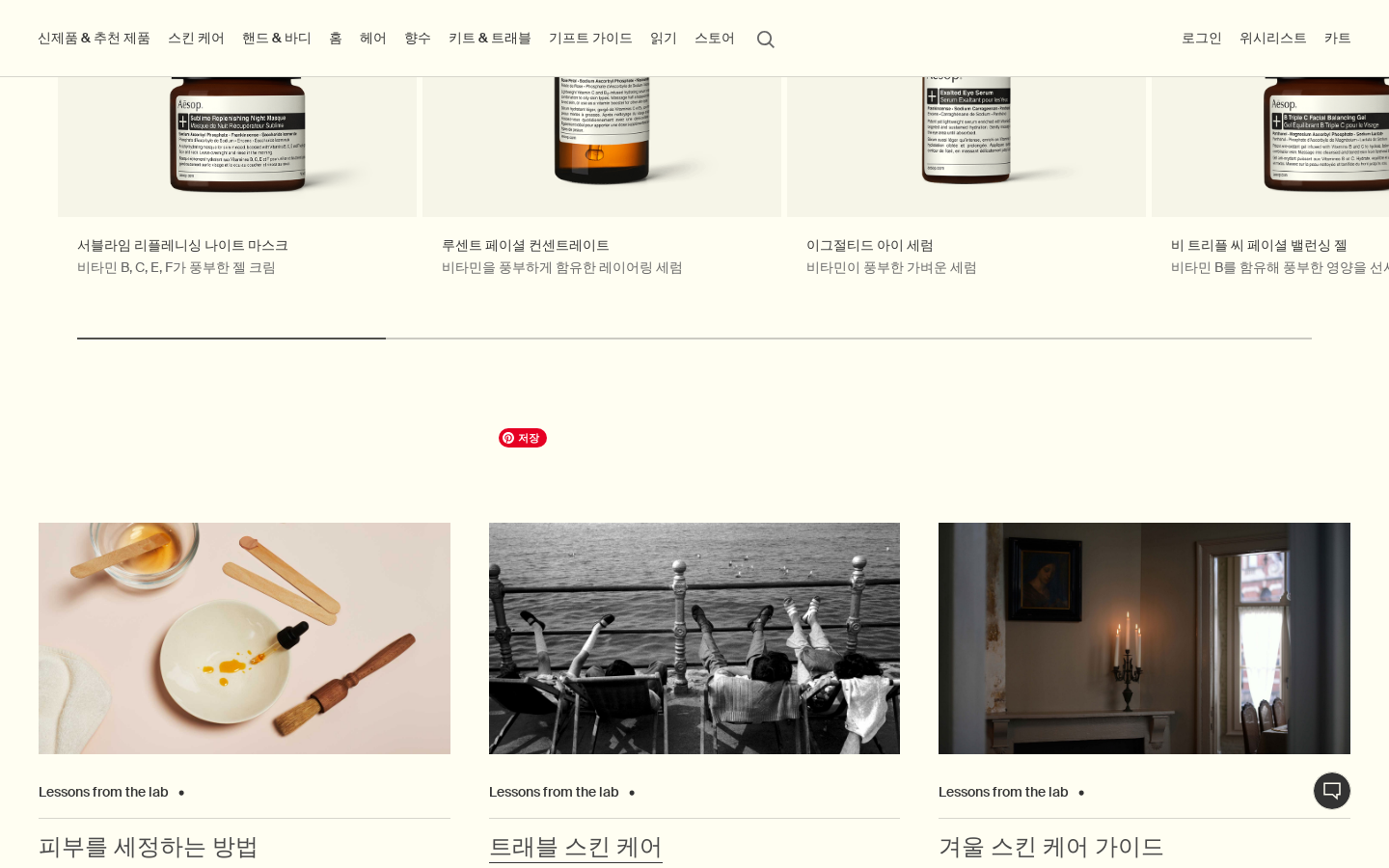click at bounding box center [694, 638] 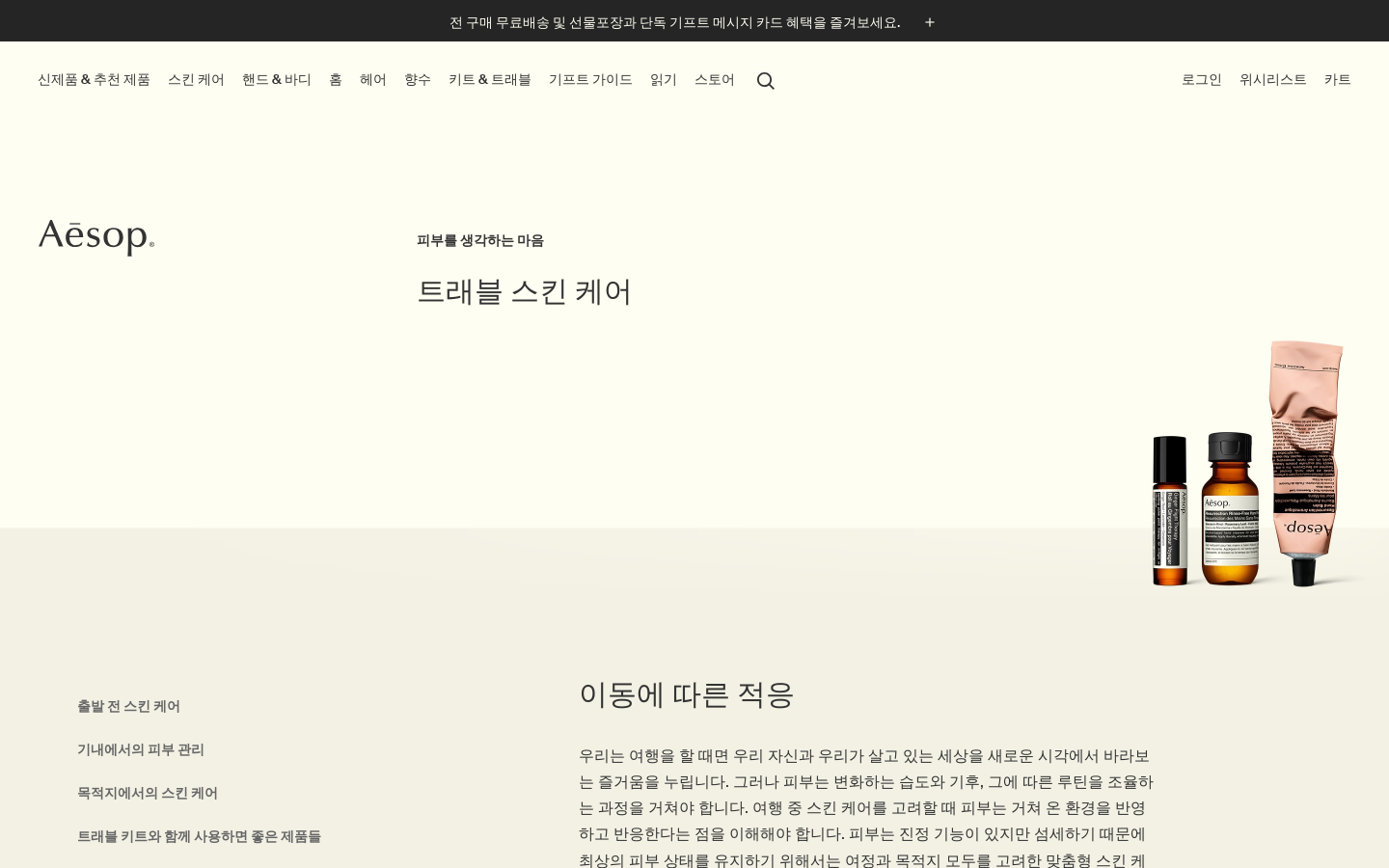 scroll, scrollTop: 371, scrollLeft: 0, axis: vertical 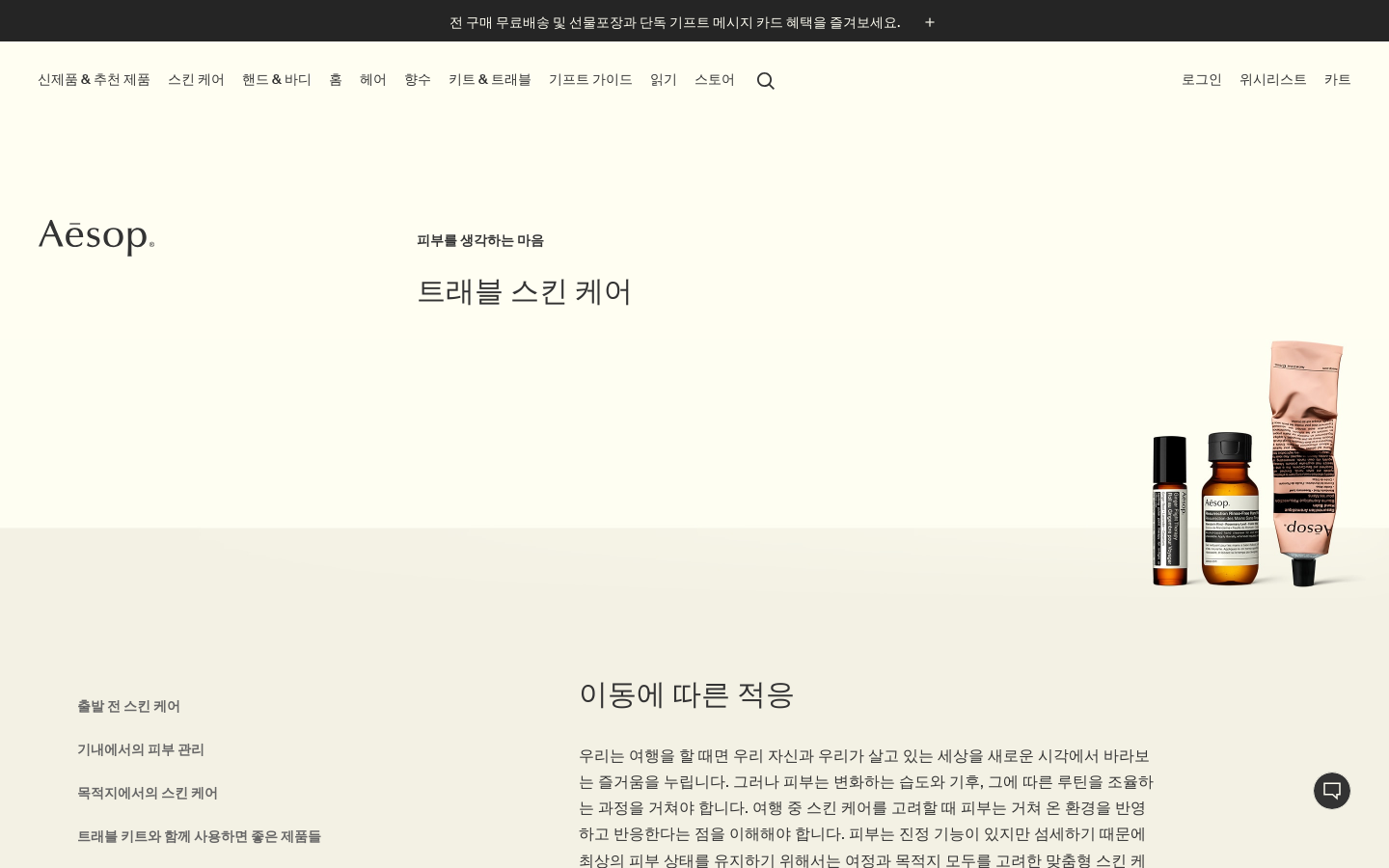click on "Aesop" 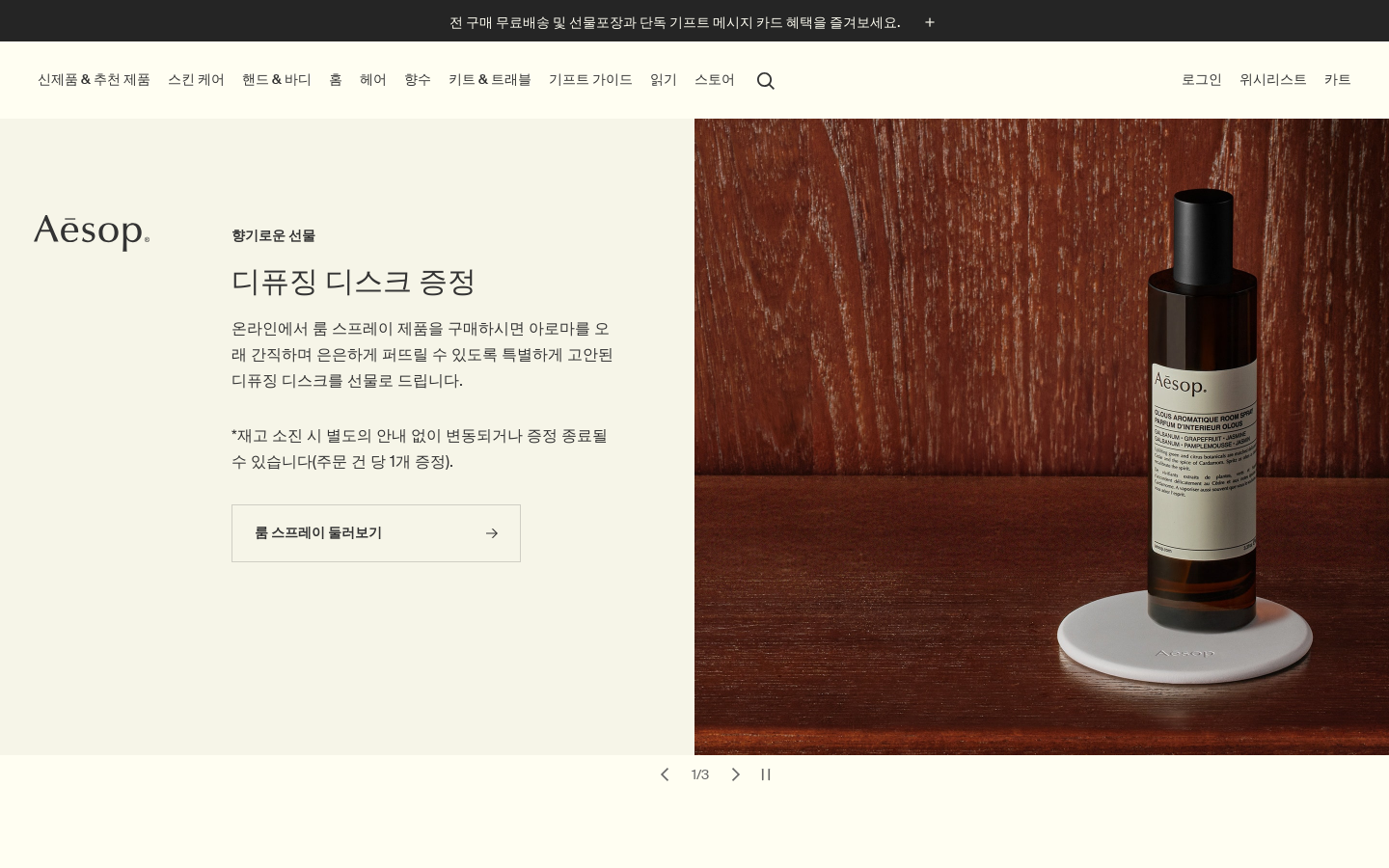 scroll, scrollTop: 0, scrollLeft: 0, axis: both 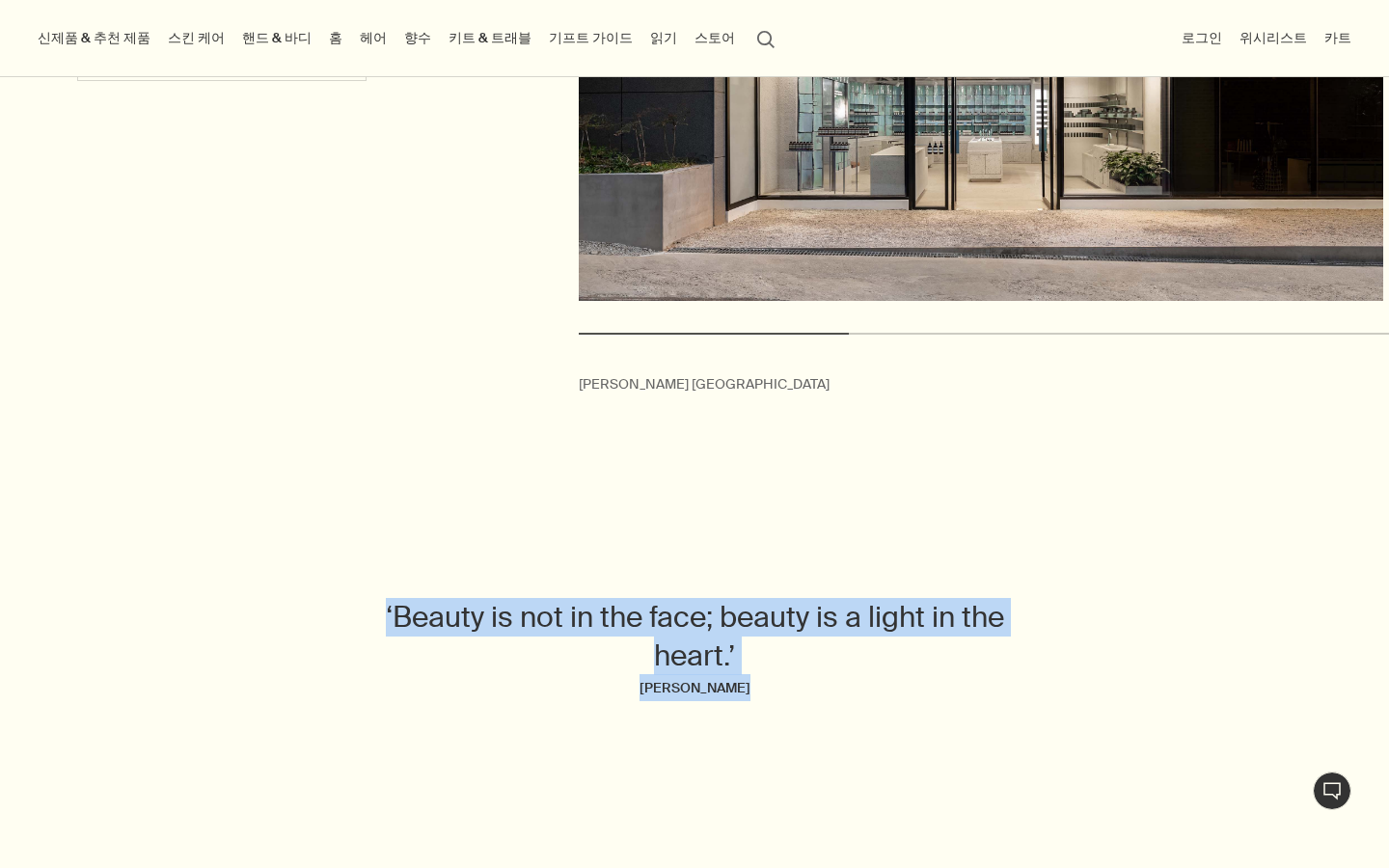 drag, startPoint x: 326, startPoint y: 600, endPoint x: 786, endPoint y: 677, distance: 466.40004 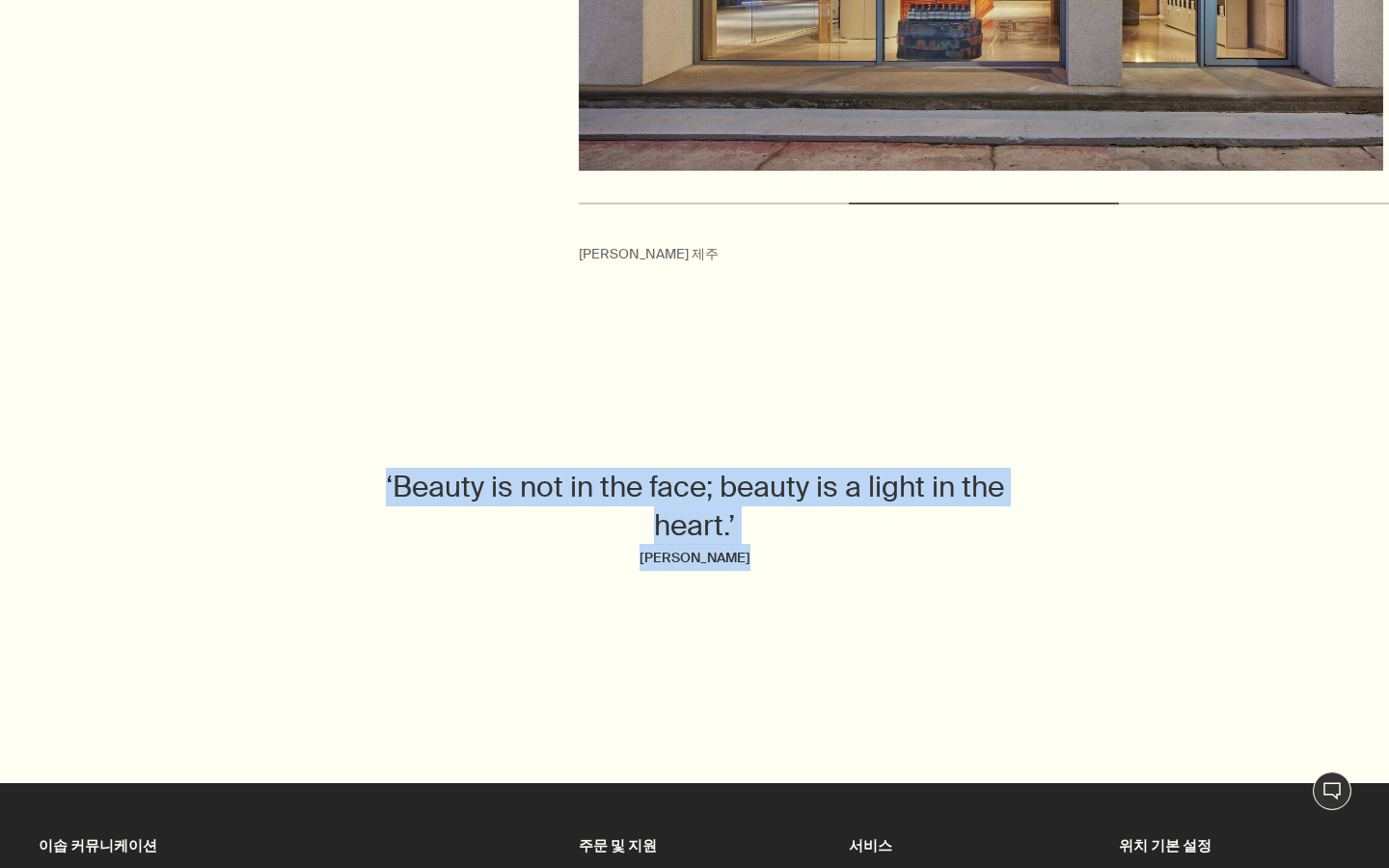 scroll, scrollTop: 6415, scrollLeft: 0, axis: vertical 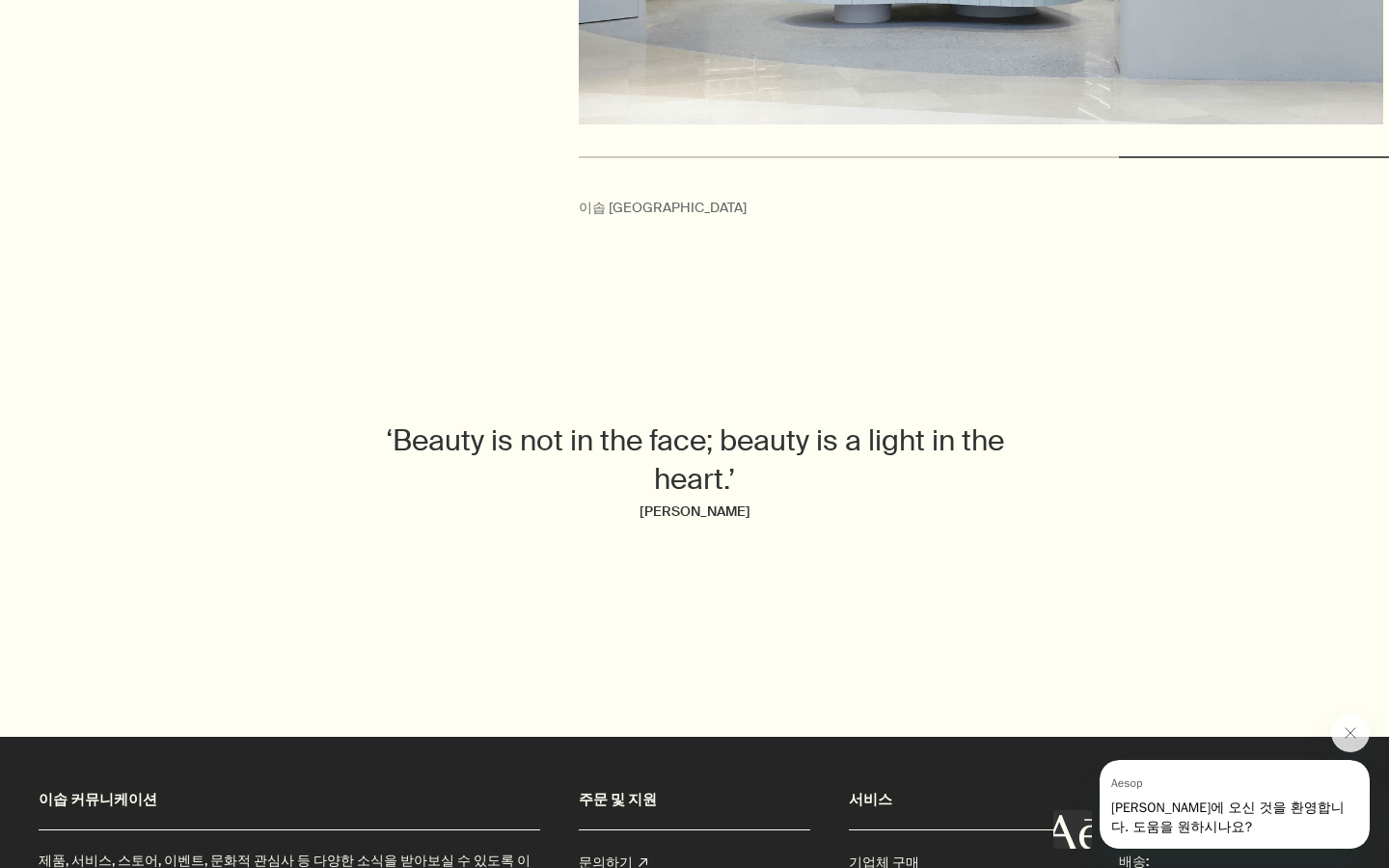 click on "chevron chevron 이솝 스타필드 하남점" at bounding box center (926, -50) 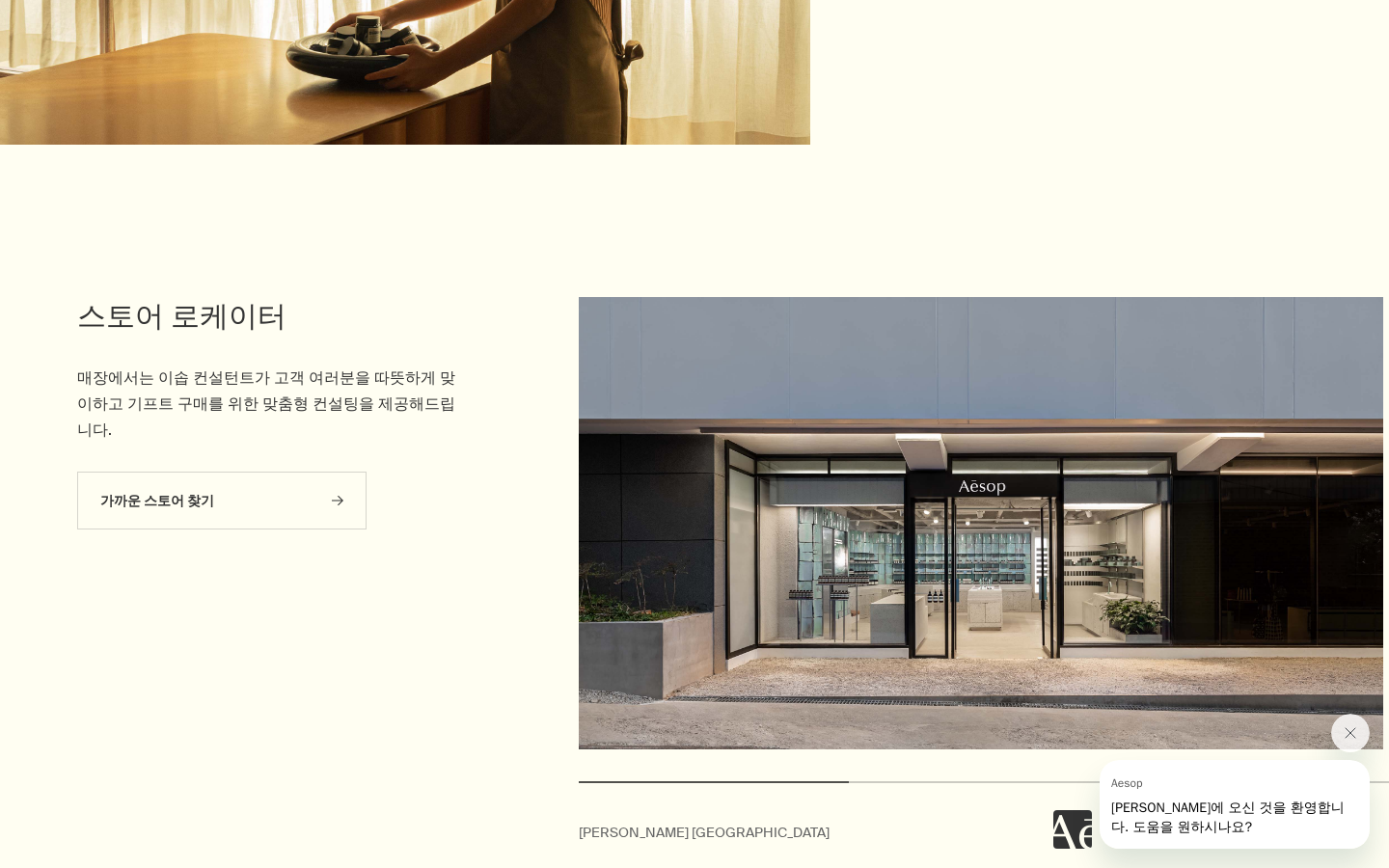 scroll, scrollTop: 5964, scrollLeft: 0, axis: vertical 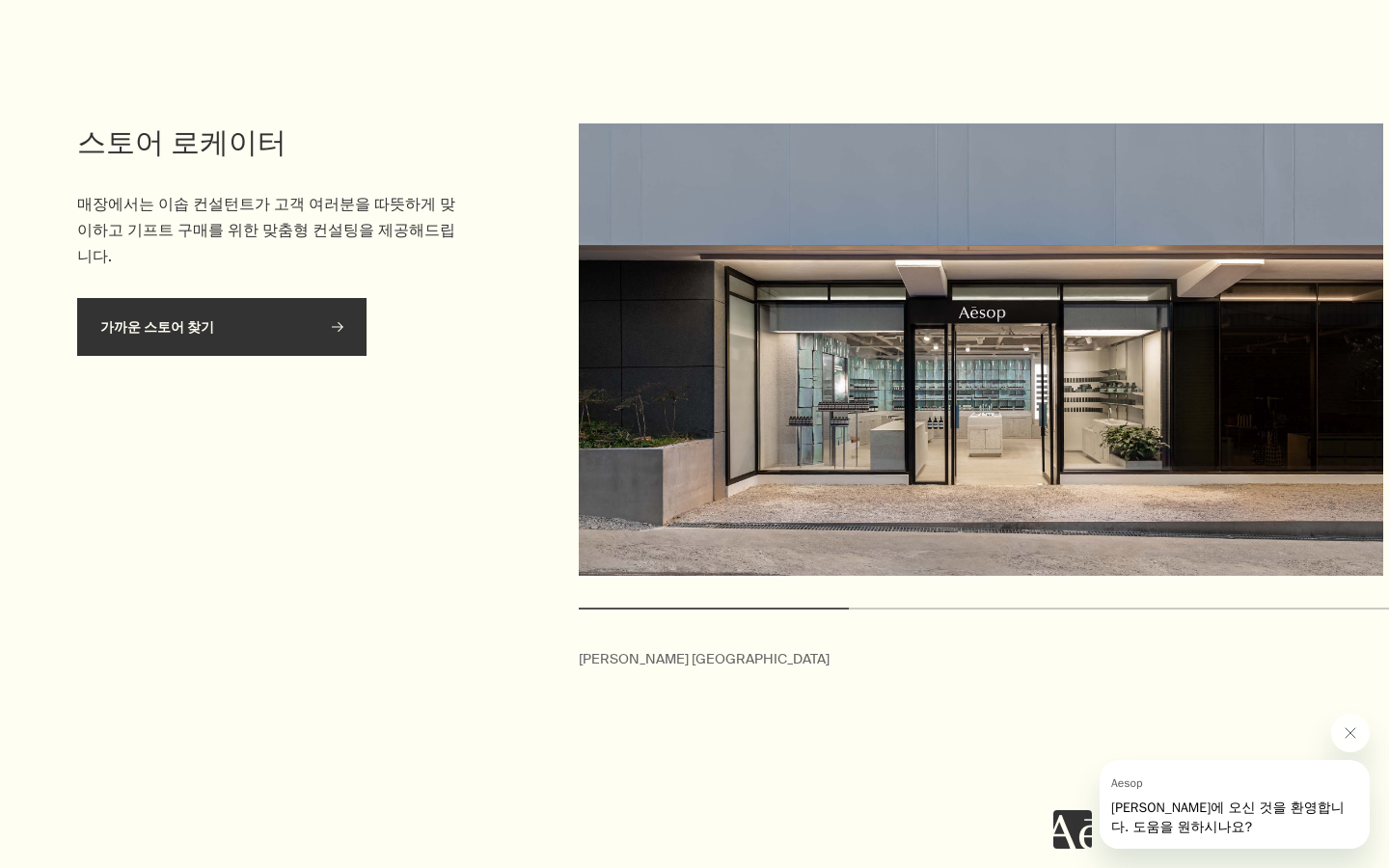 click on "가까운 스토어 찾기   rightArrow" at bounding box center (222, 327) 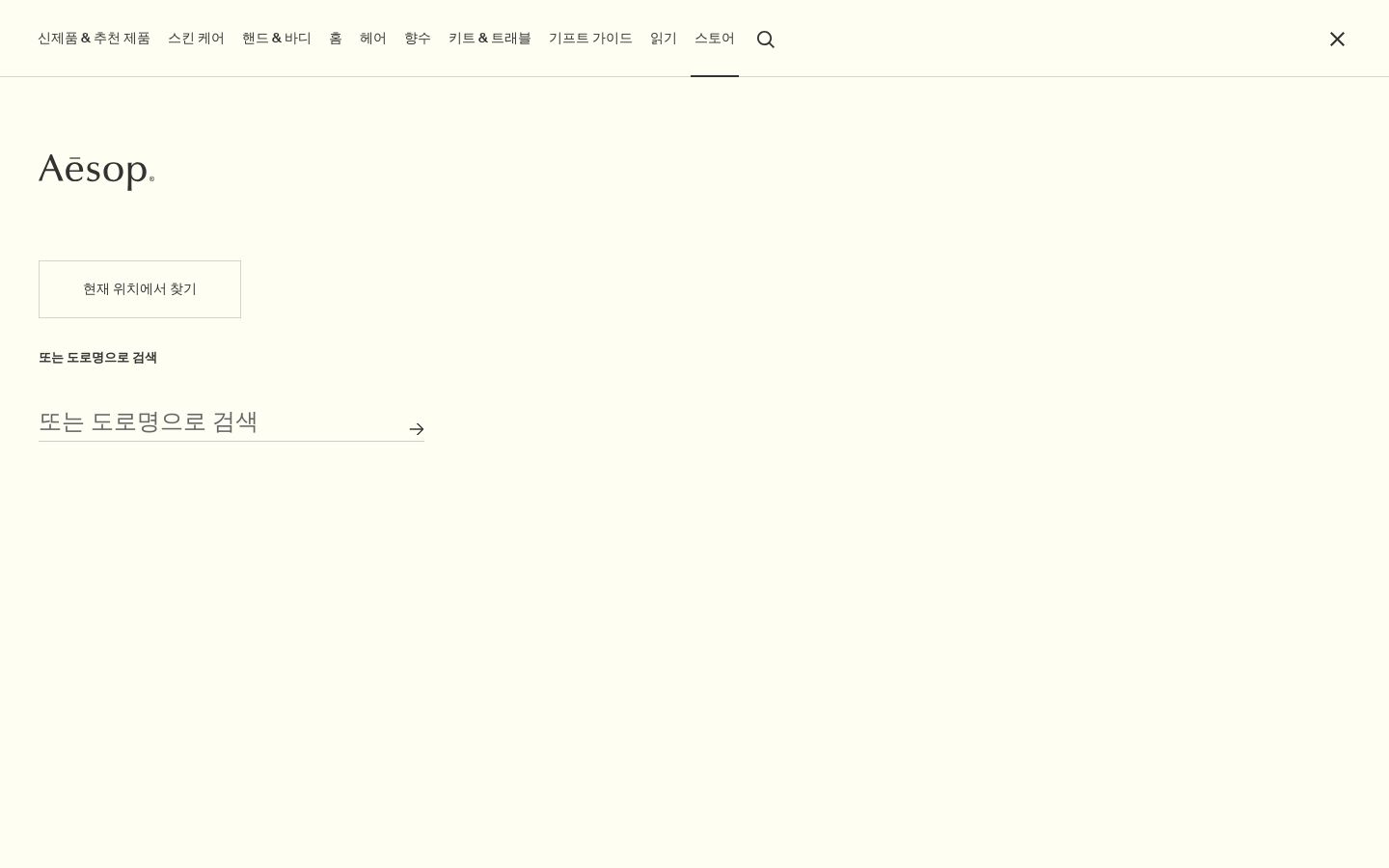 scroll, scrollTop: 0, scrollLeft: 0, axis: both 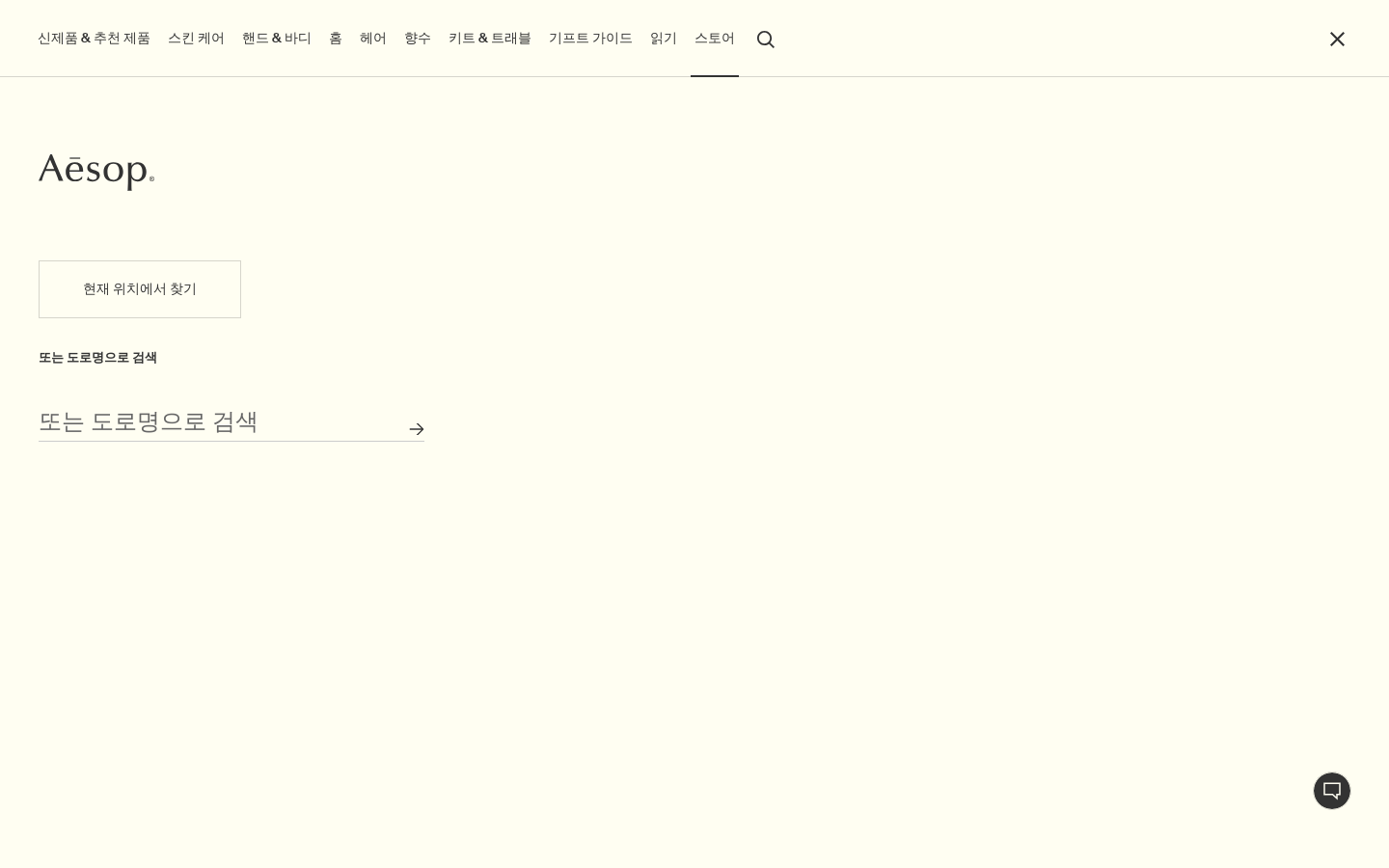click on "스토어" at bounding box center [715, 38] 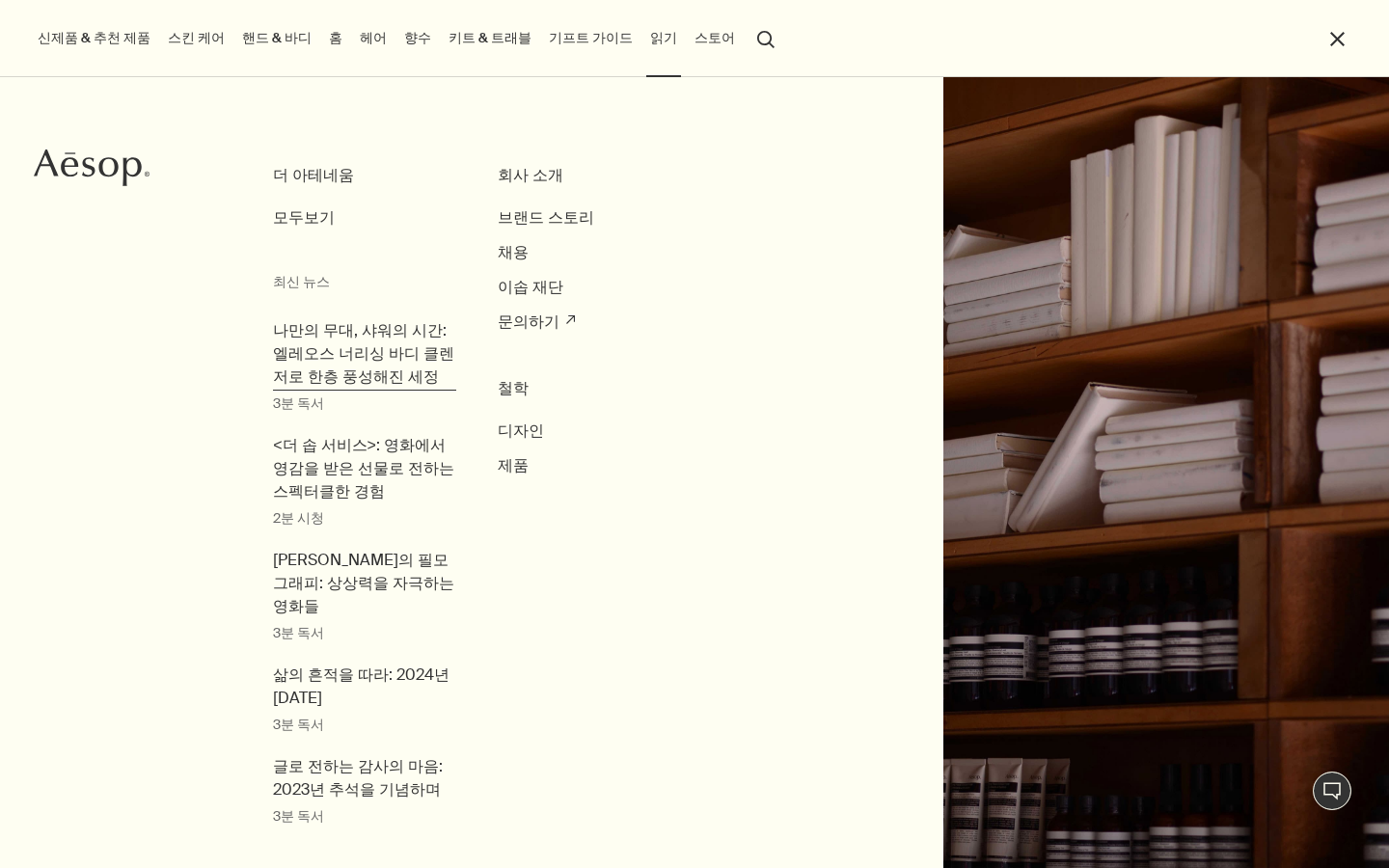 click on "나만의 무대, 샤워의 시간: 엘레오스 너리싱 바디 클렌저로 한층 풍성해진 세정" at bounding box center [364, 354] 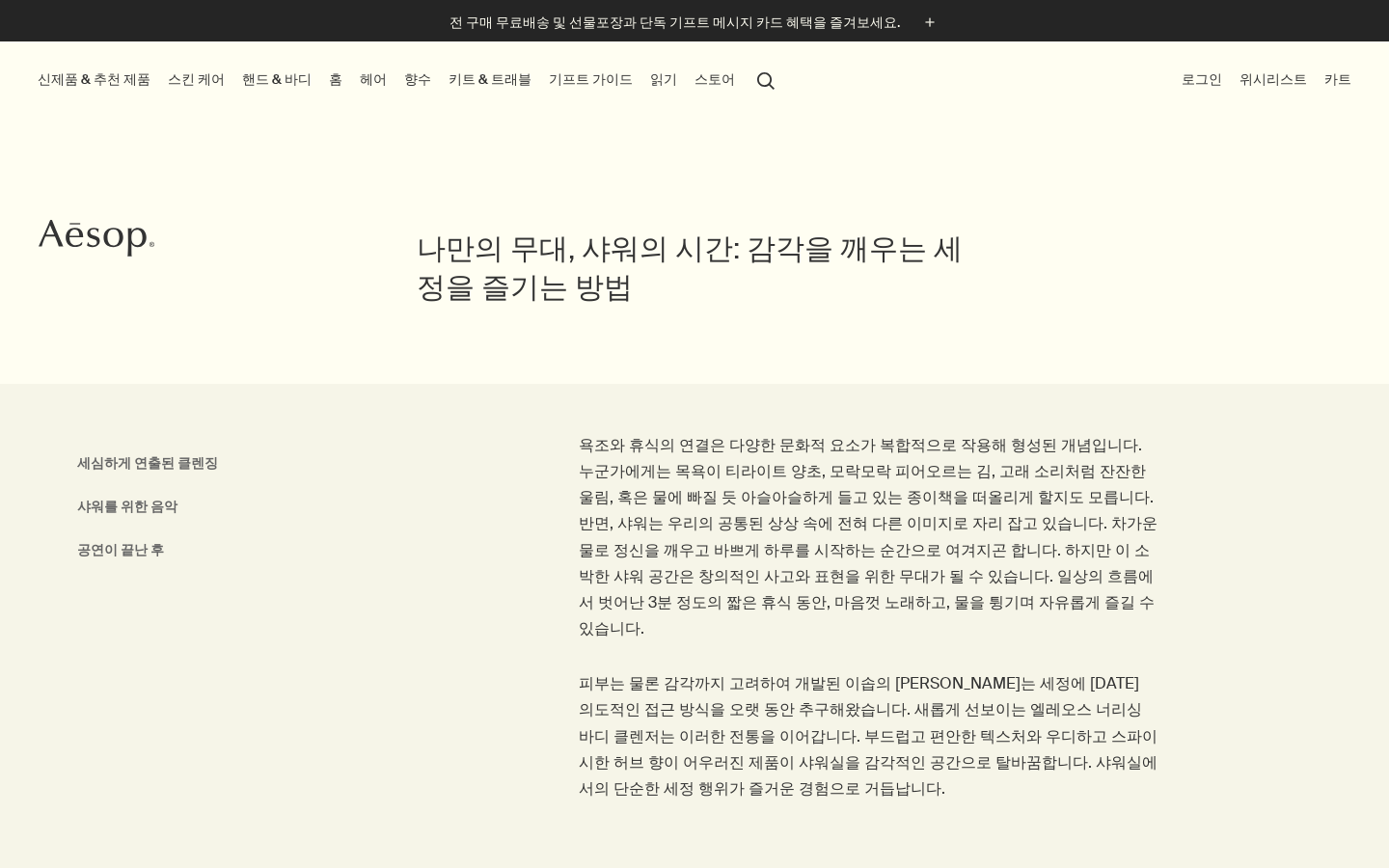 scroll, scrollTop: 0, scrollLeft: 0, axis: both 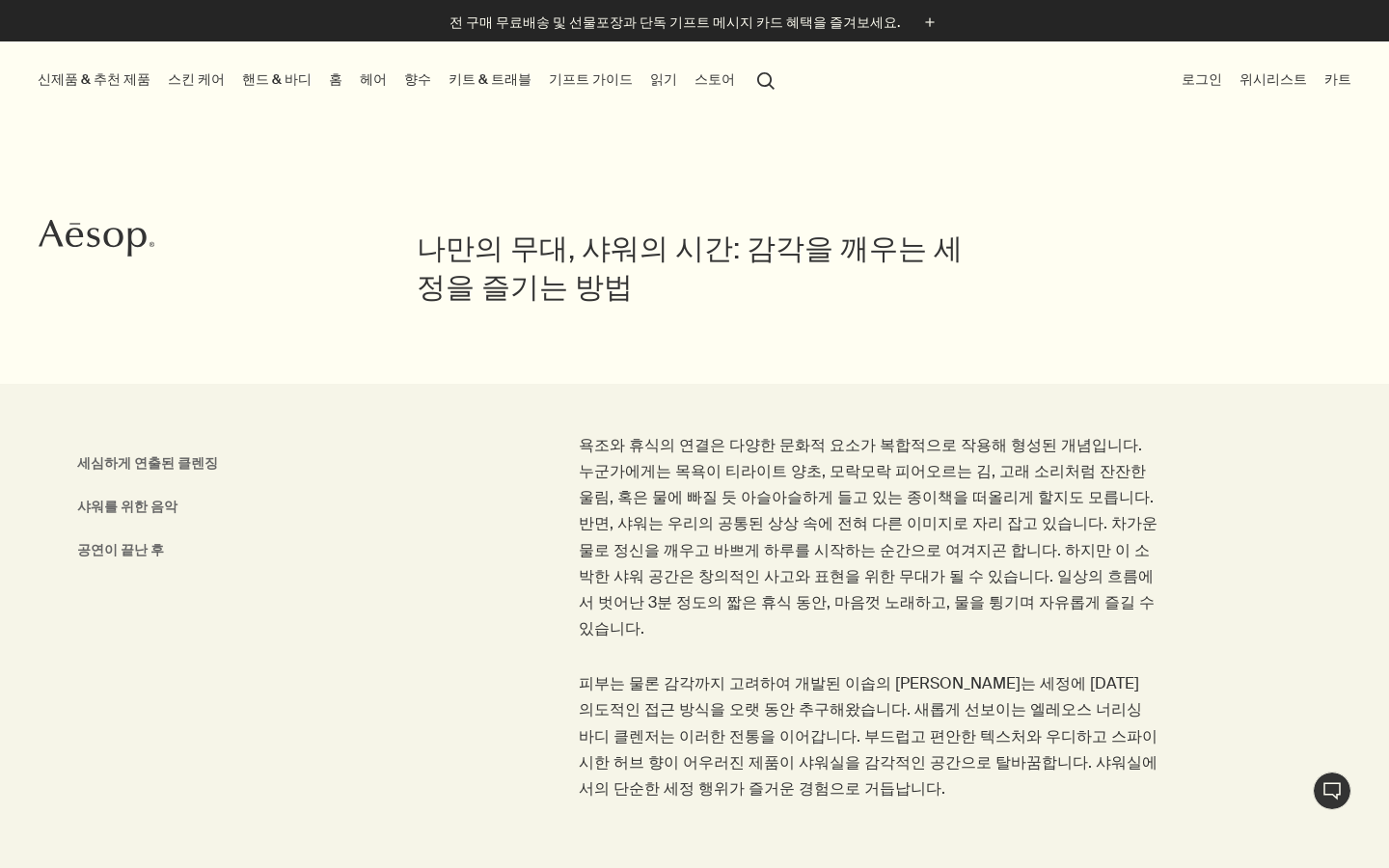 click on "기프트 가이드" at bounding box center (590, 79) 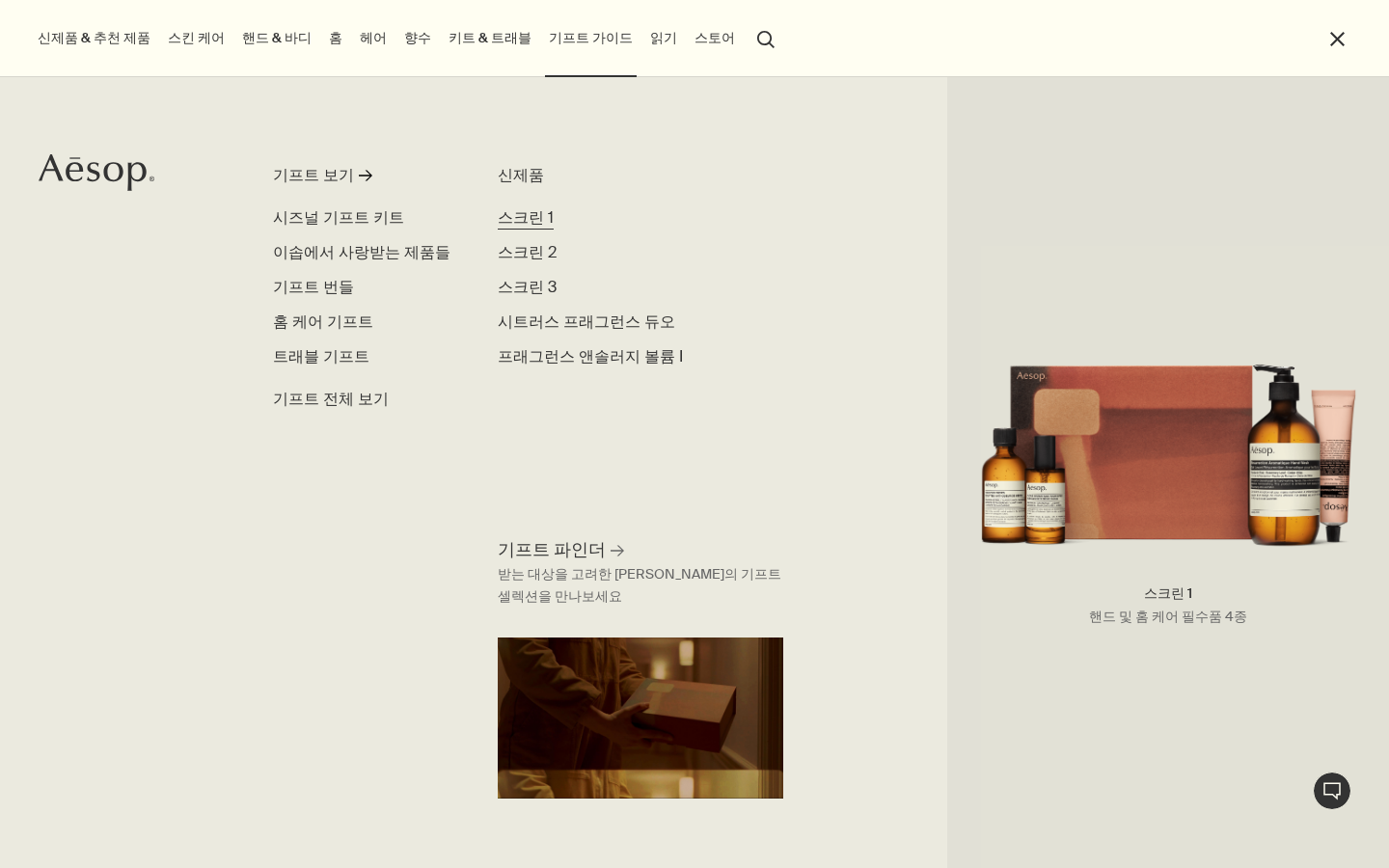 click on "스크린 1" at bounding box center [526, 217] 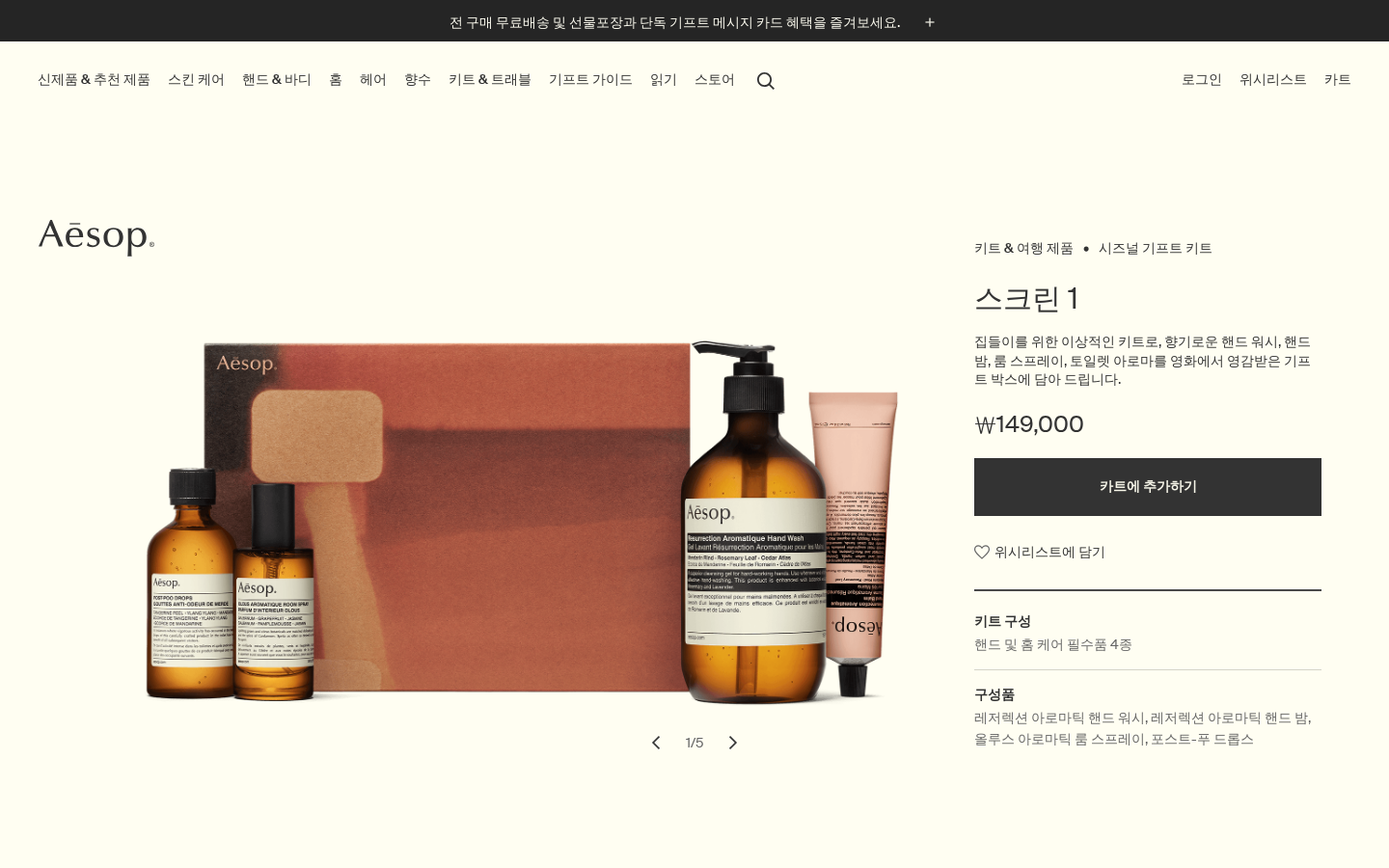 scroll, scrollTop: 0, scrollLeft: 0, axis: both 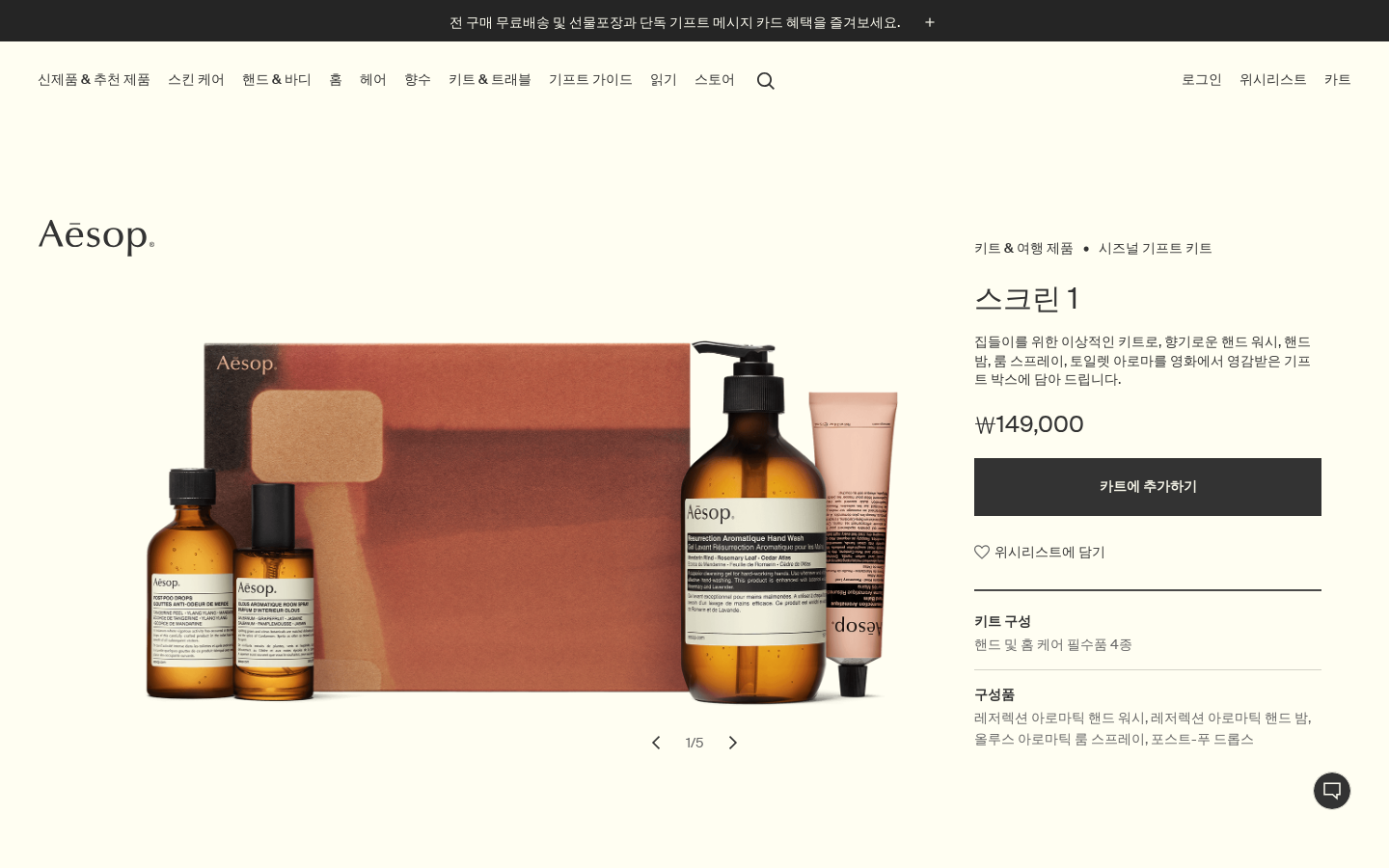 click on "chevron" at bounding box center (733, 743) 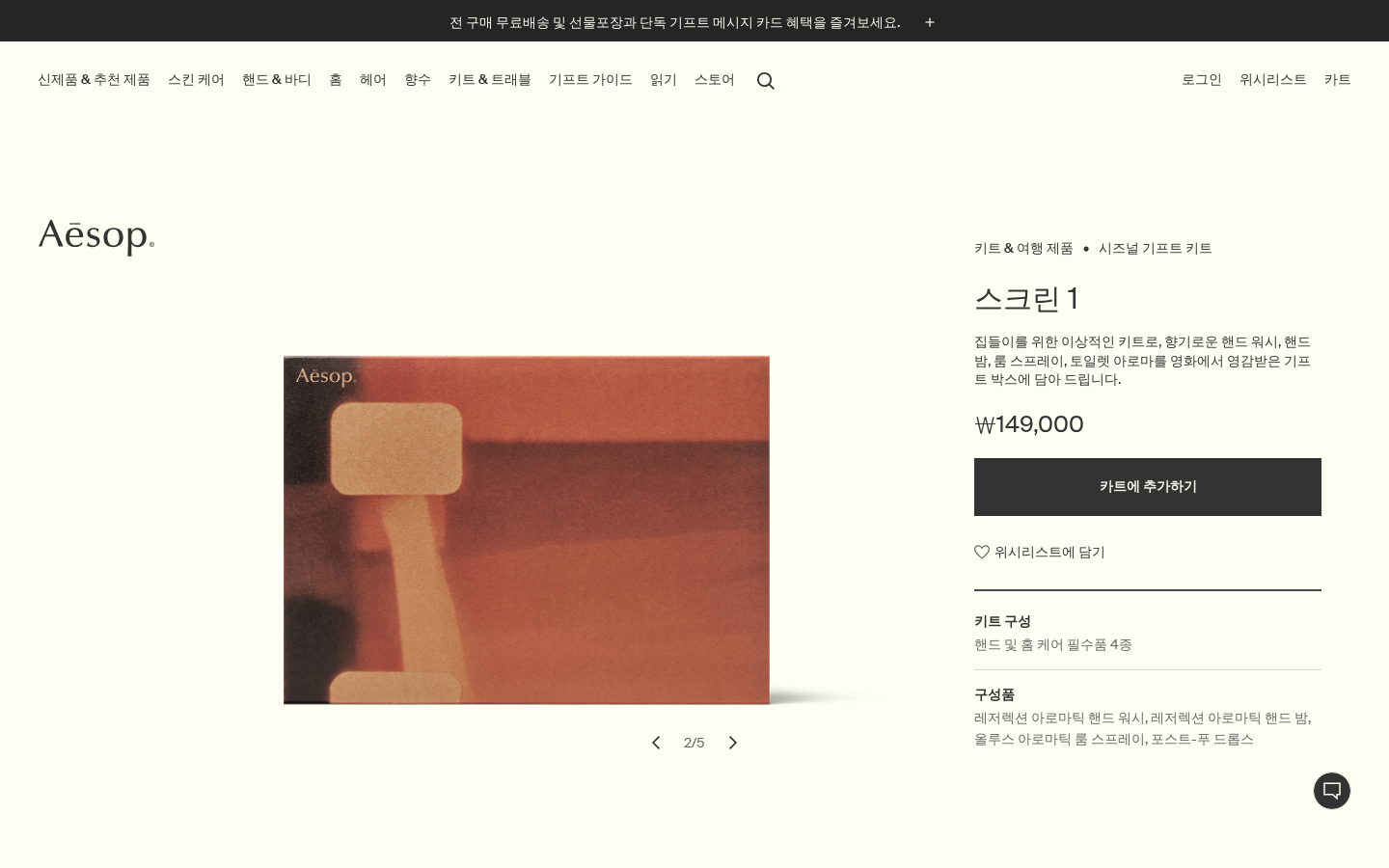 click on "chevron" at bounding box center (733, 743) 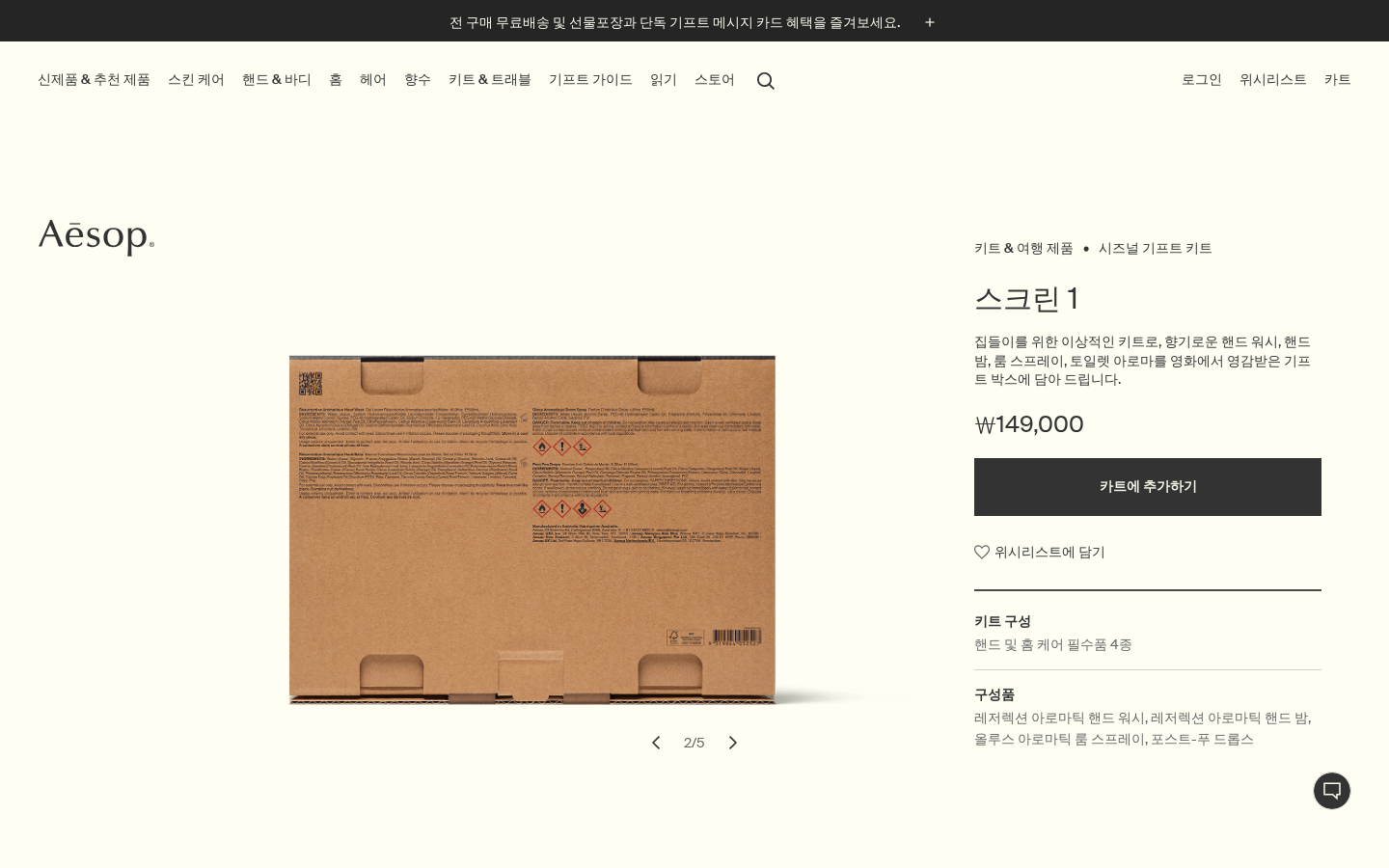 click on "chevron" at bounding box center (733, 743) 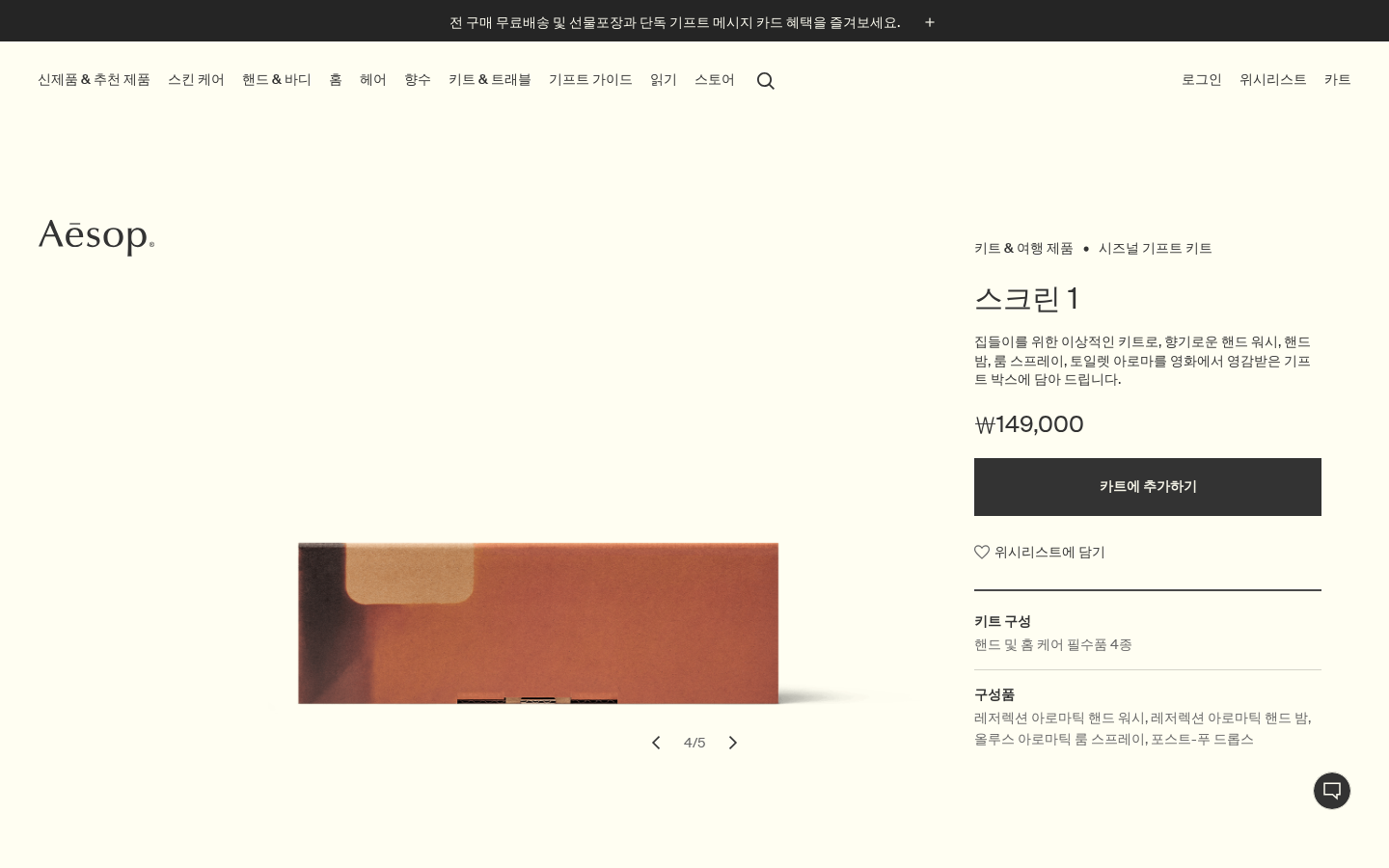 click on "chevron" at bounding box center [733, 743] 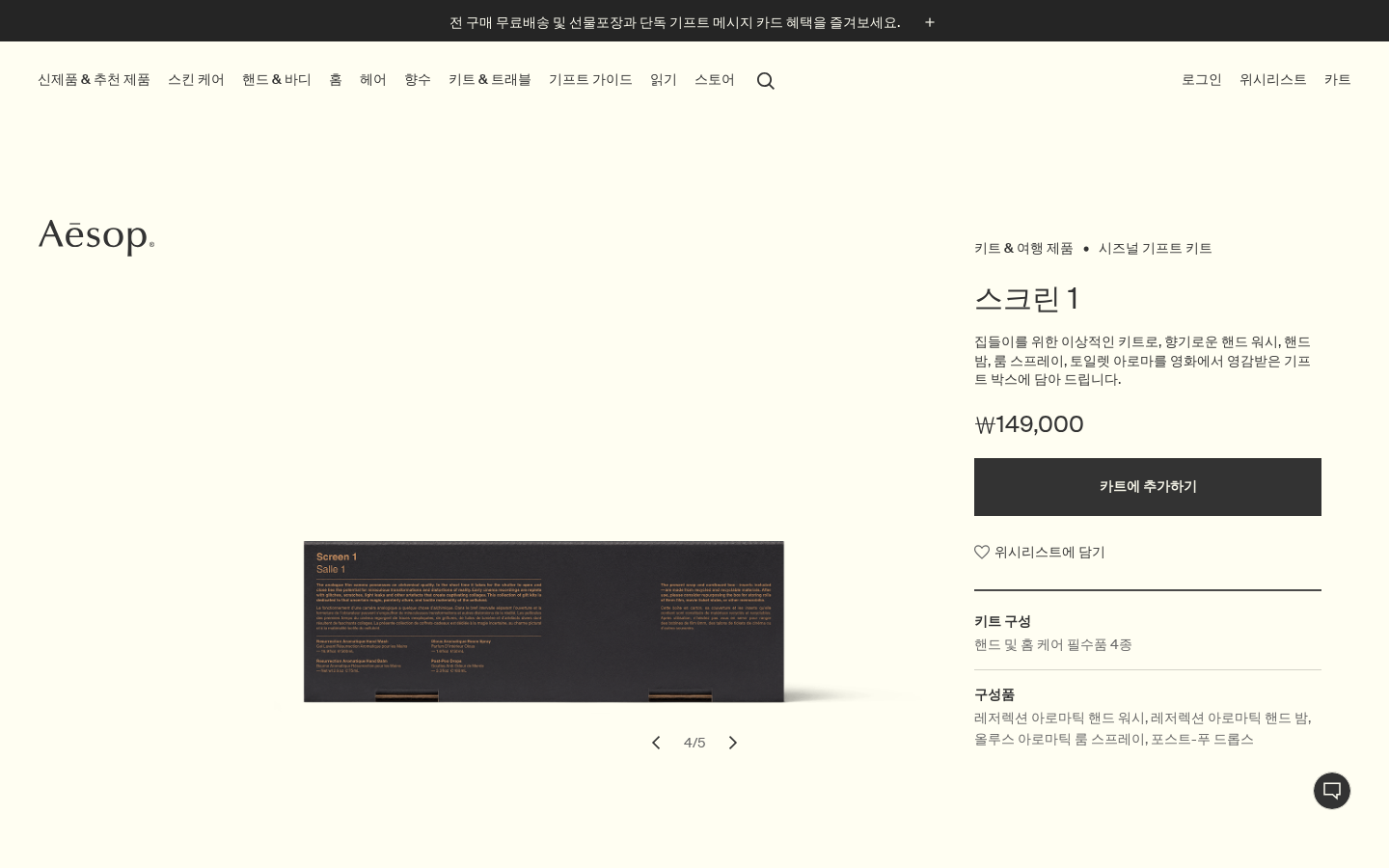 click on "chevron" at bounding box center (733, 743) 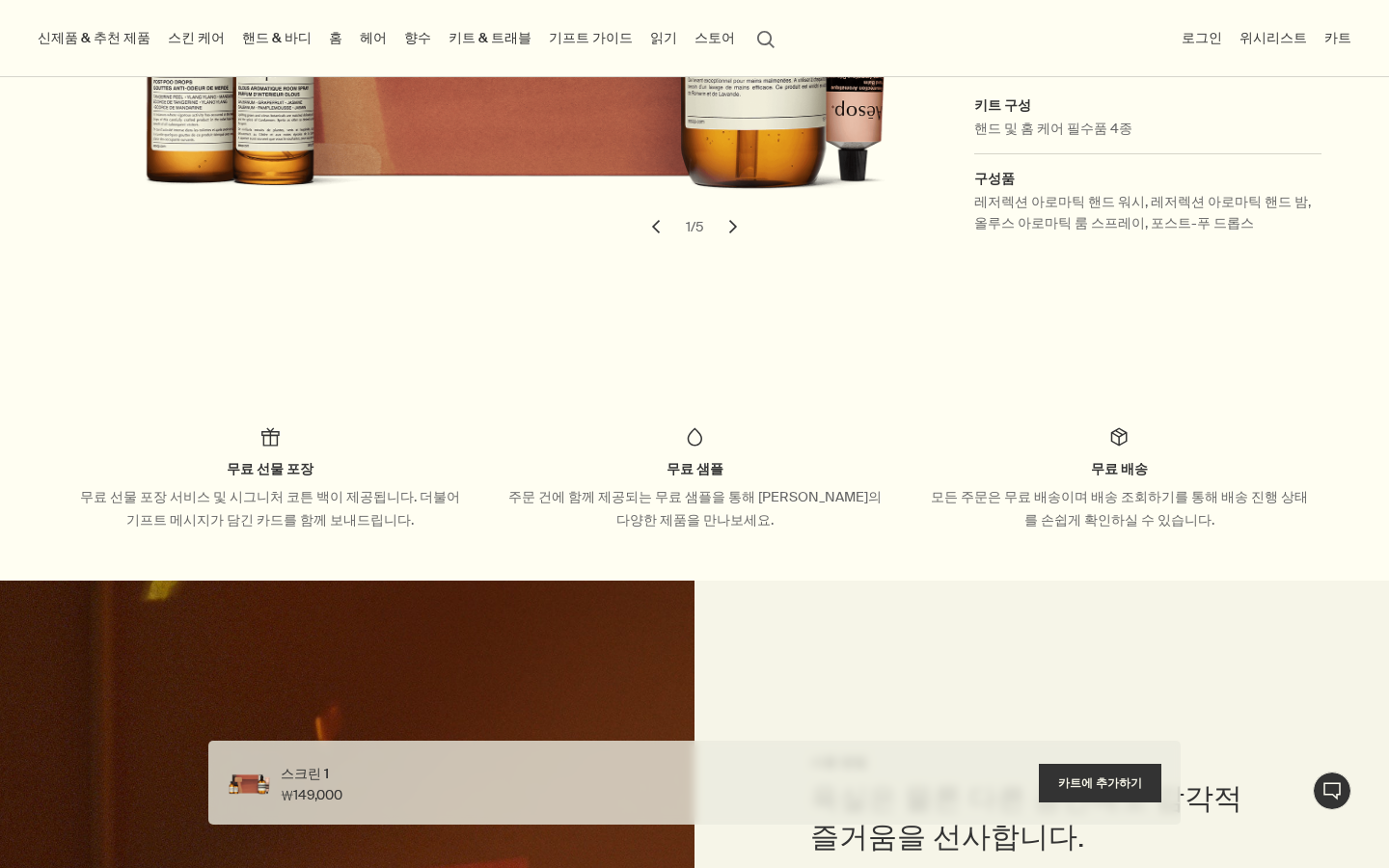 scroll, scrollTop: 0, scrollLeft: 0, axis: both 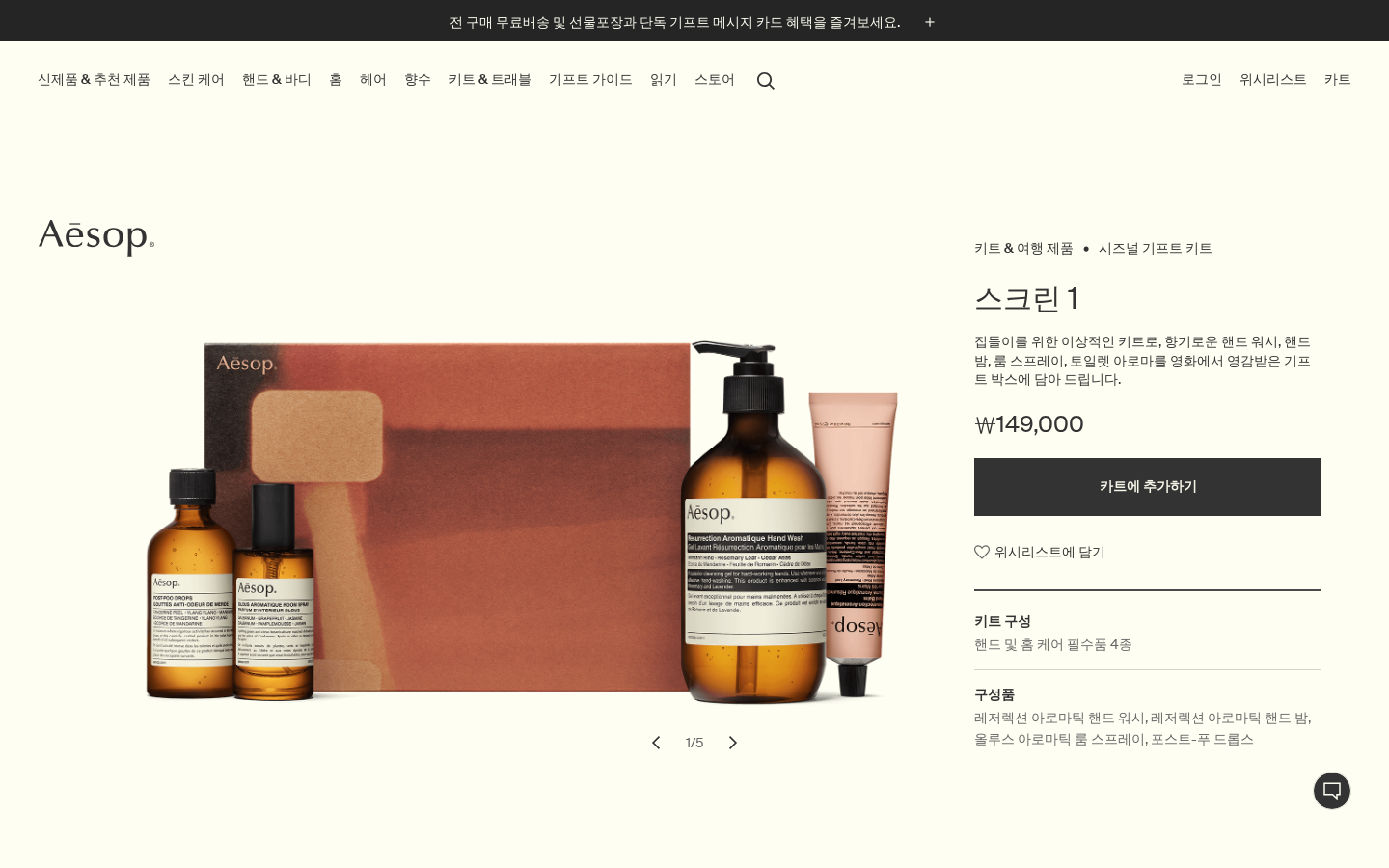 click on "기프트 가이드" at bounding box center [590, 79] 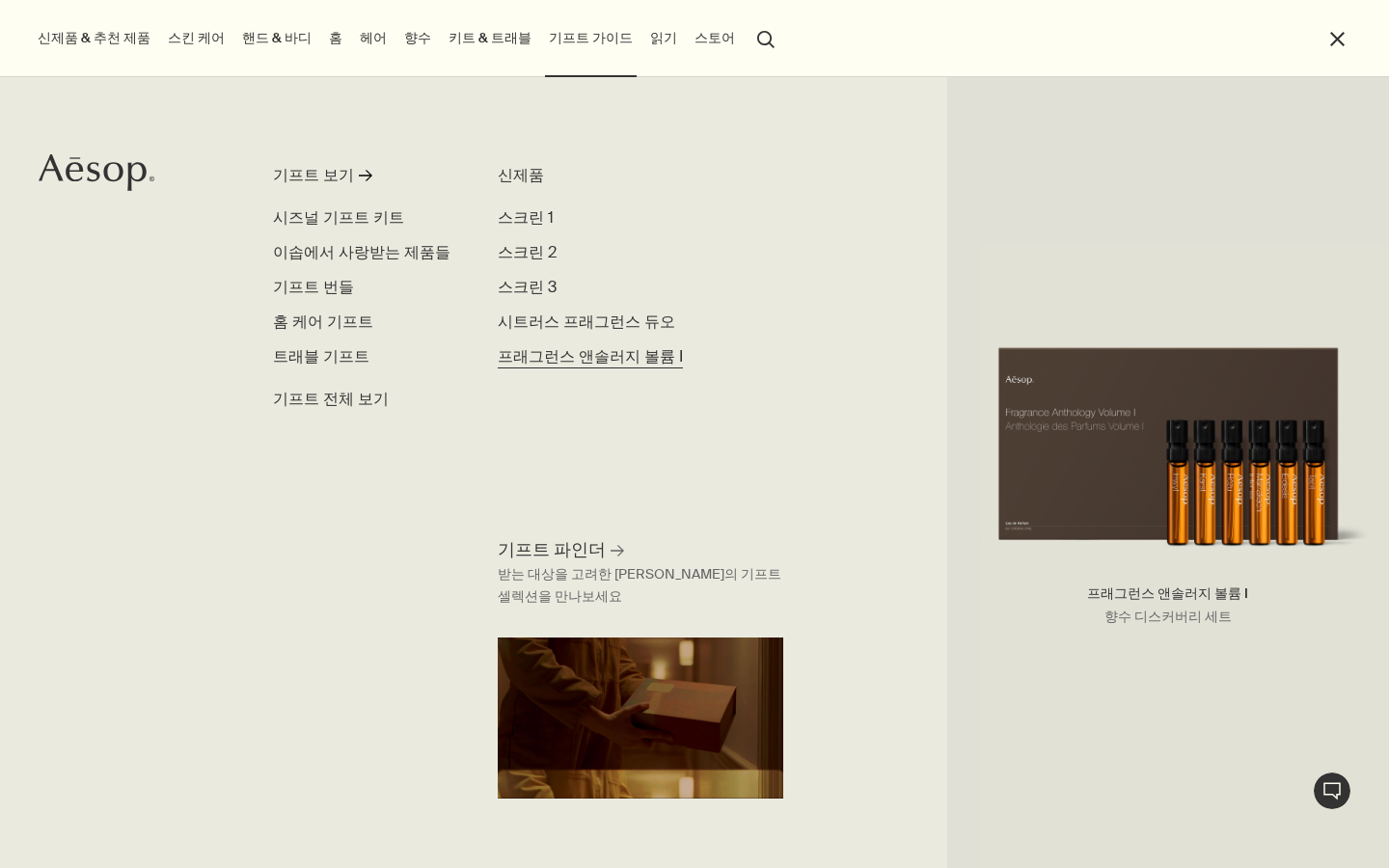 click on "프래그런스 앤솔러지 볼륨 I" at bounding box center [590, 356] 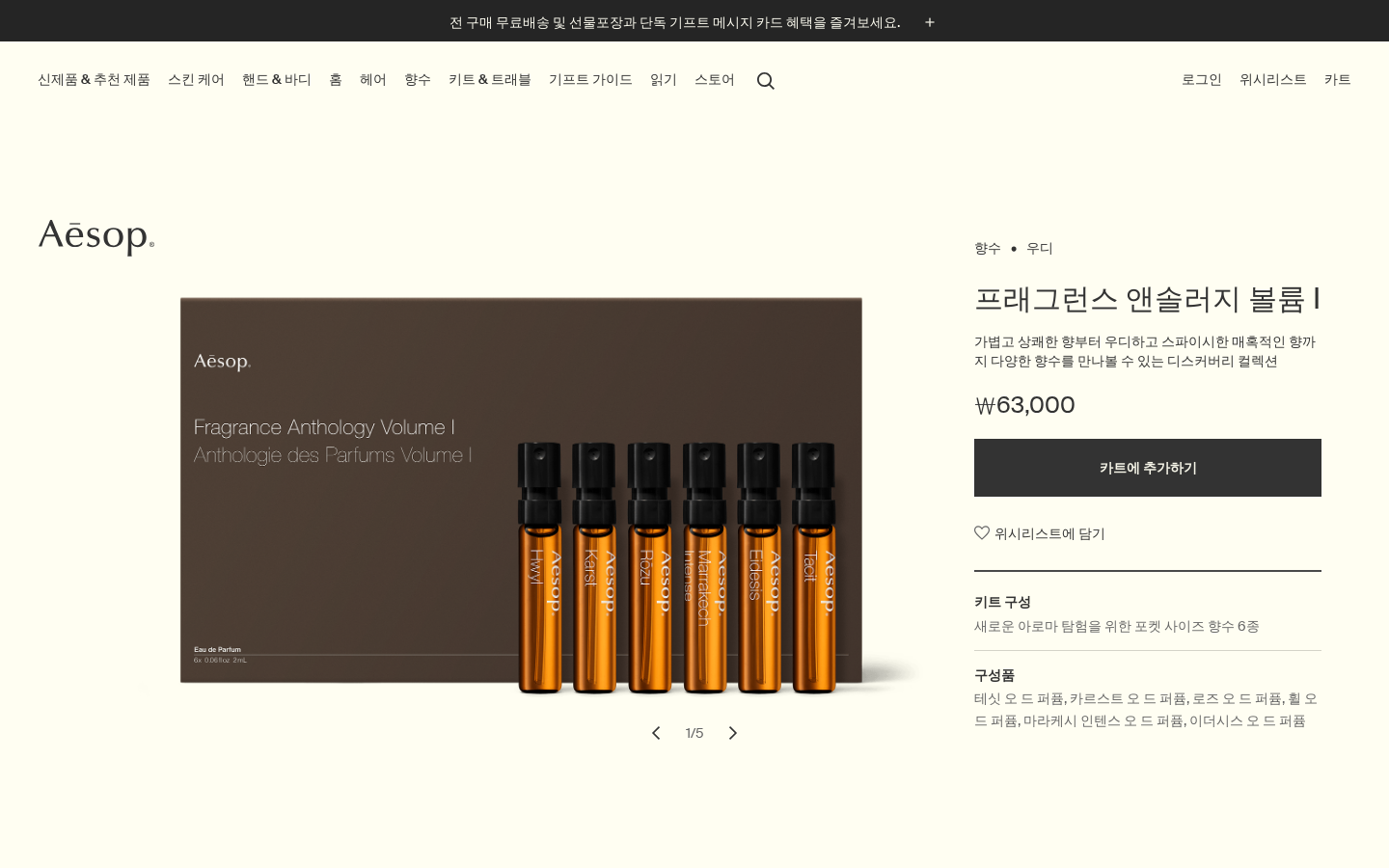 scroll, scrollTop: 0, scrollLeft: 0, axis: both 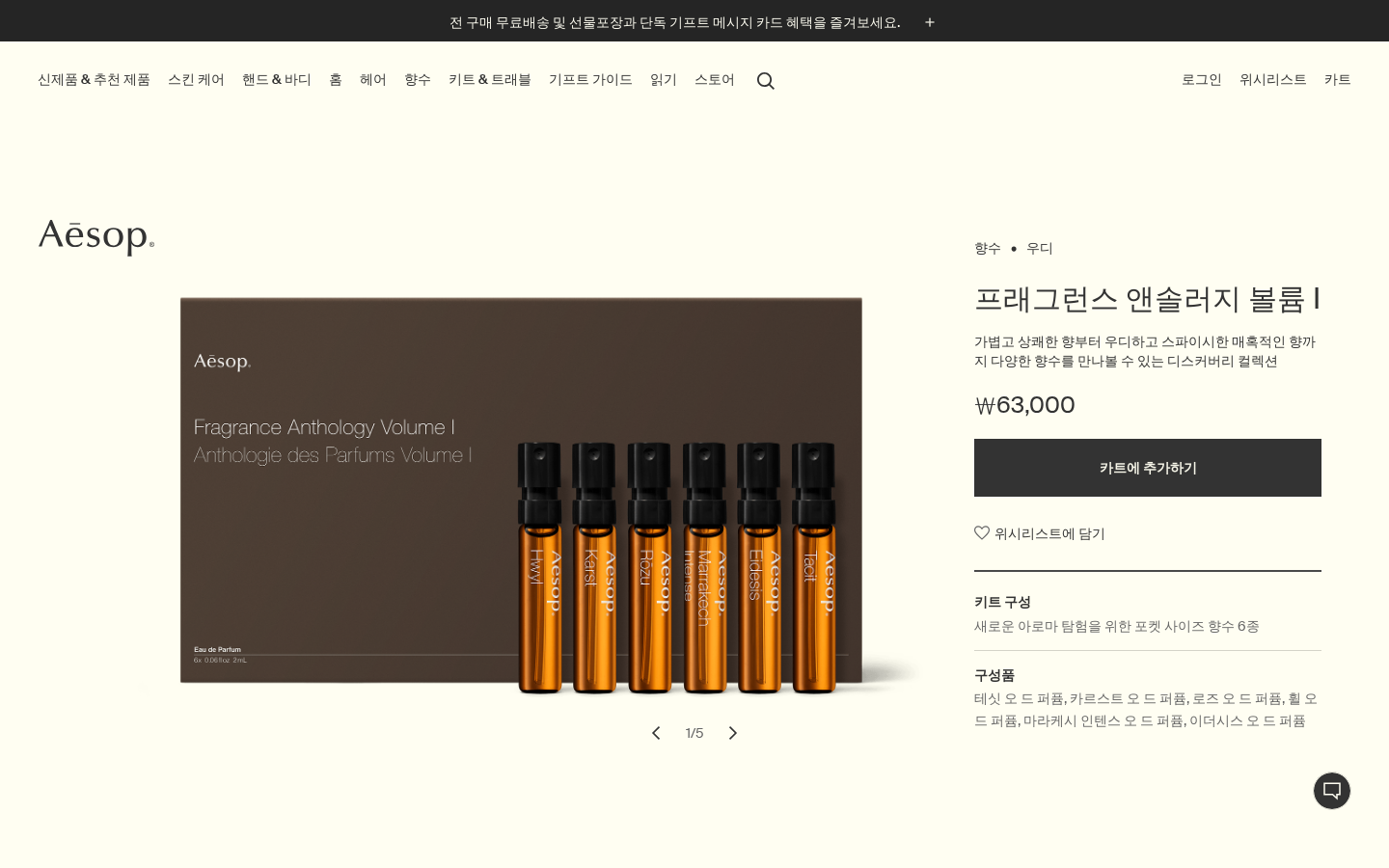 click on "chevron" at bounding box center [733, 733] 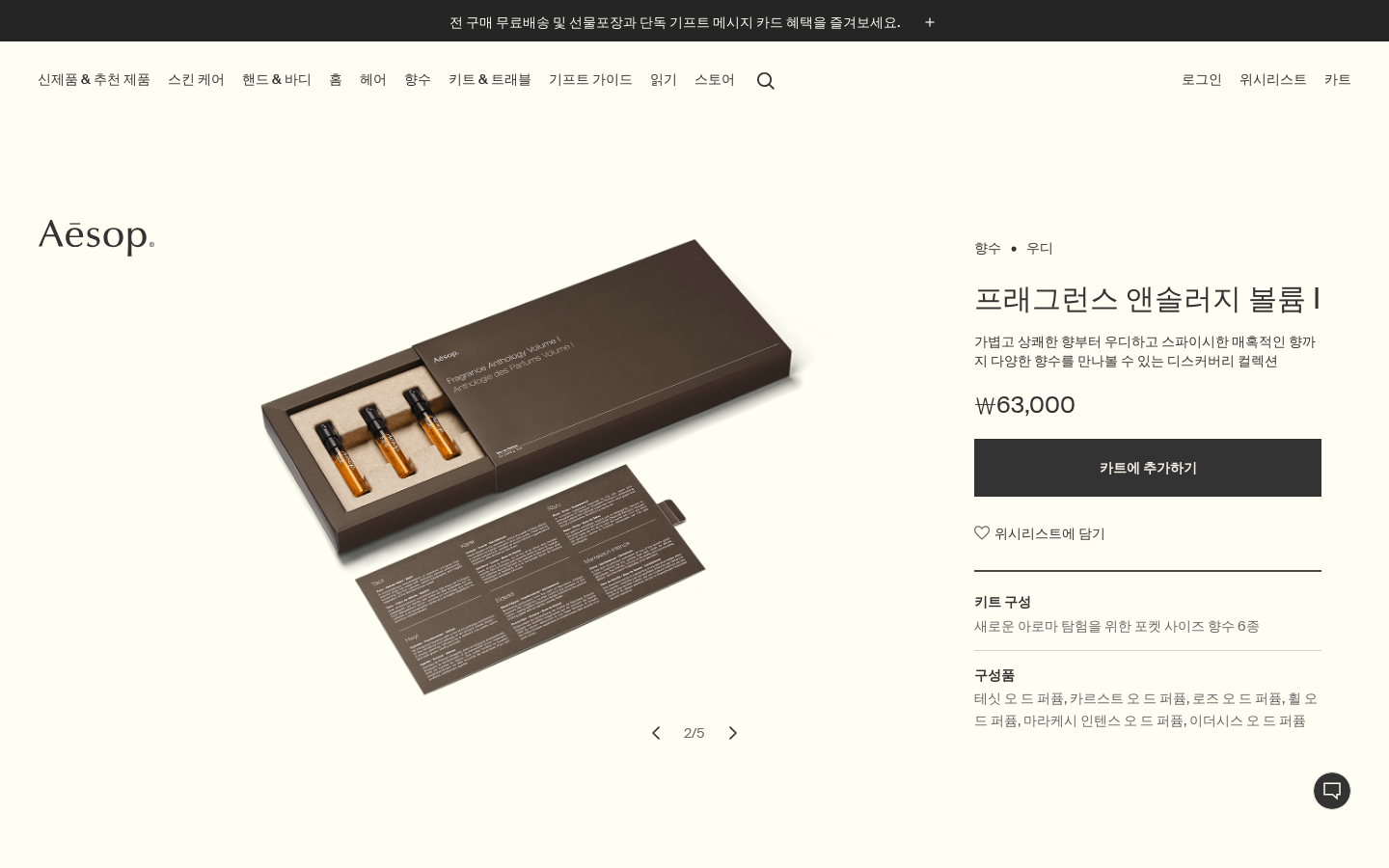 click on "chevron" at bounding box center [733, 733] 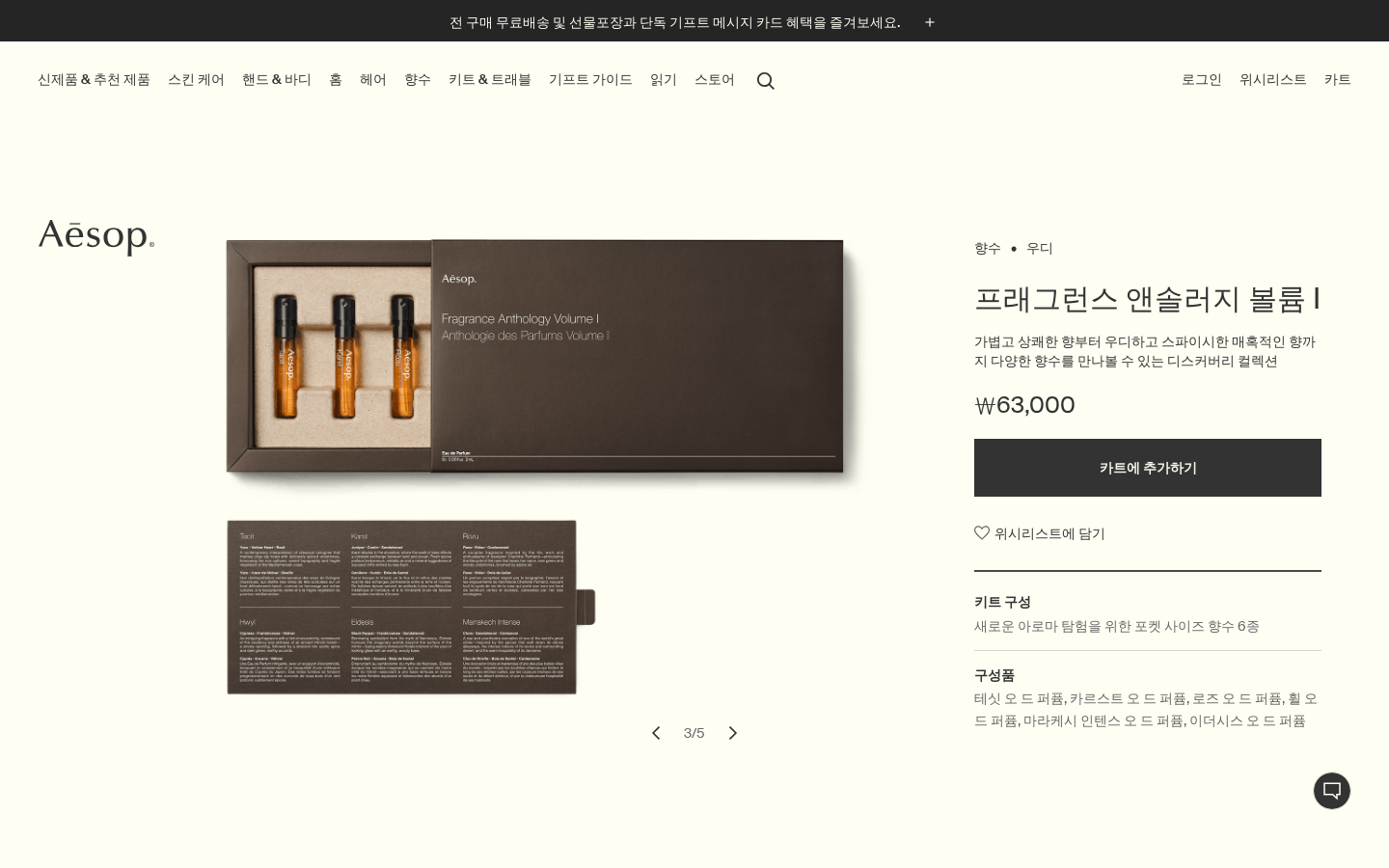click on "chevron" at bounding box center (733, 733) 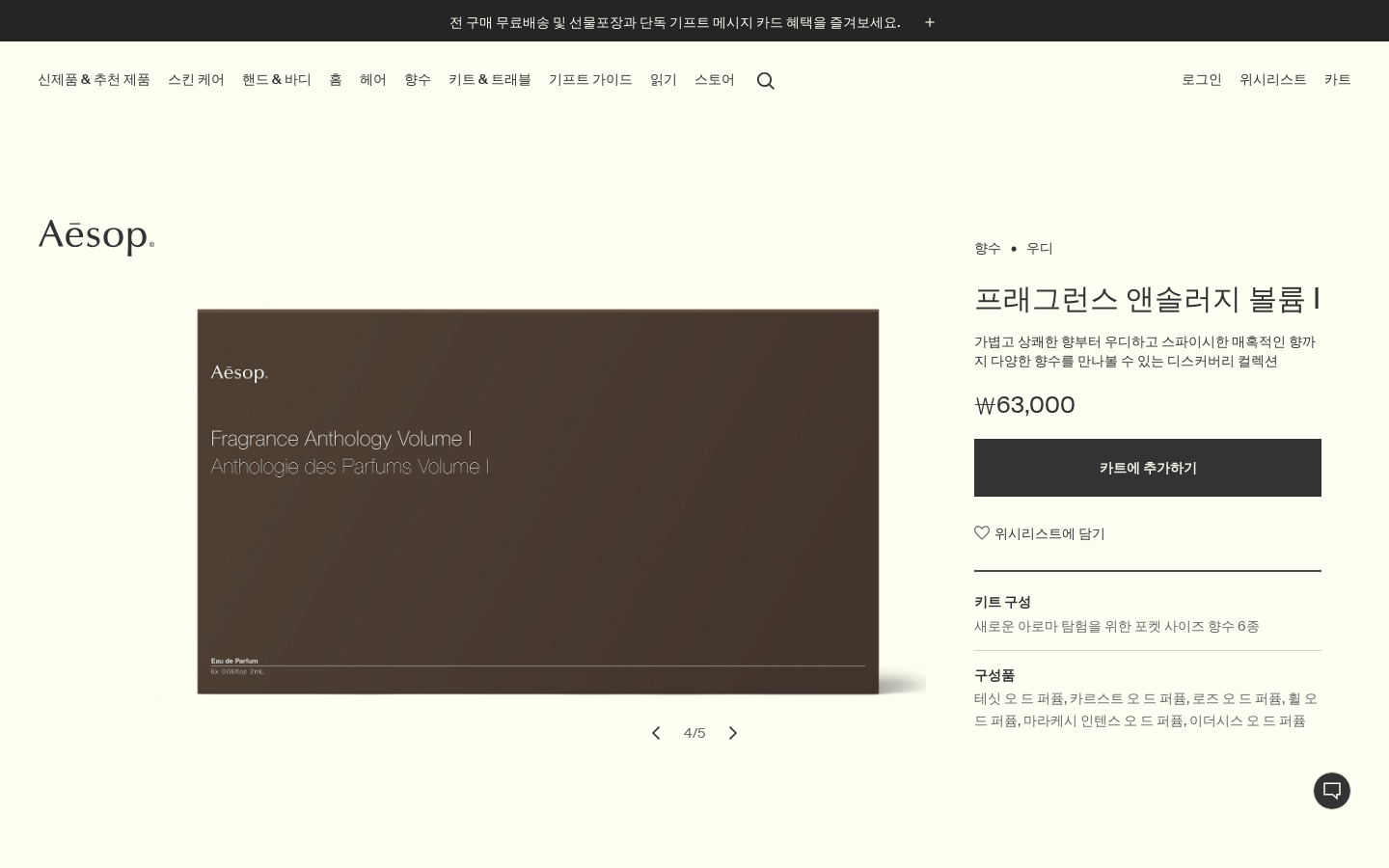 click on "chevron" at bounding box center [733, 733] 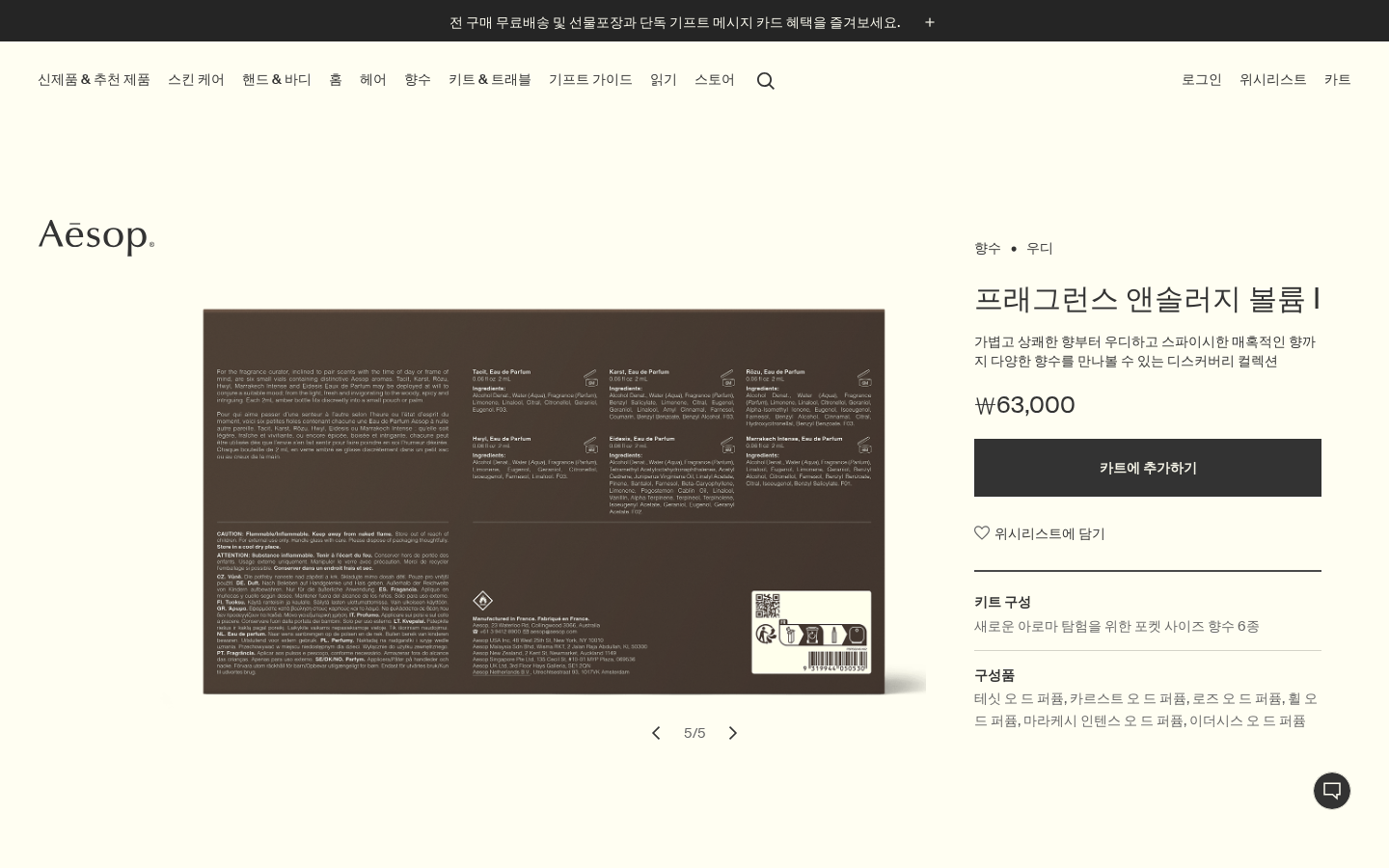 click on "chevron" at bounding box center [733, 733] 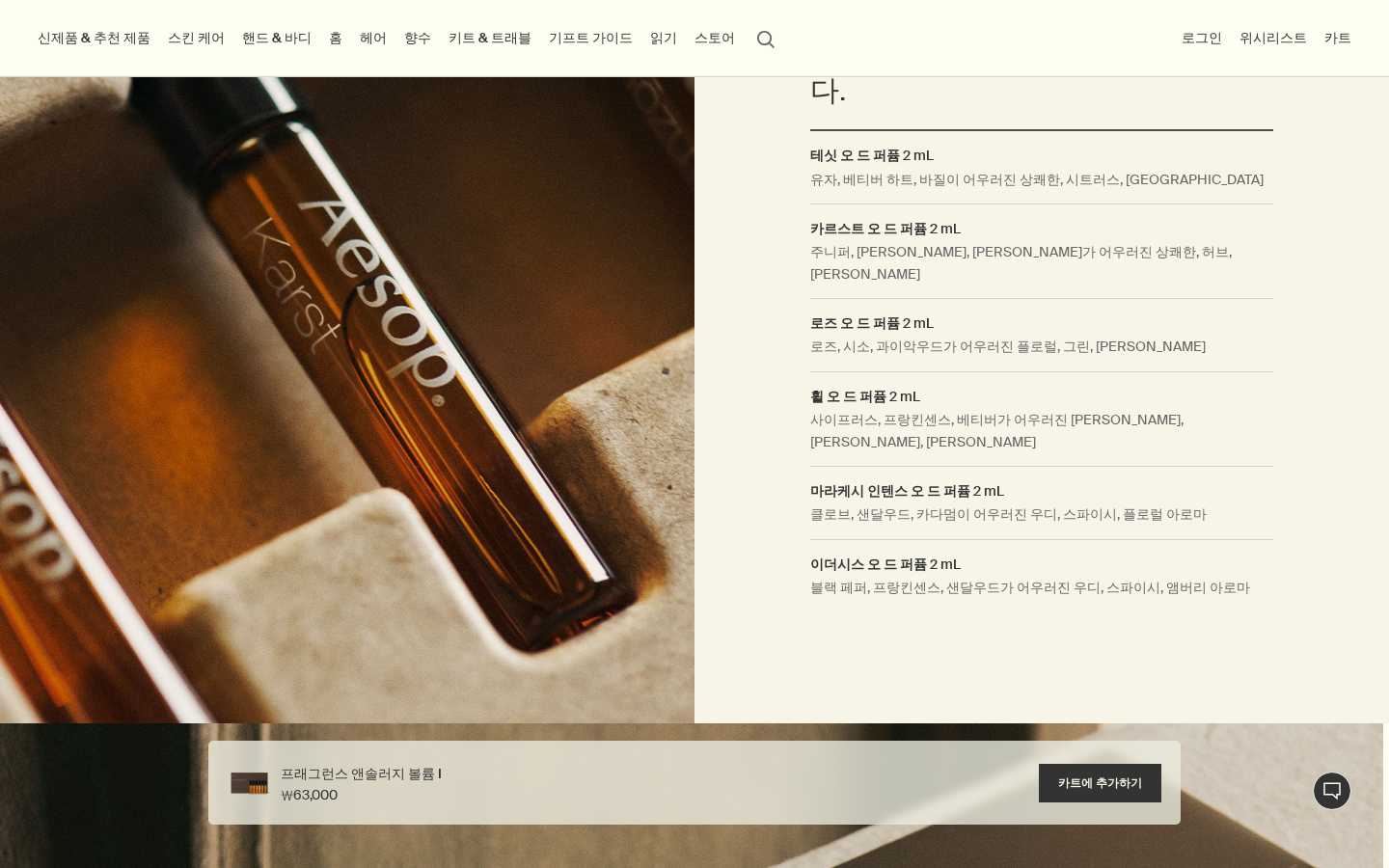 scroll, scrollTop: 0, scrollLeft: 0, axis: both 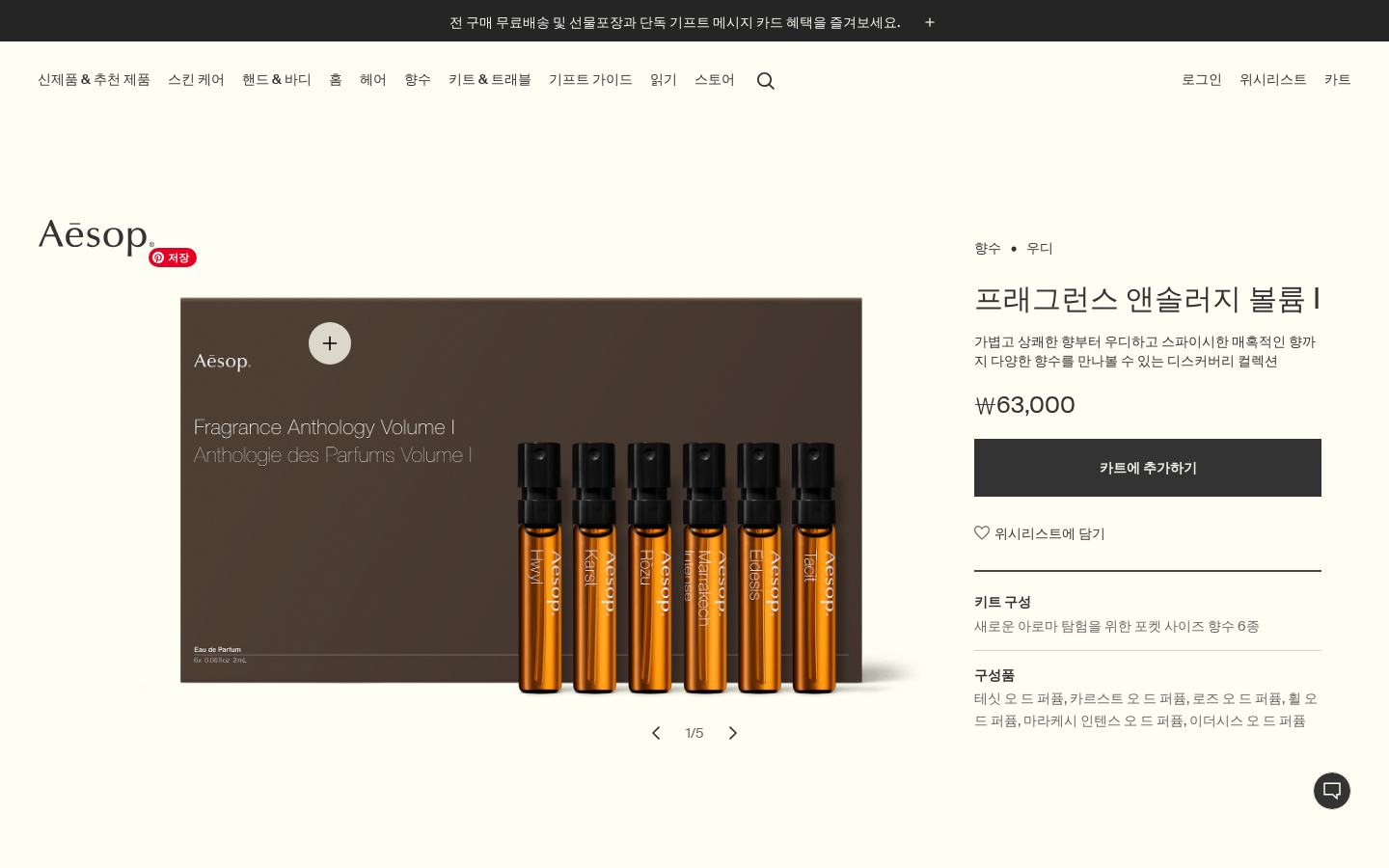 click at bounding box center (544, 484) 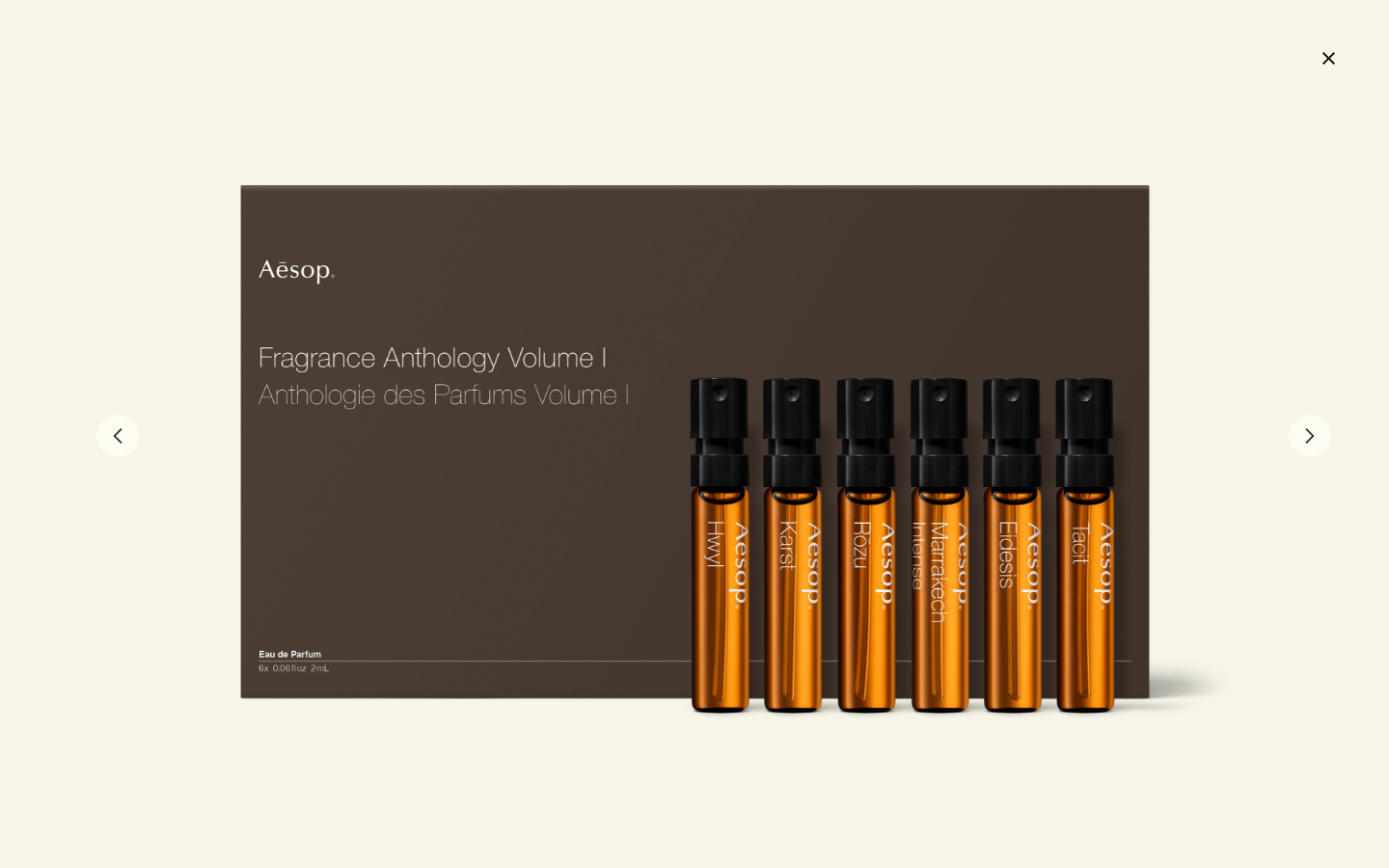 click on "chevron" at bounding box center [1310, 436] 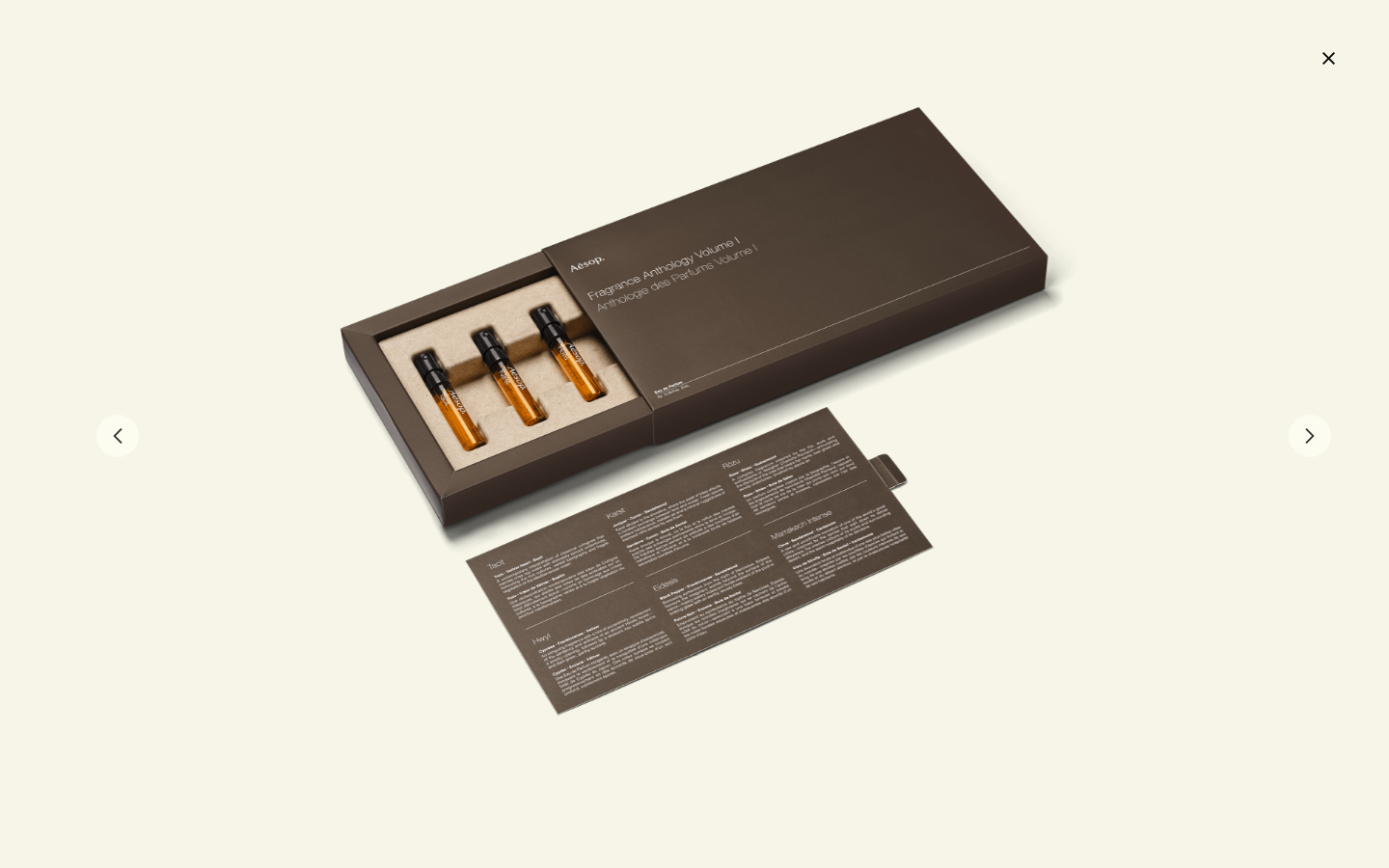 click on "chevron" at bounding box center [1310, 436] 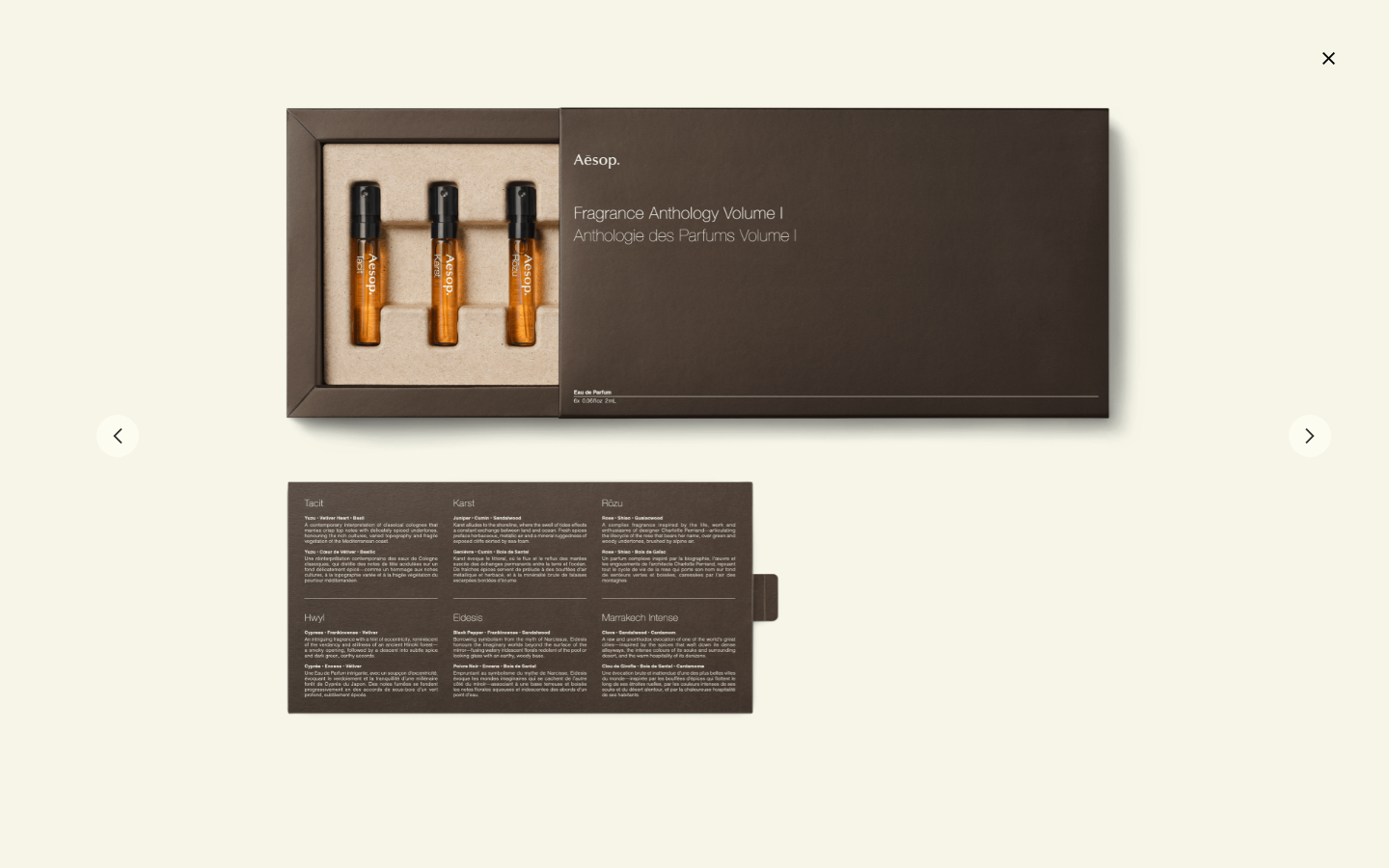 click on "chevron" at bounding box center (1310, 436) 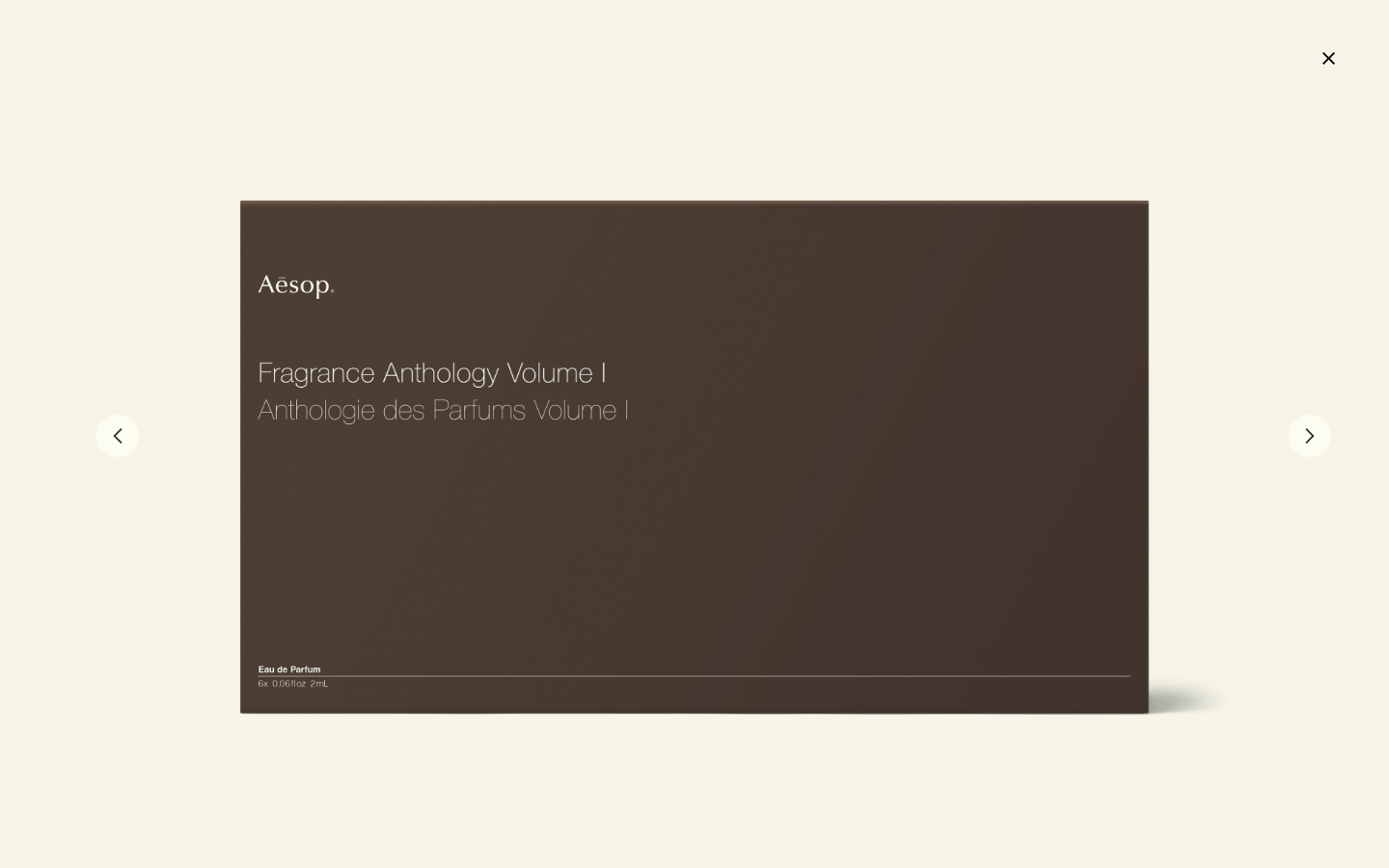 click on "chevron" at bounding box center [1310, 436] 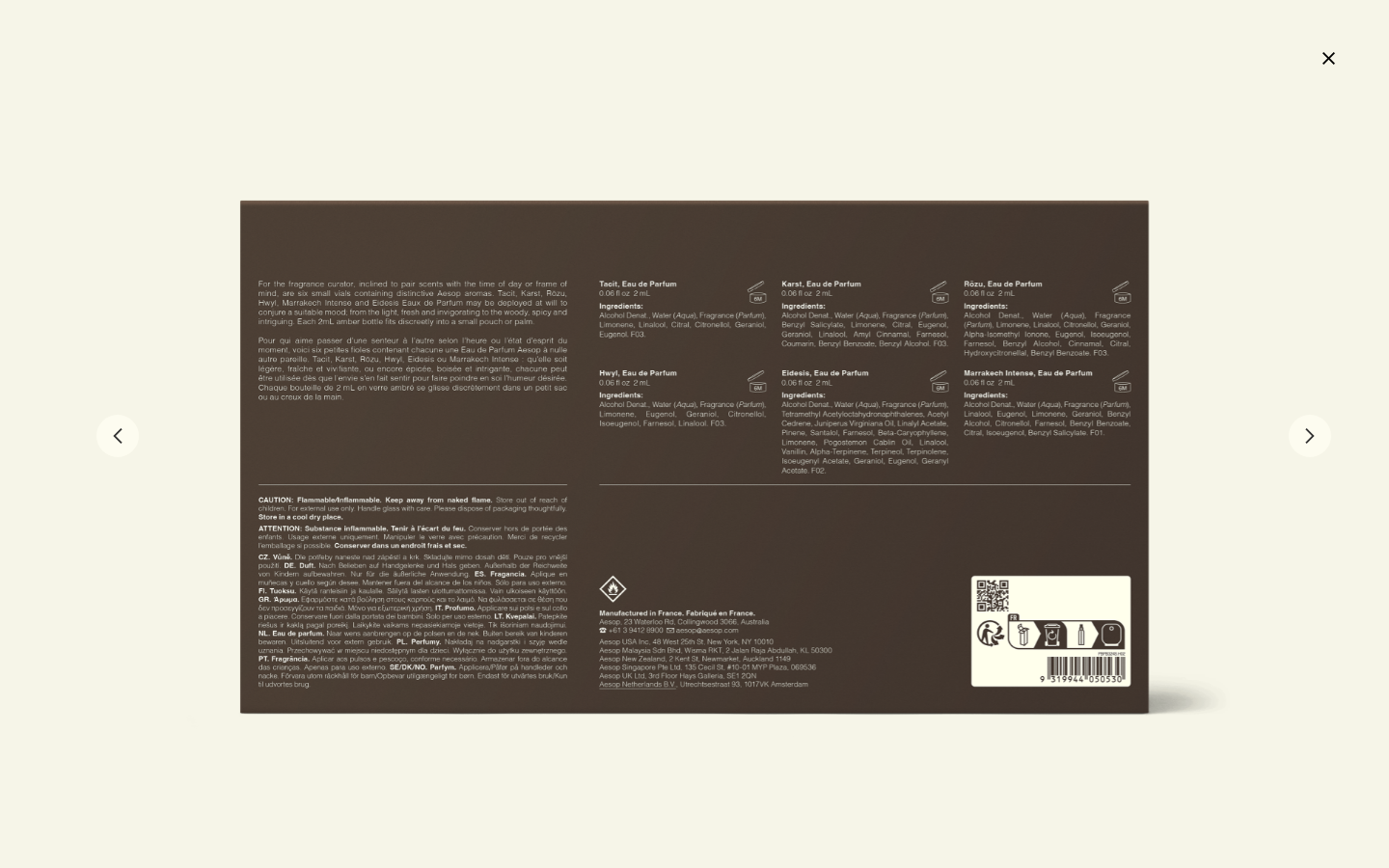 click on "chevron" at bounding box center (1310, 436) 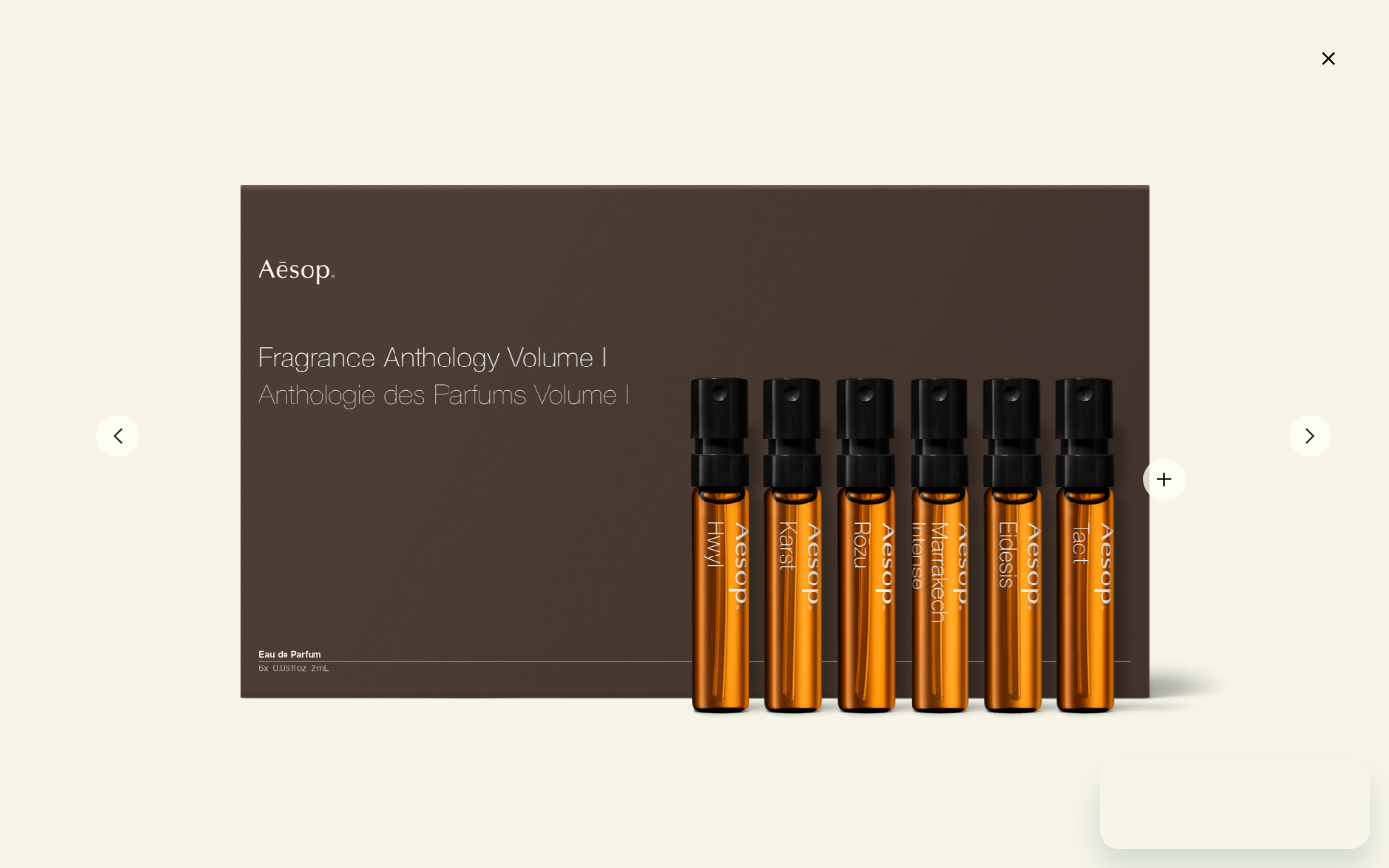 scroll, scrollTop: 0, scrollLeft: 0, axis: both 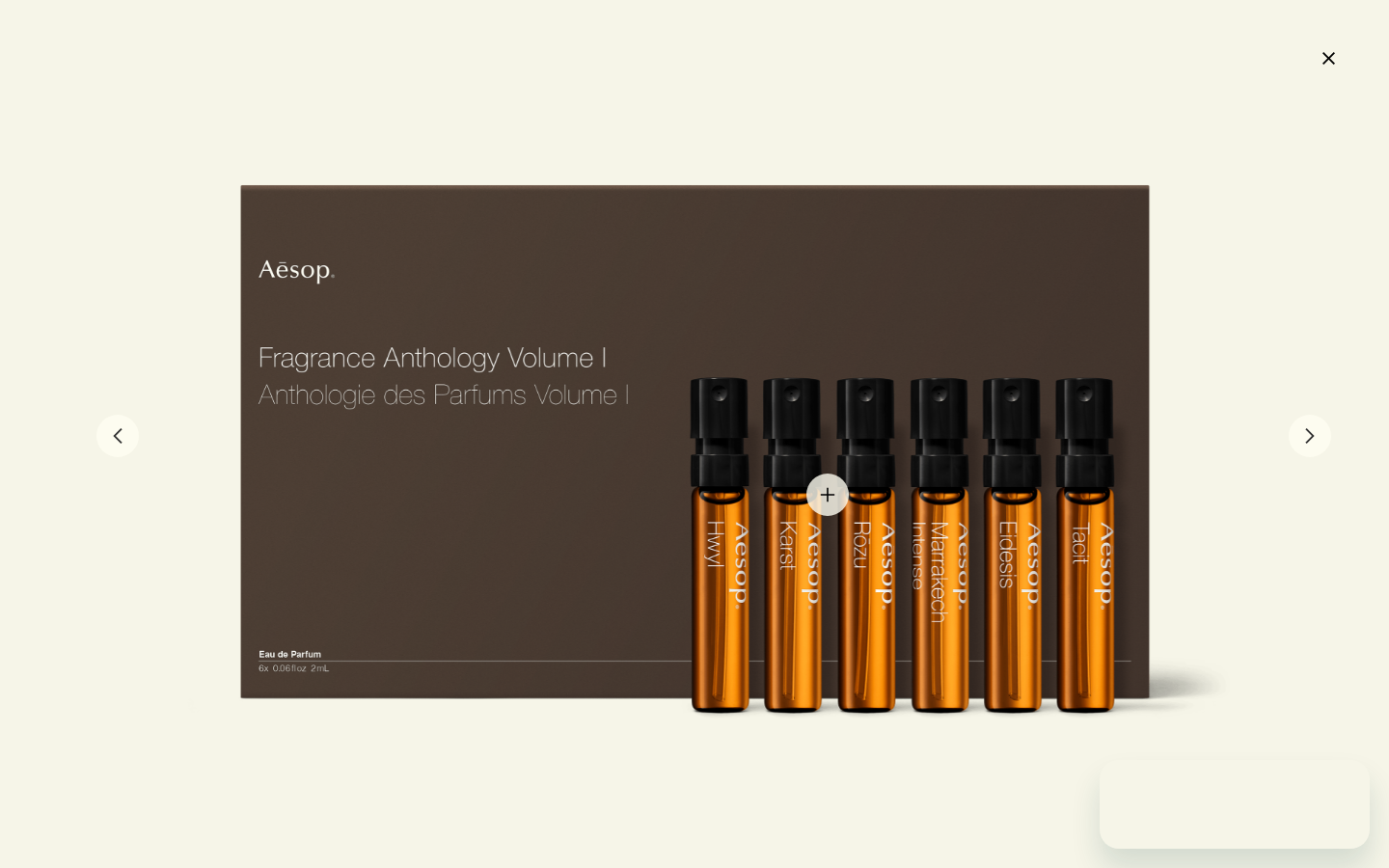 click at bounding box center (694, 434) 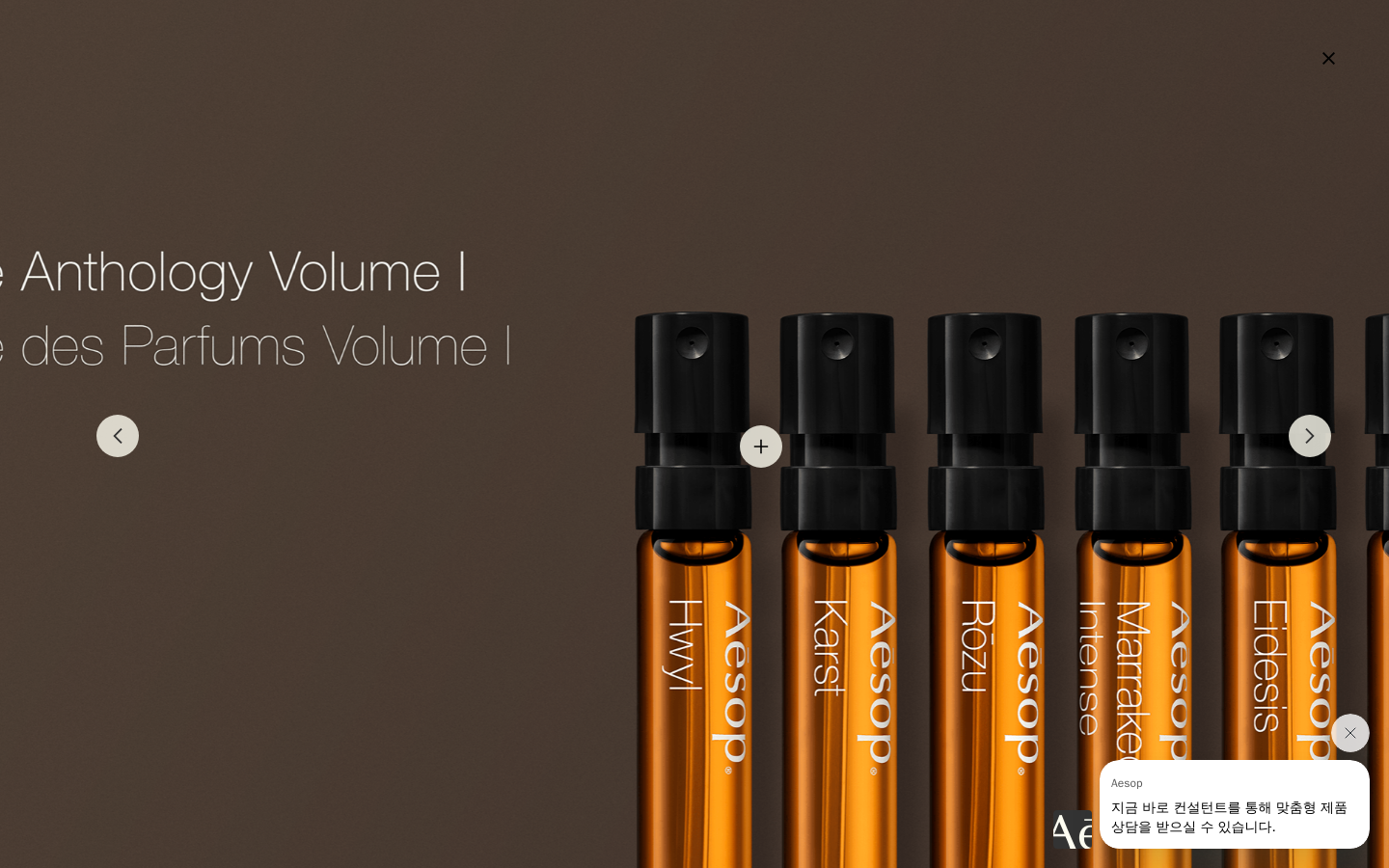 click at bounding box center (642, 424) 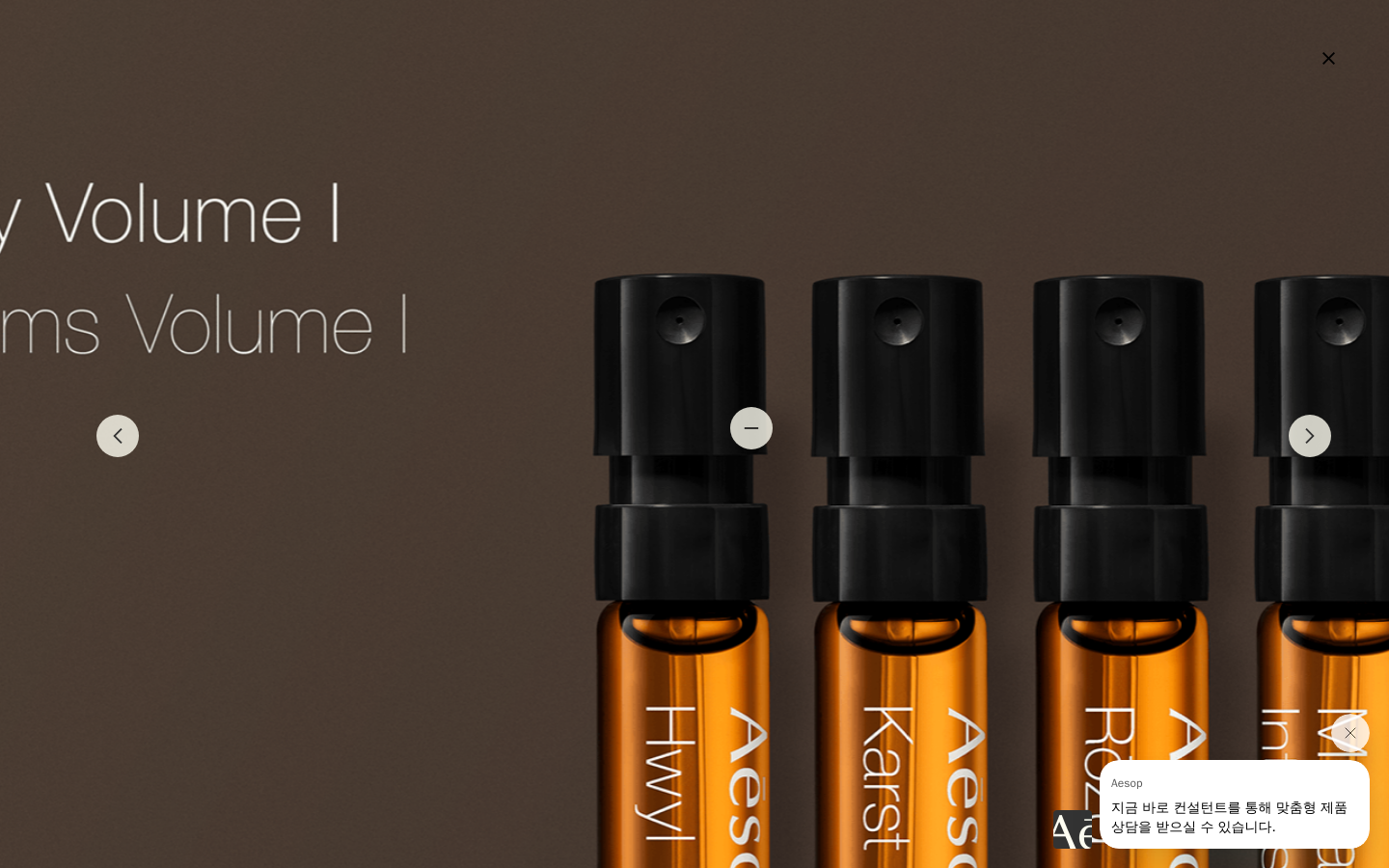 click at bounding box center [606, 443] 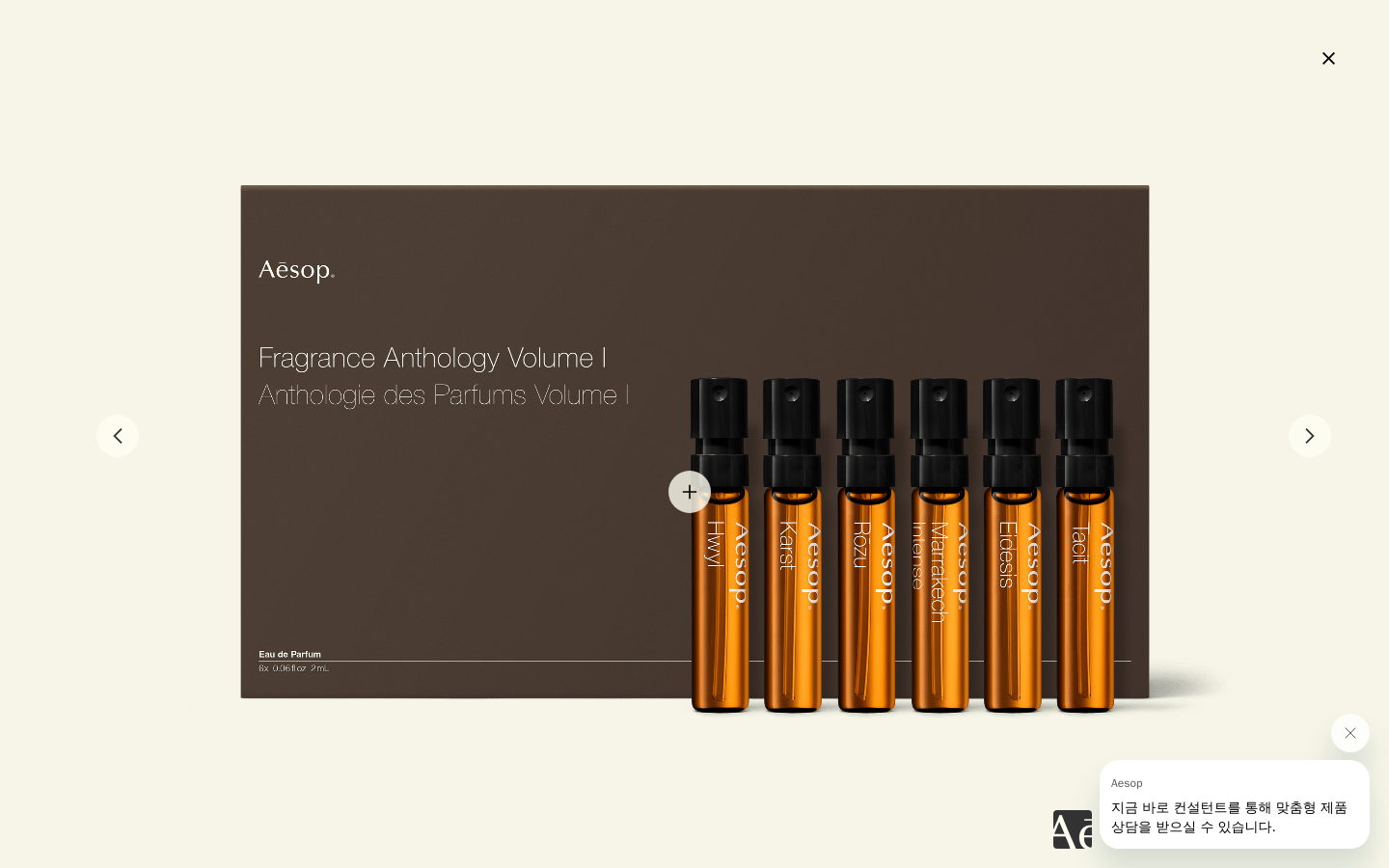 type 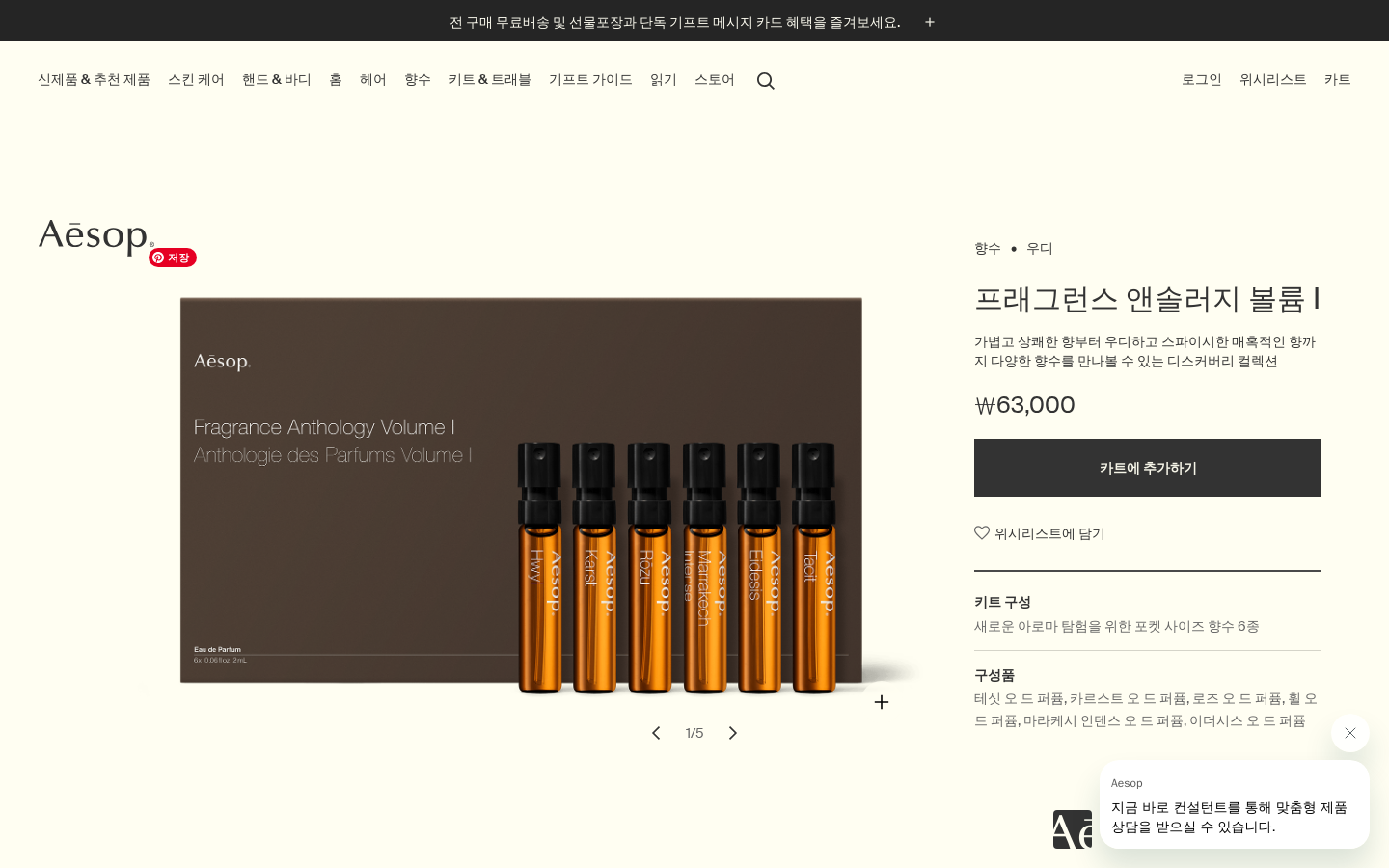 click at bounding box center (544, 484) 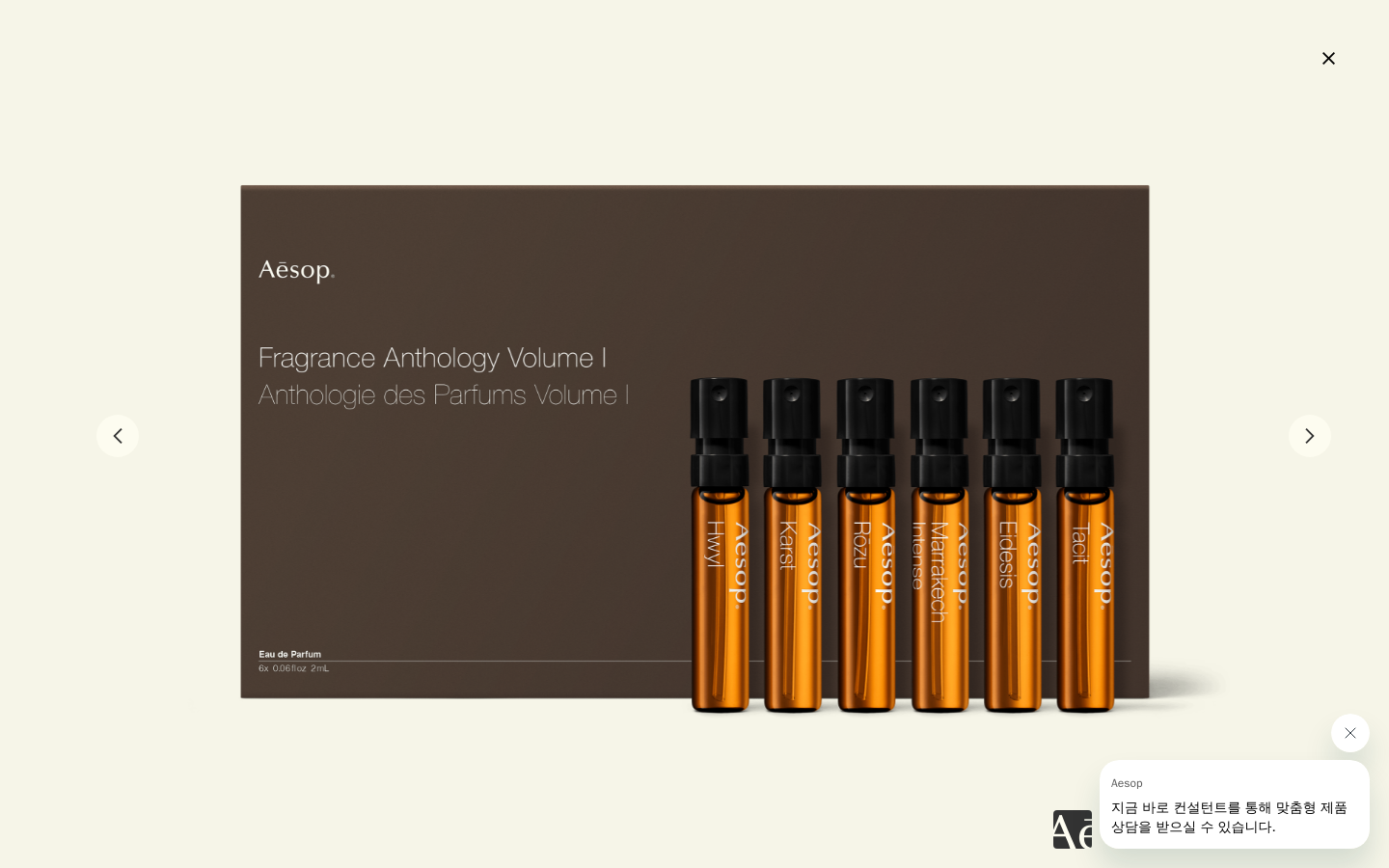 click at bounding box center (1350, 733) 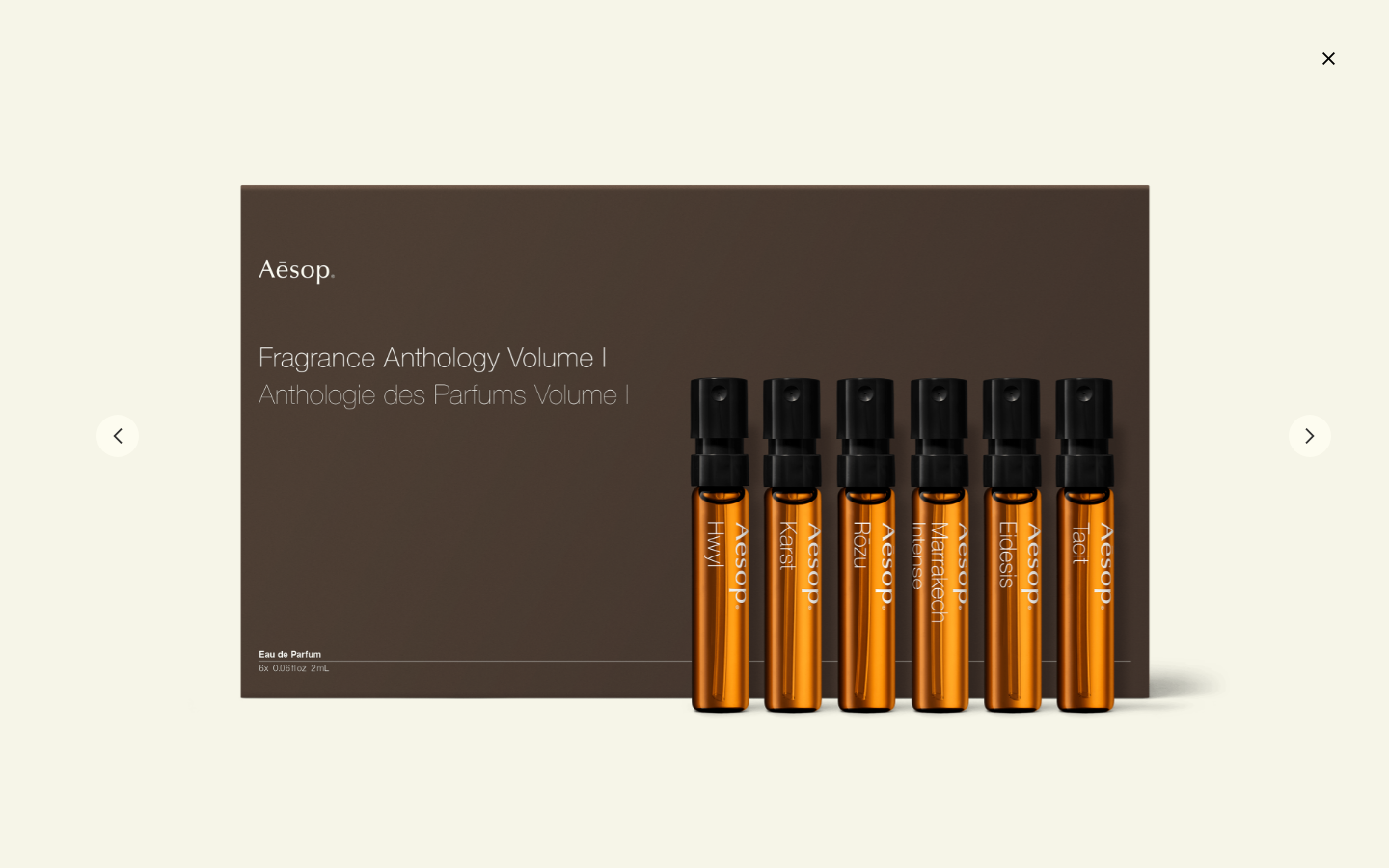 click on "chevron" at bounding box center (1310, 436) 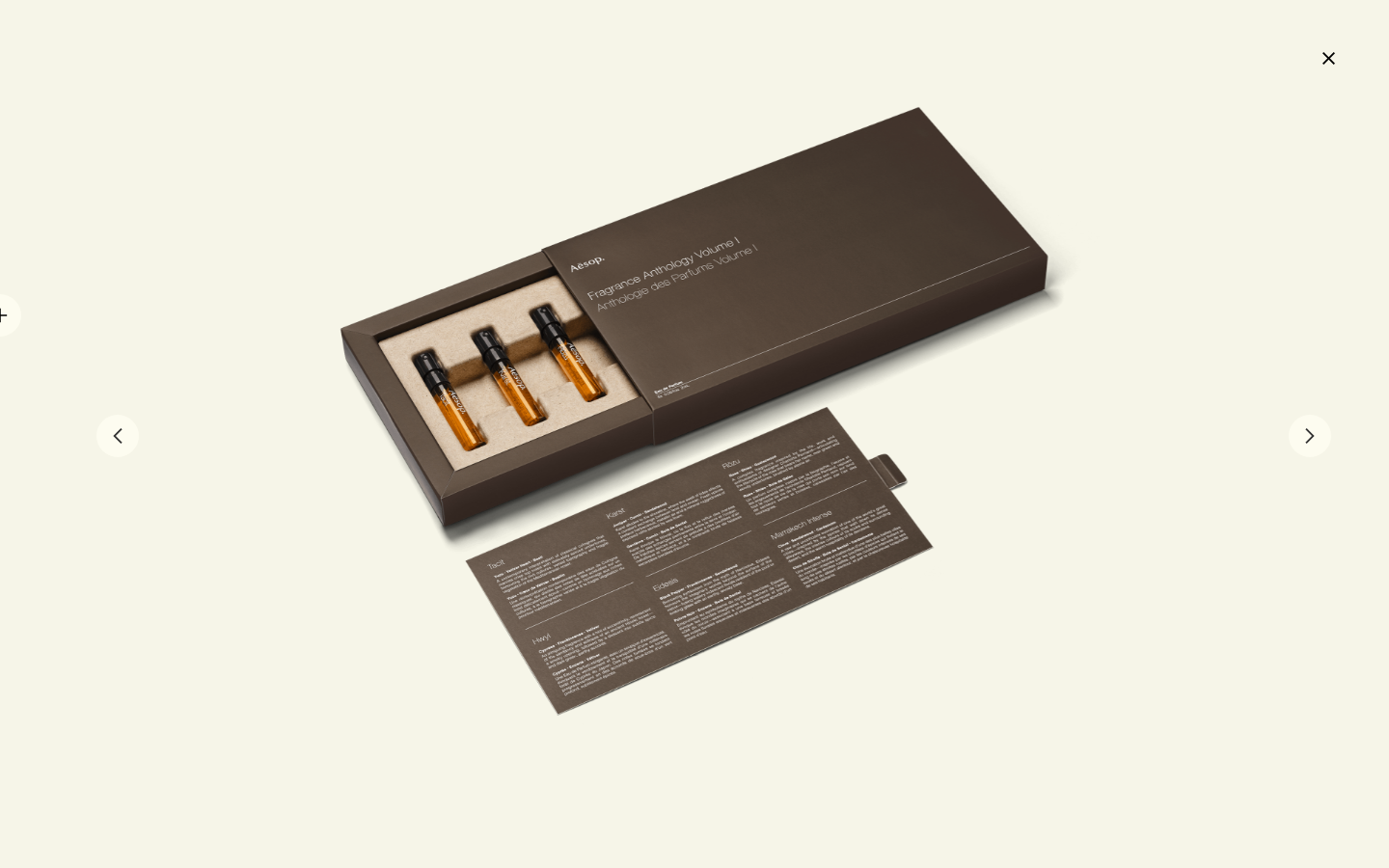 type 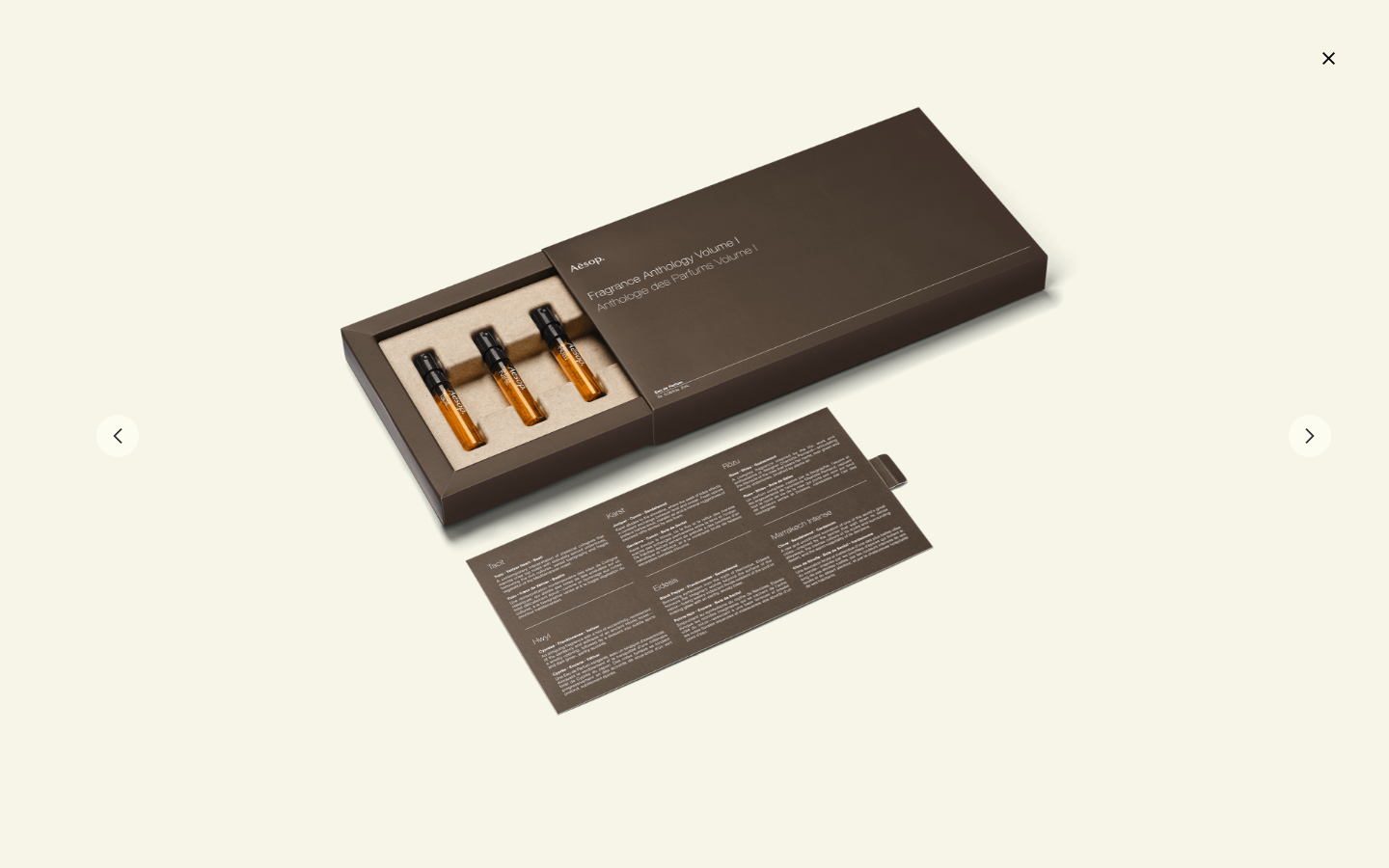 click on "chevron" at bounding box center (1310, 436) 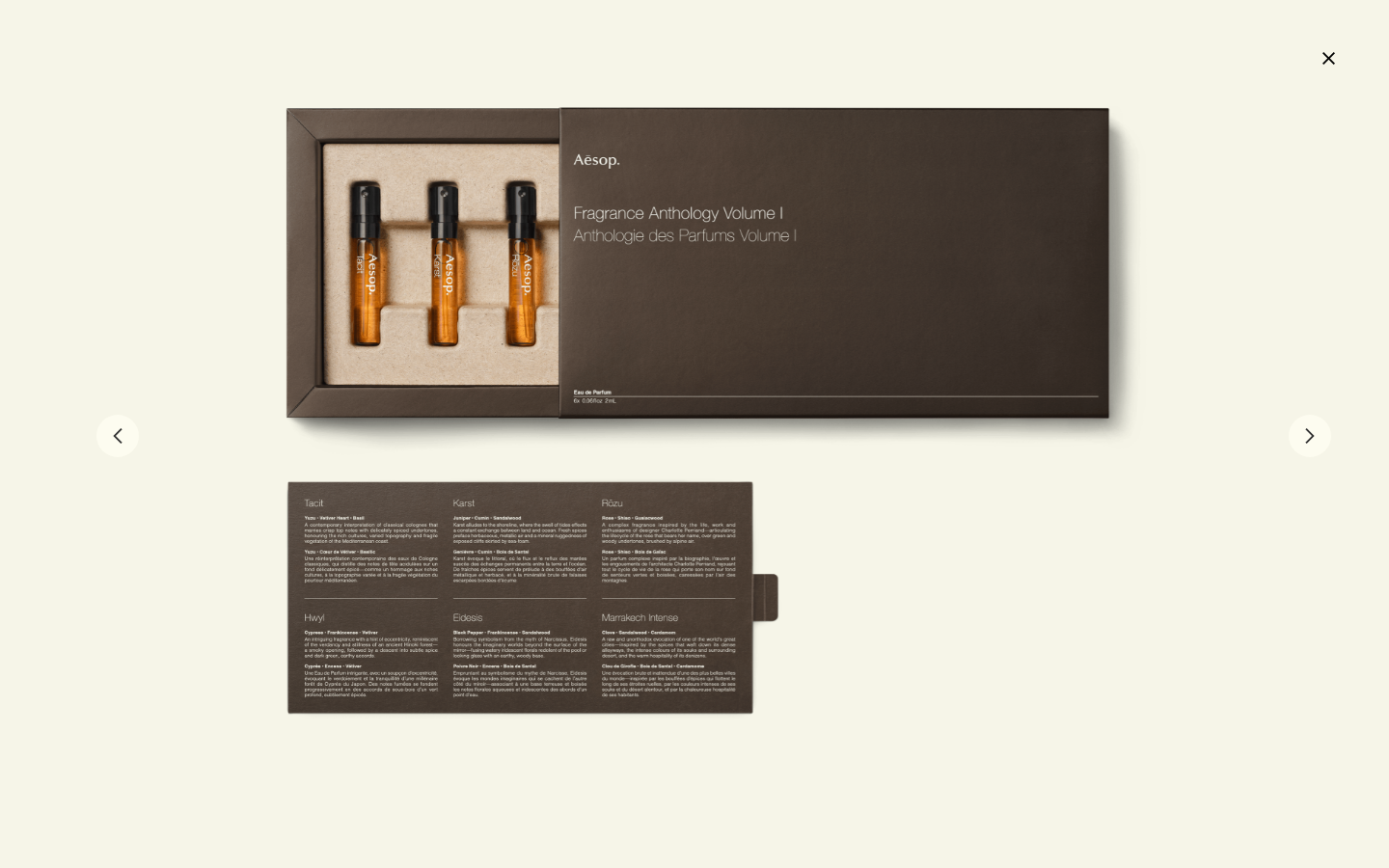 click on "chevron" at bounding box center [1310, 436] 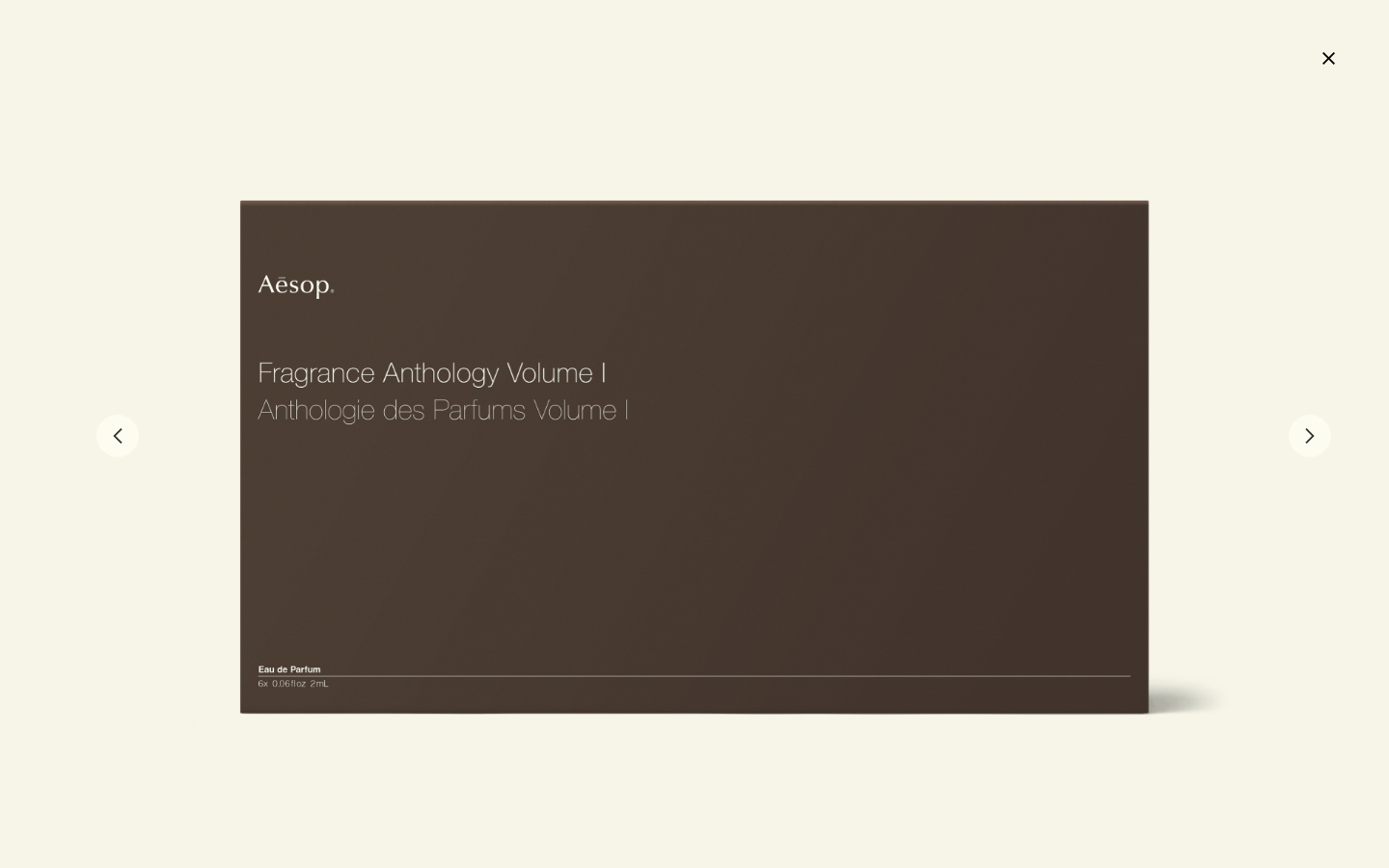 click on "chevron" at bounding box center (1310, 436) 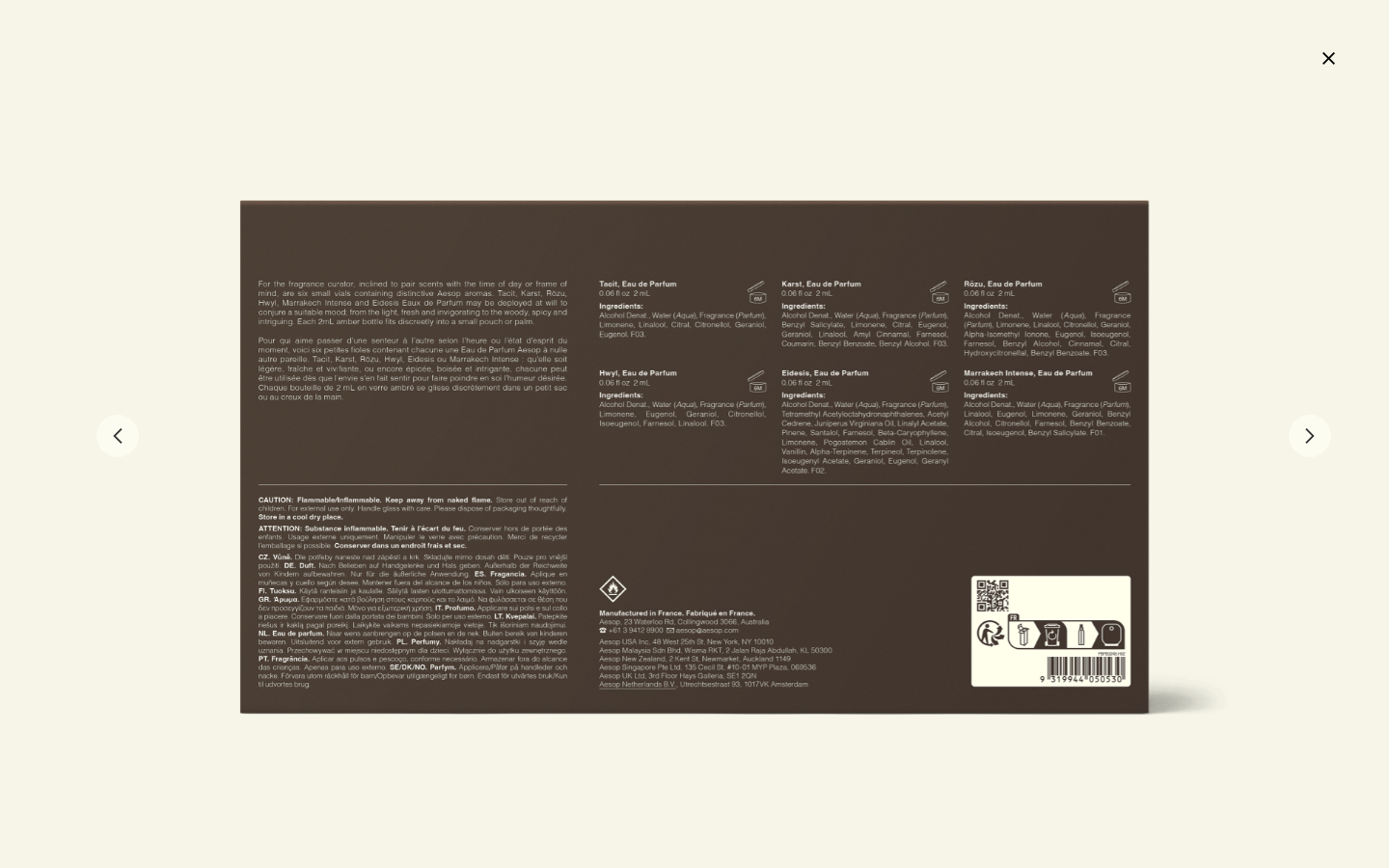 click on "chevron" at bounding box center [118, 436] 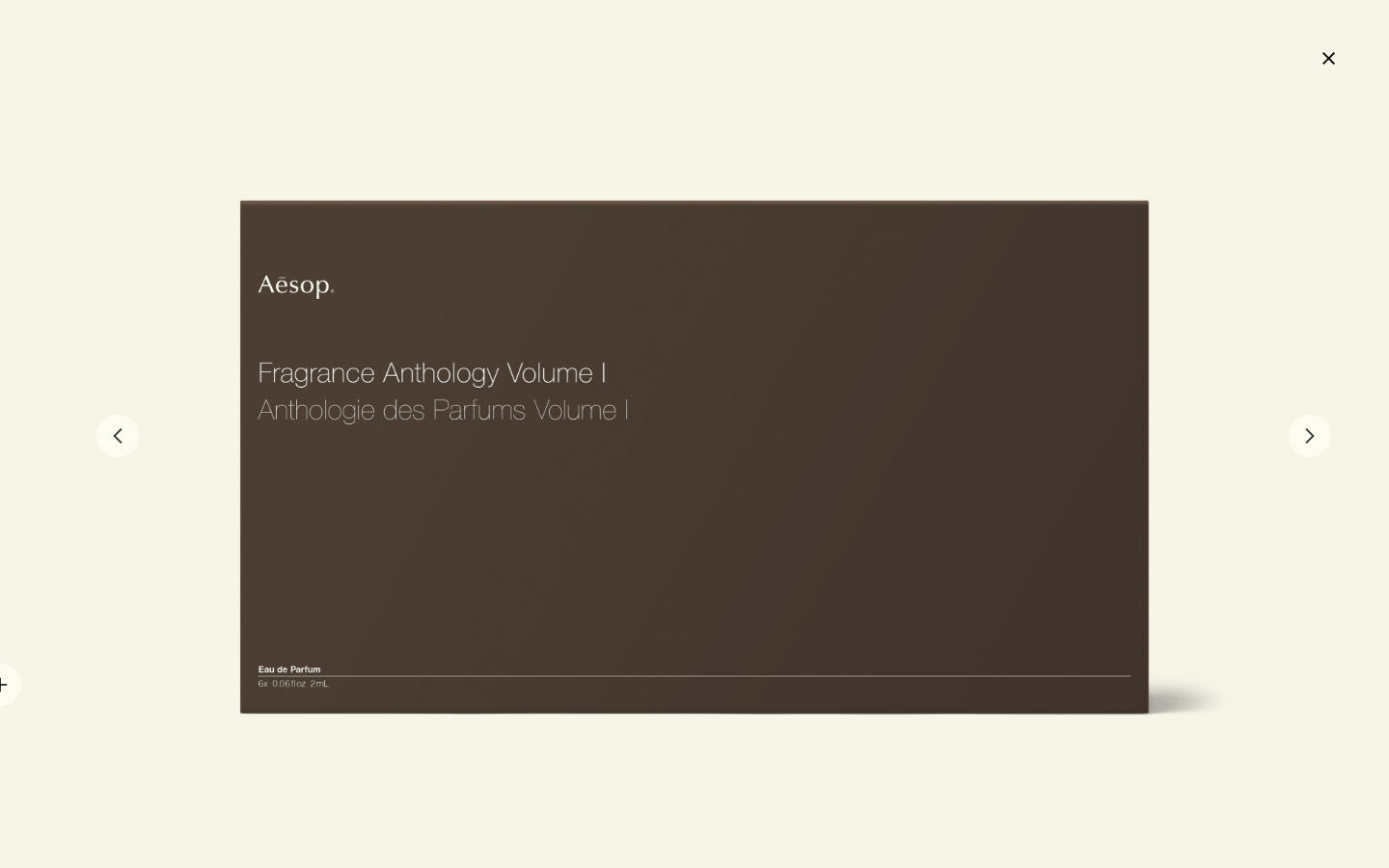 type 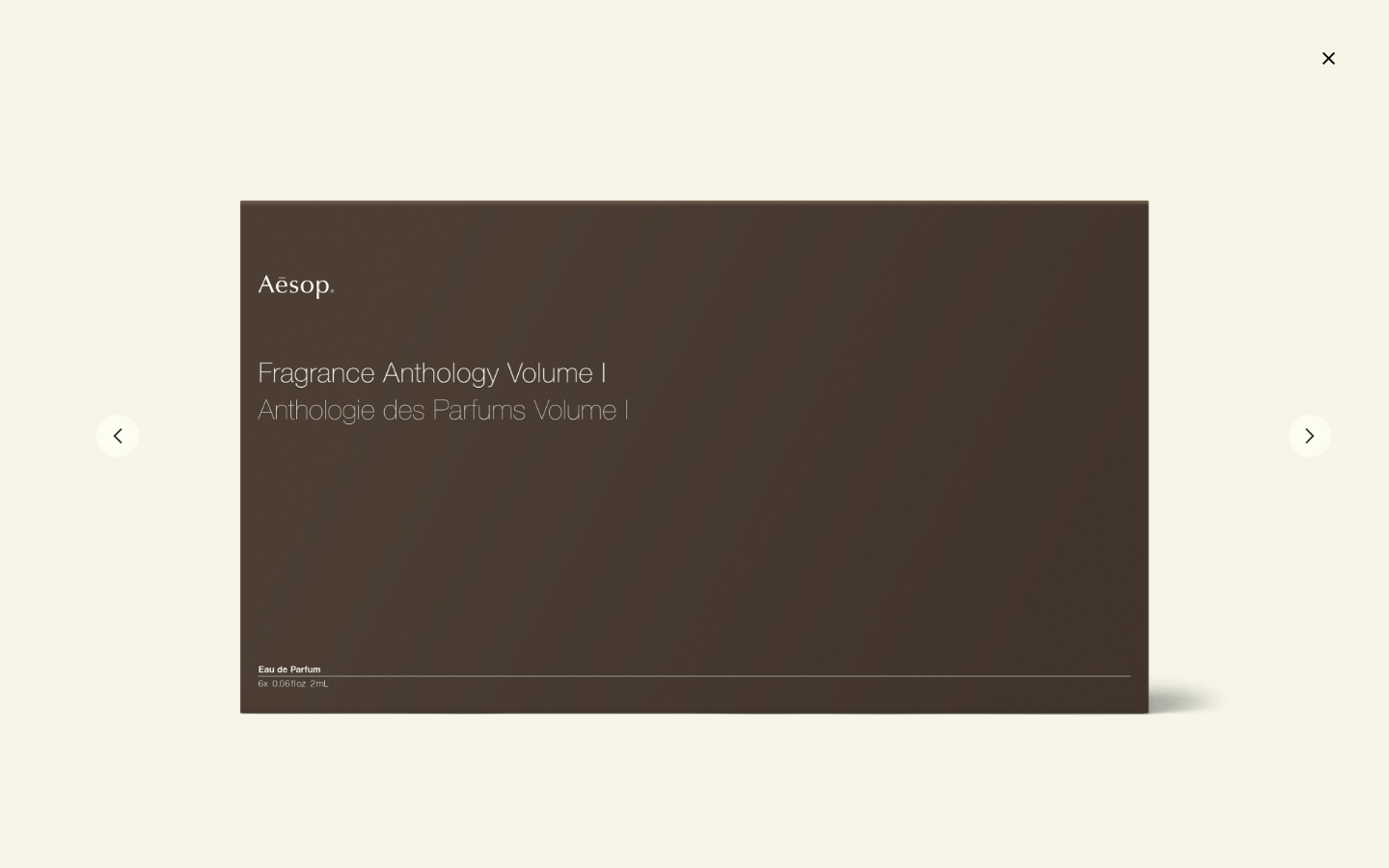 click on "chevron" at bounding box center [1310, 436] 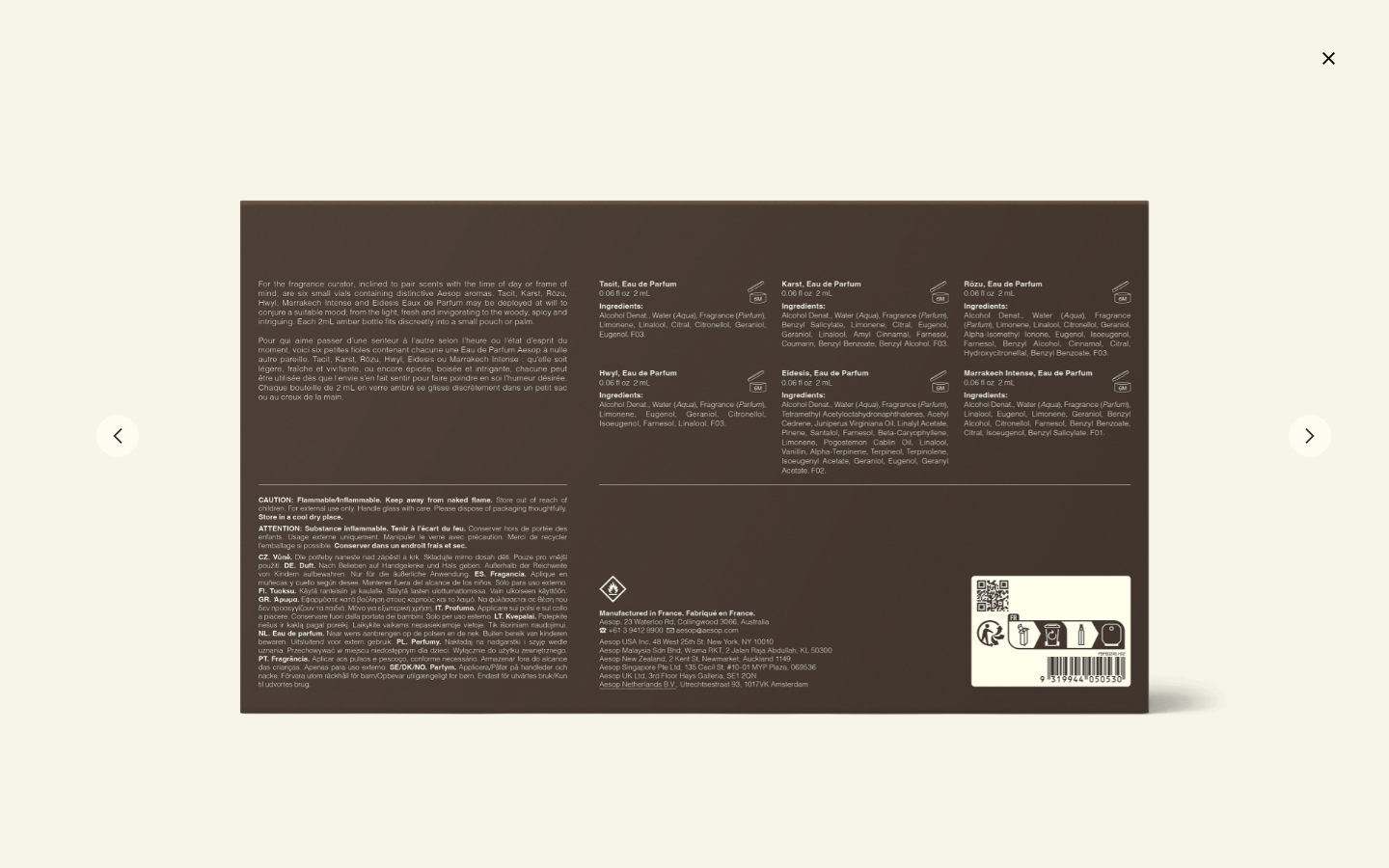 click on "chevron" at bounding box center [1310, 436] 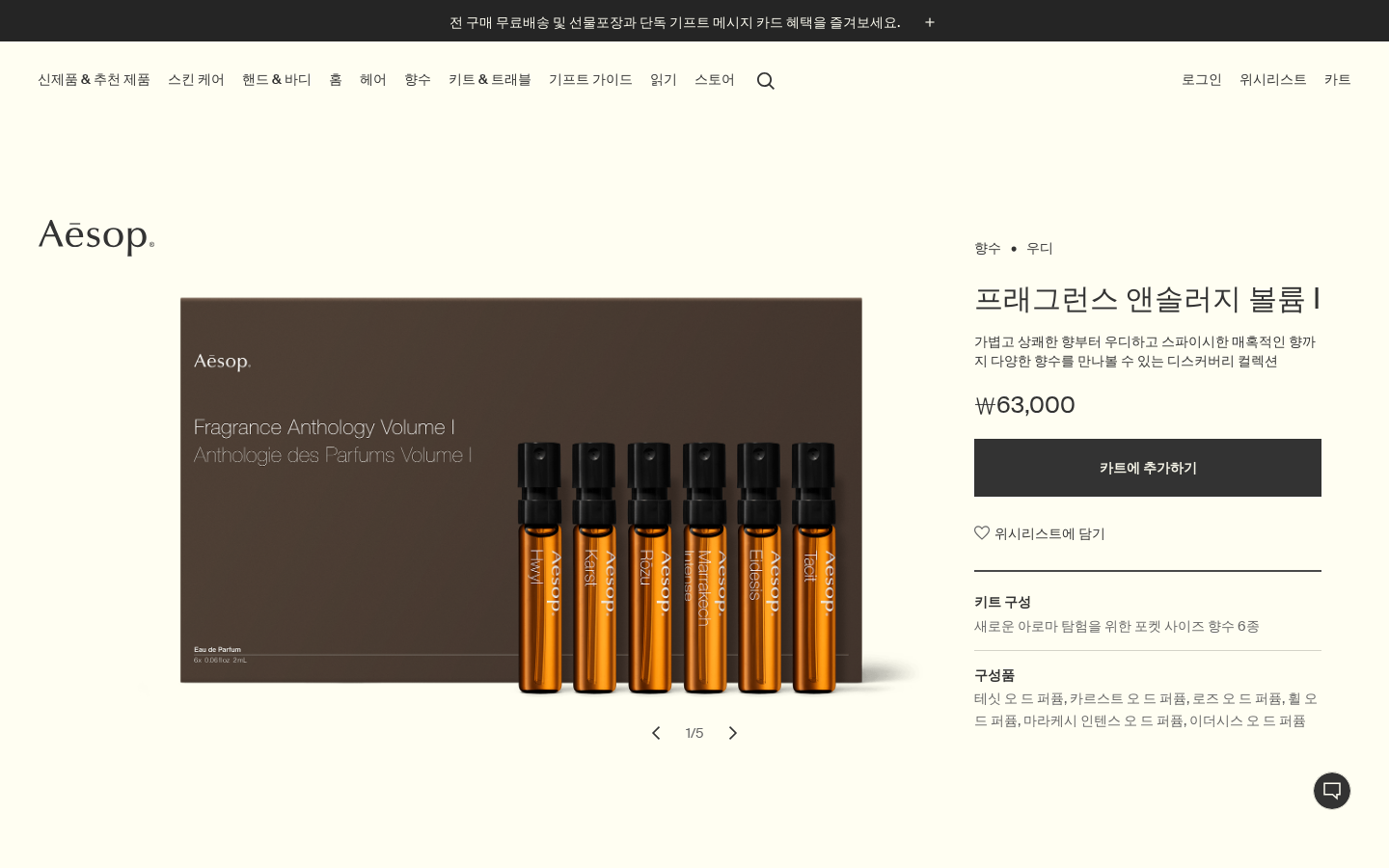 click on "읽기" at bounding box center [664, 79] 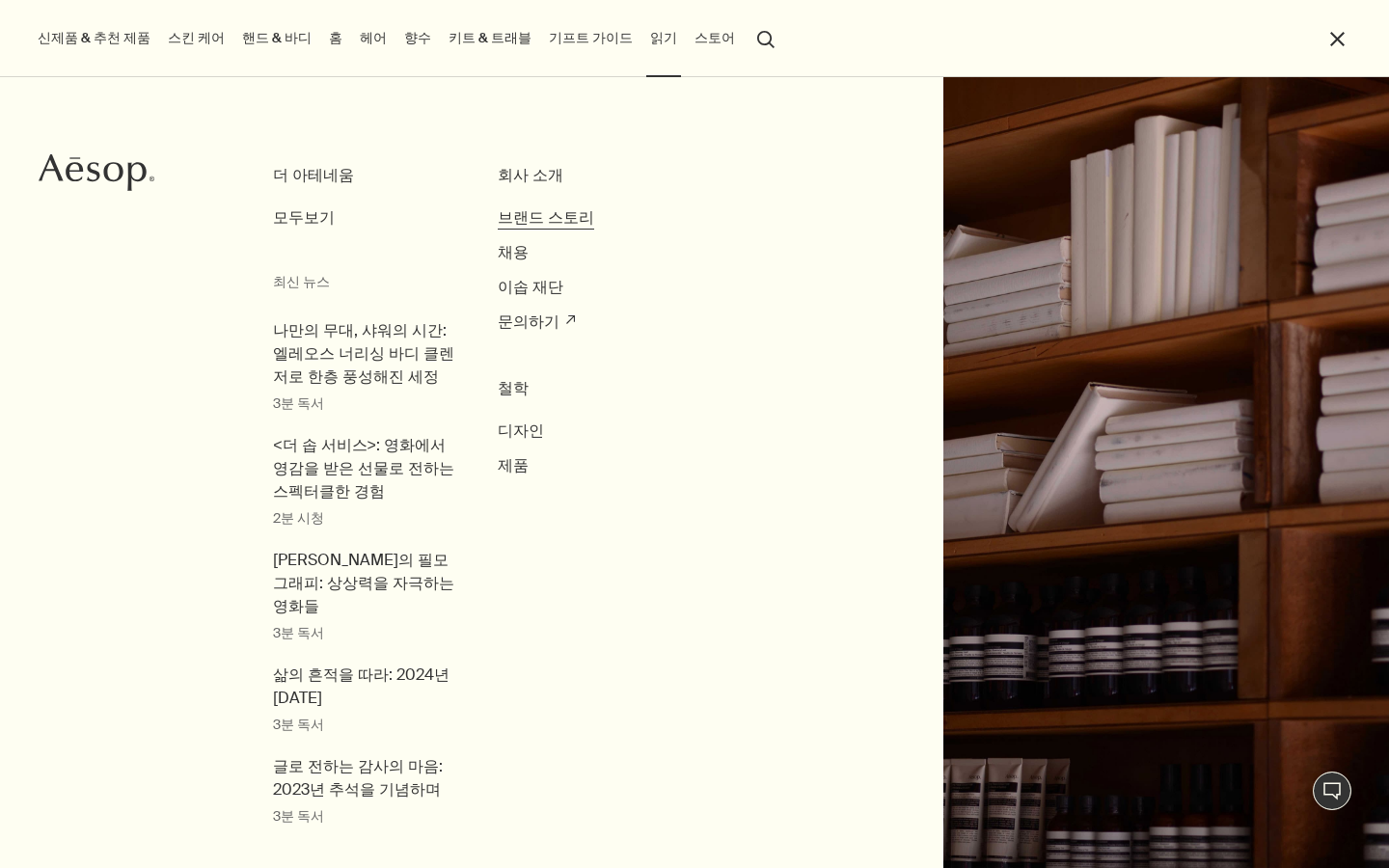 click on "브랜드 스토리" at bounding box center [546, 217] 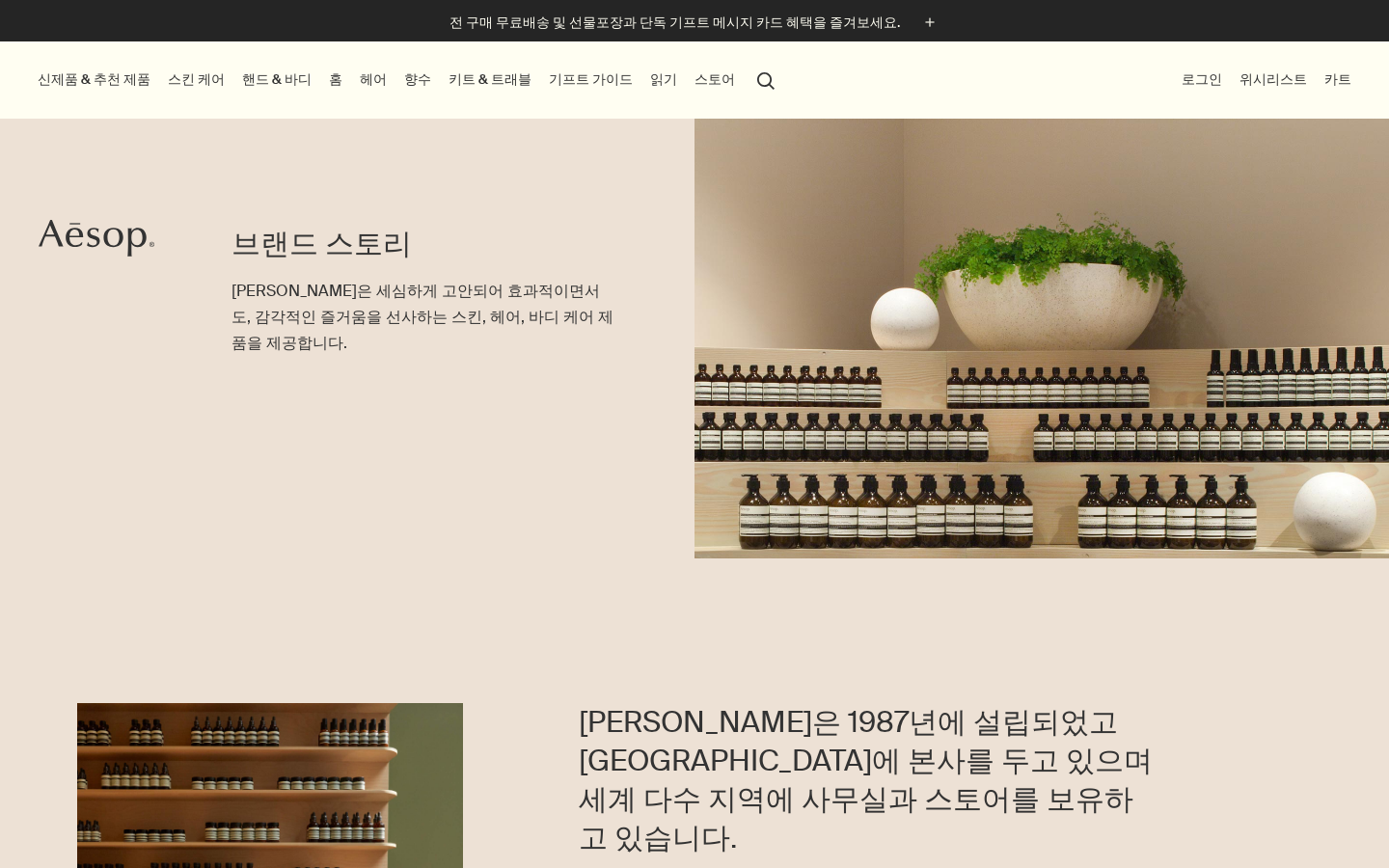 scroll, scrollTop: 0, scrollLeft: 0, axis: both 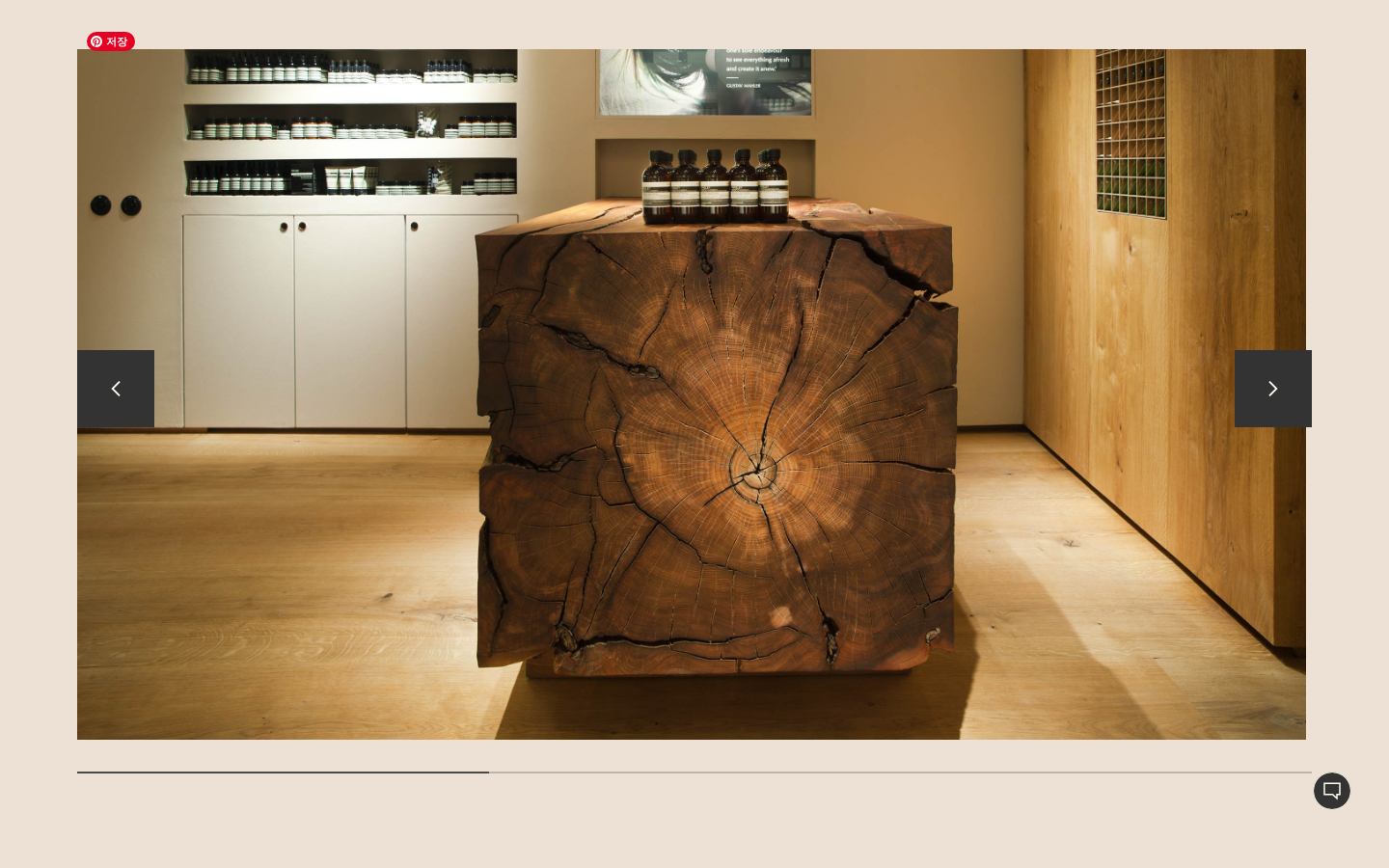 click on "chevron" at bounding box center [1273, 389] 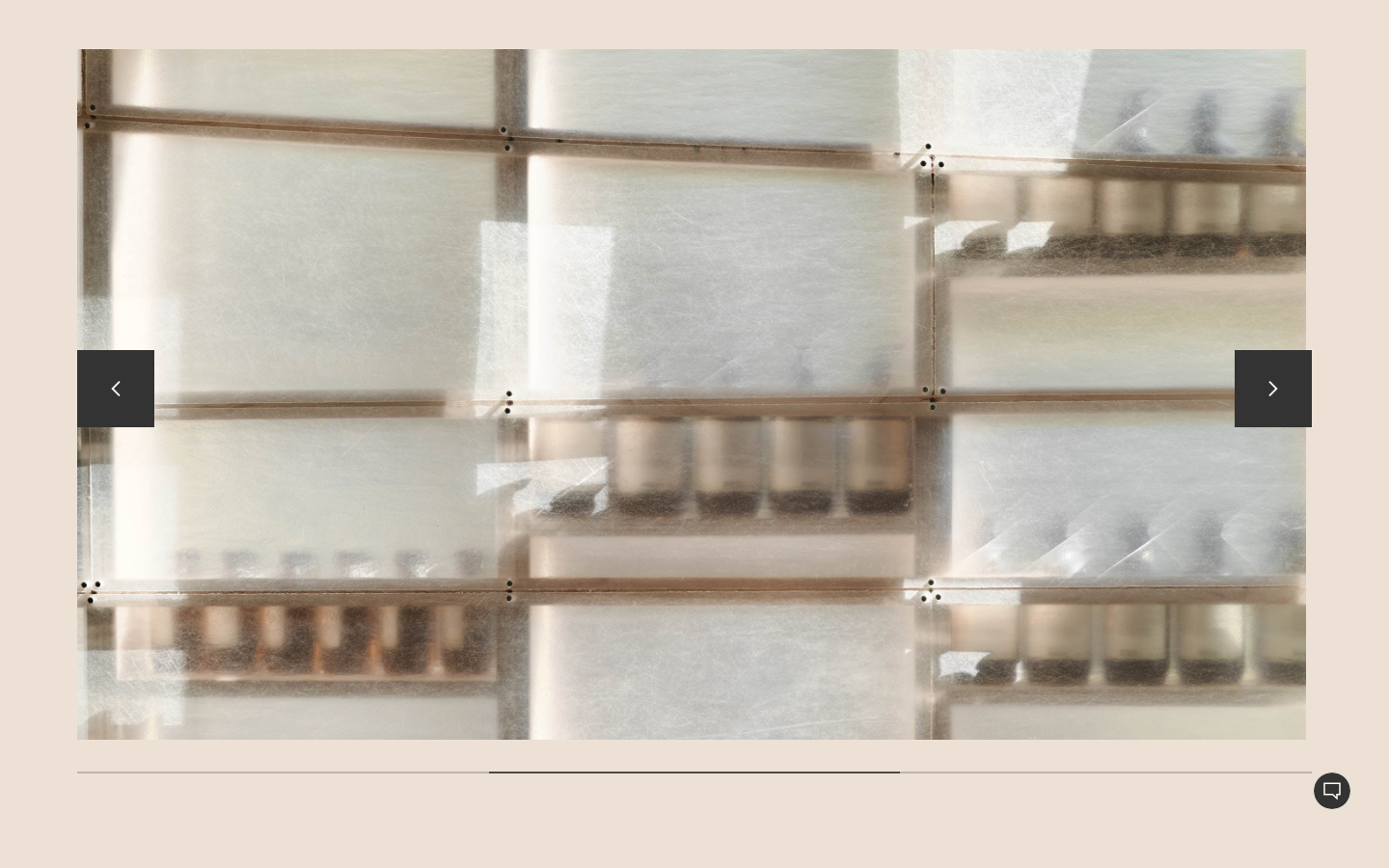 click on "chevron" at bounding box center [1273, 389] 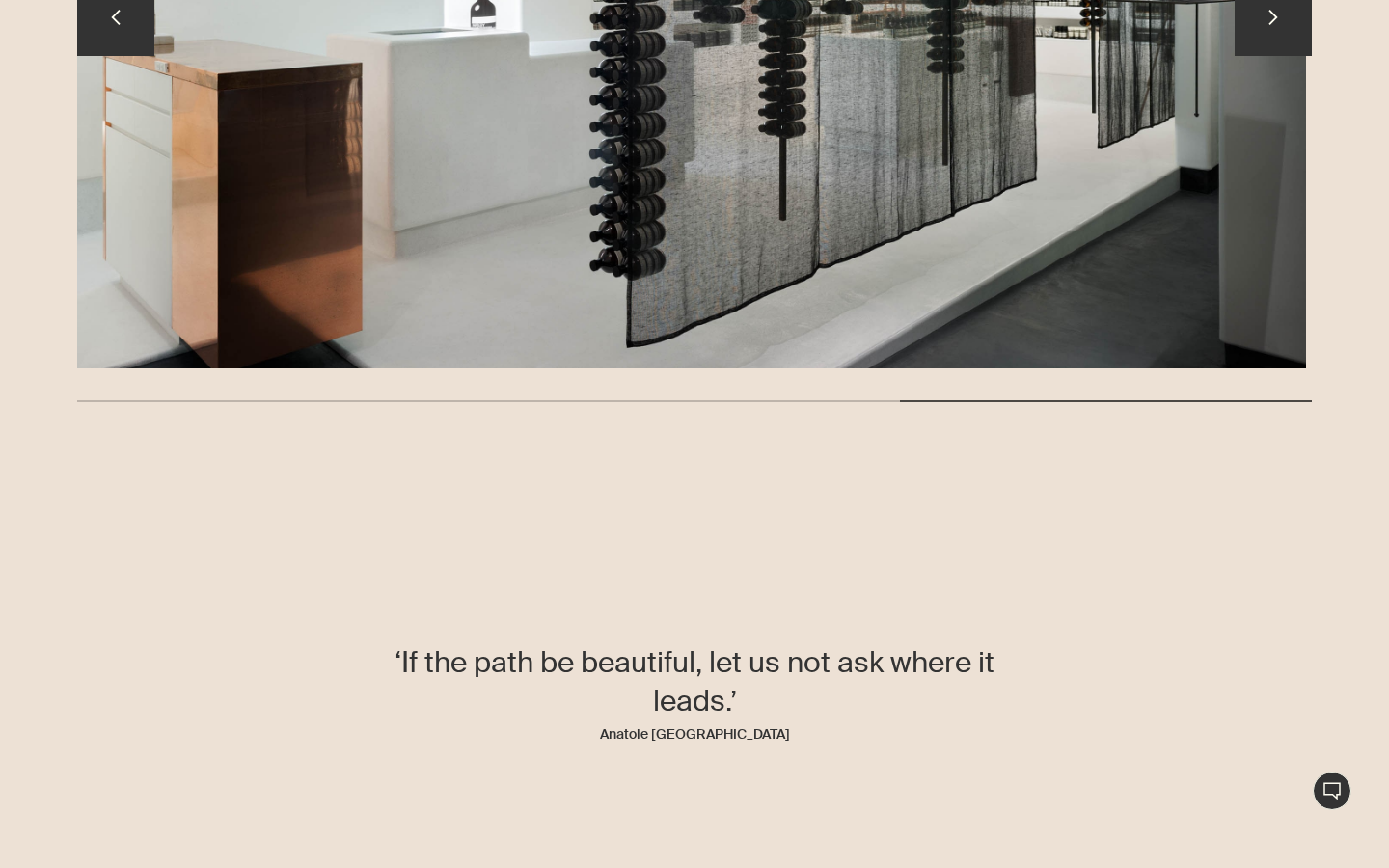 scroll, scrollTop: 3181, scrollLeft: 0, axis: vertical 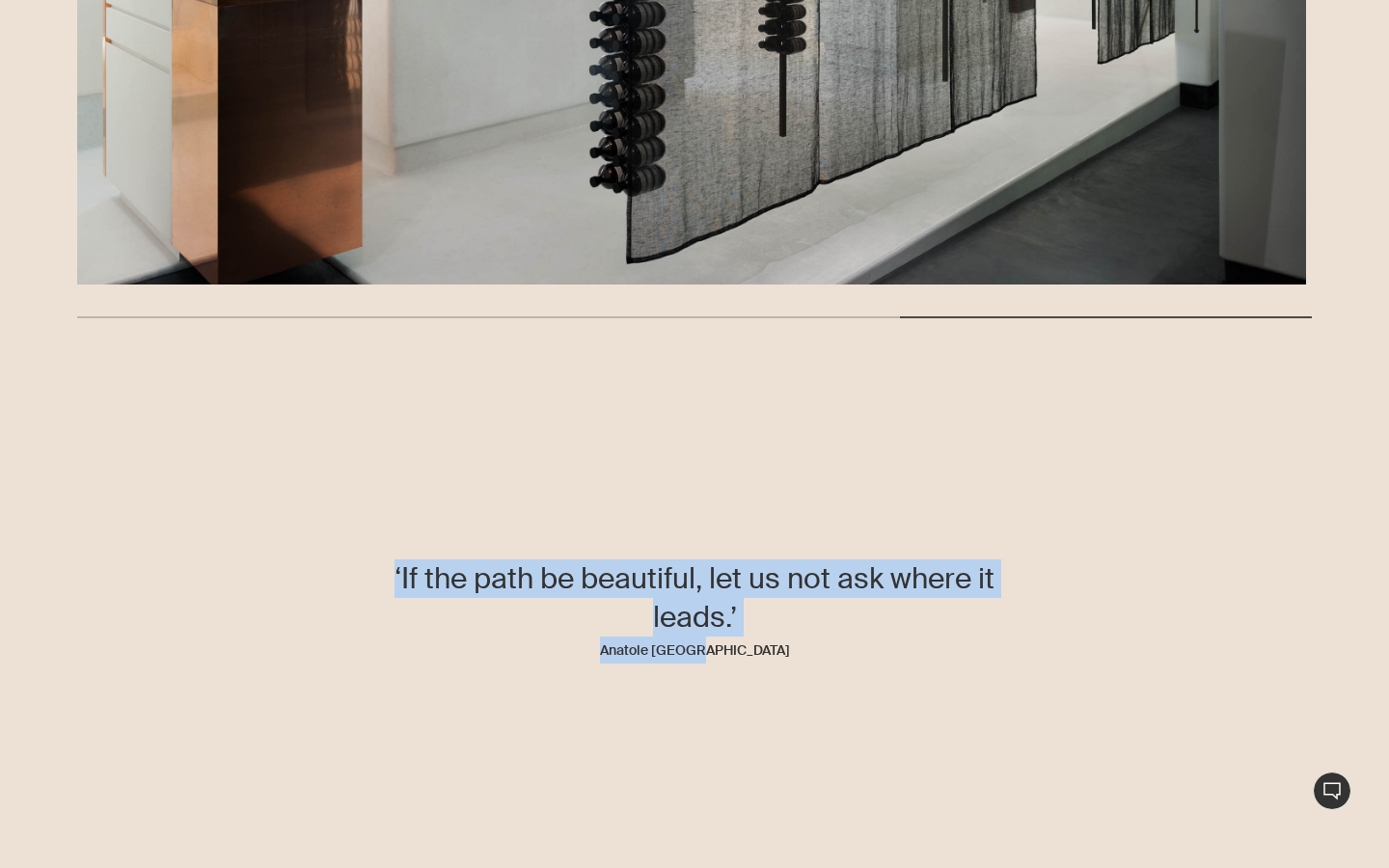 drag, startPoint x: 358, startPoint y: 552, endPoint x: 776, endPoint y: 625, distance: 424.32653 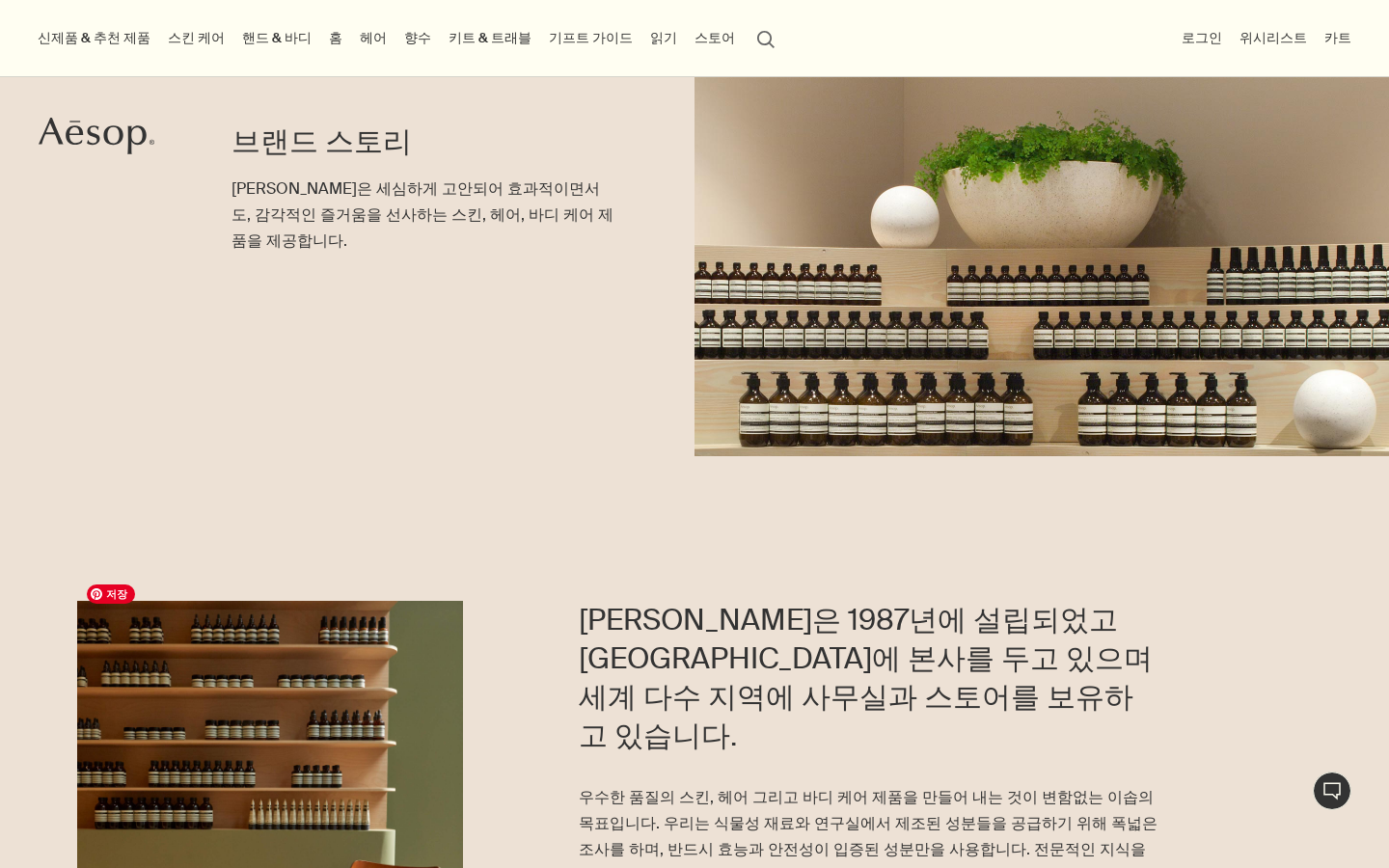 scroll, scrollTop: 0, scrollLeft: 0, axis: both 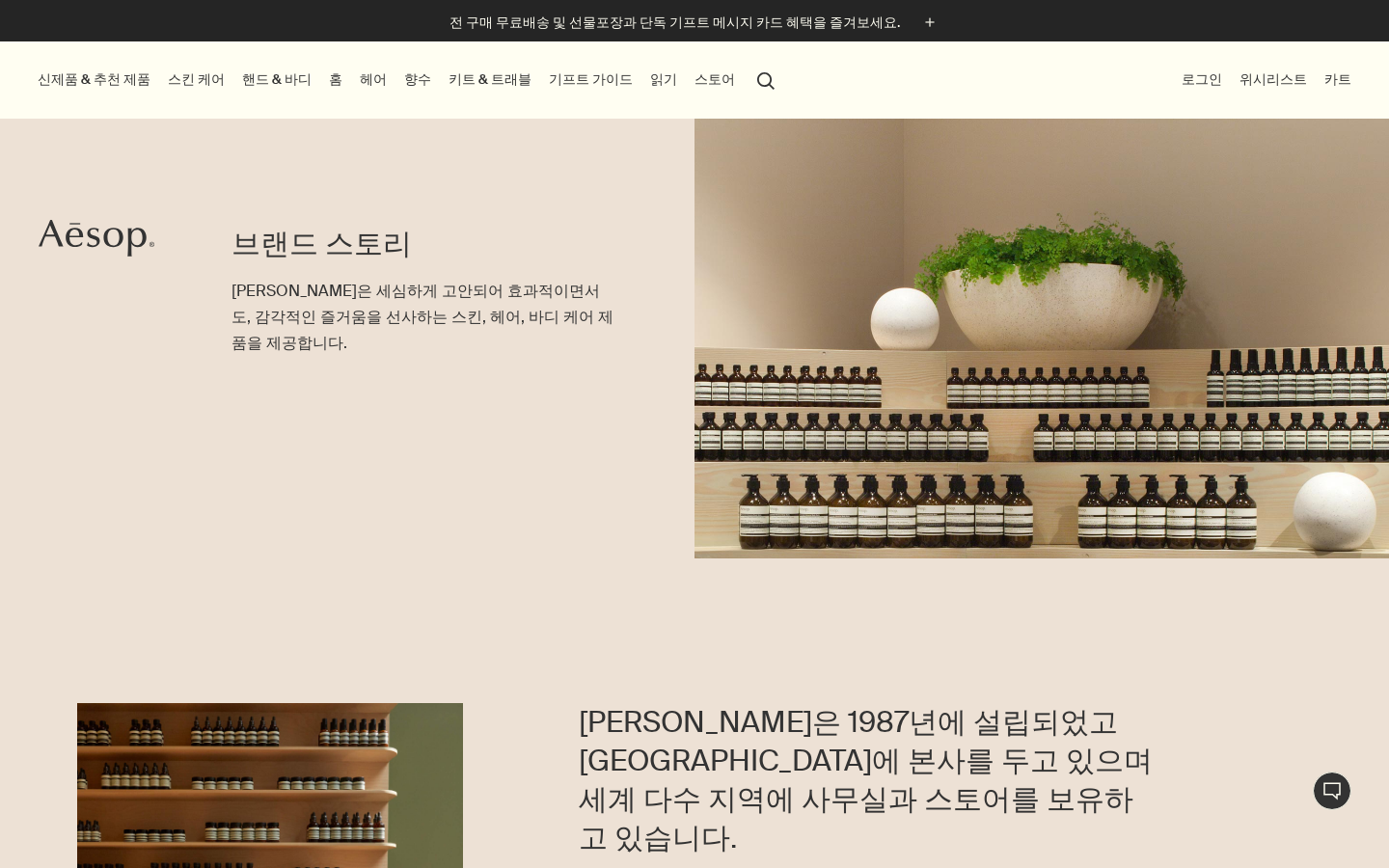 click on "스킨 케어" at bounding box center [196, 79] 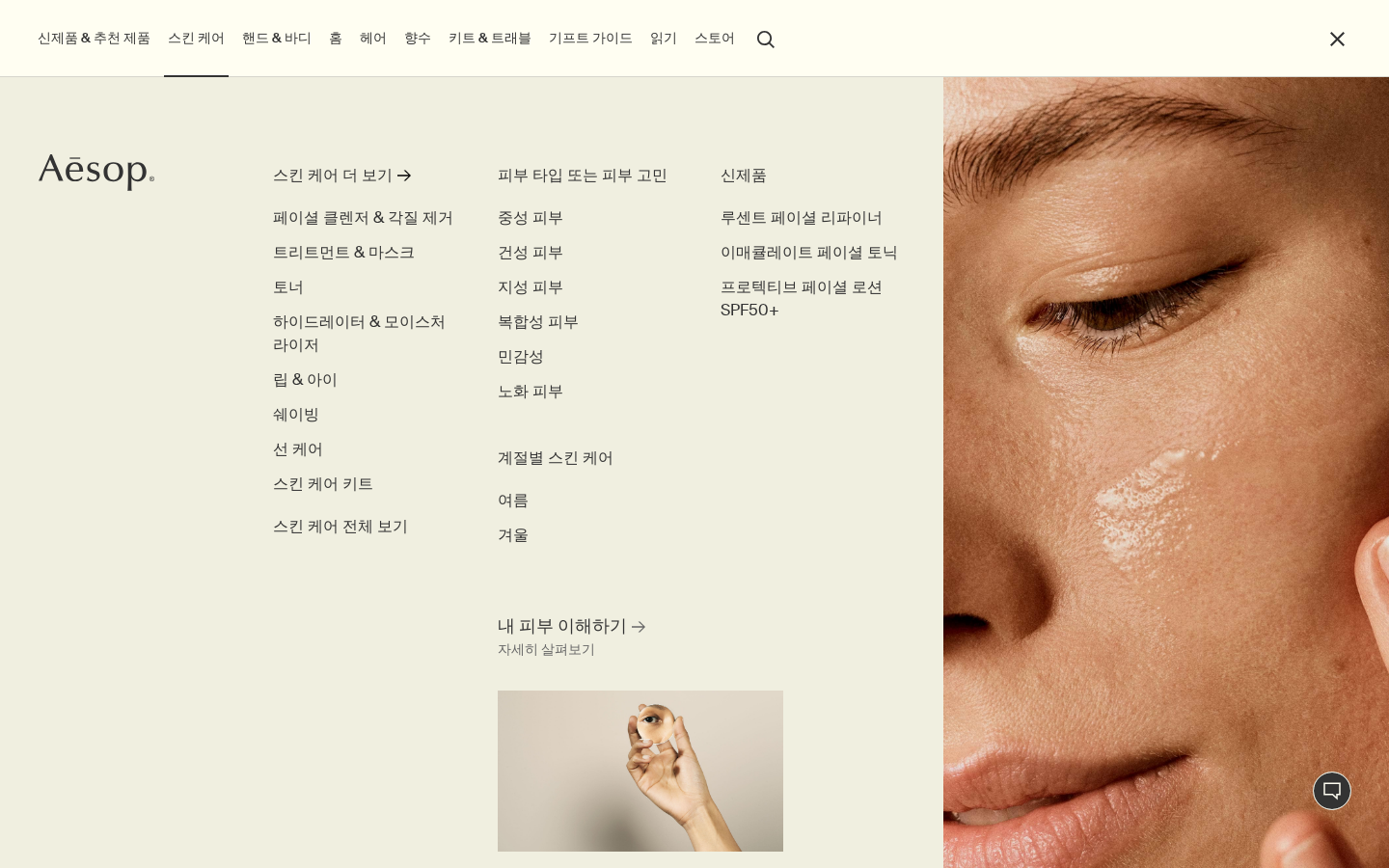 click on "헤어" at bounding box center (373, 38) 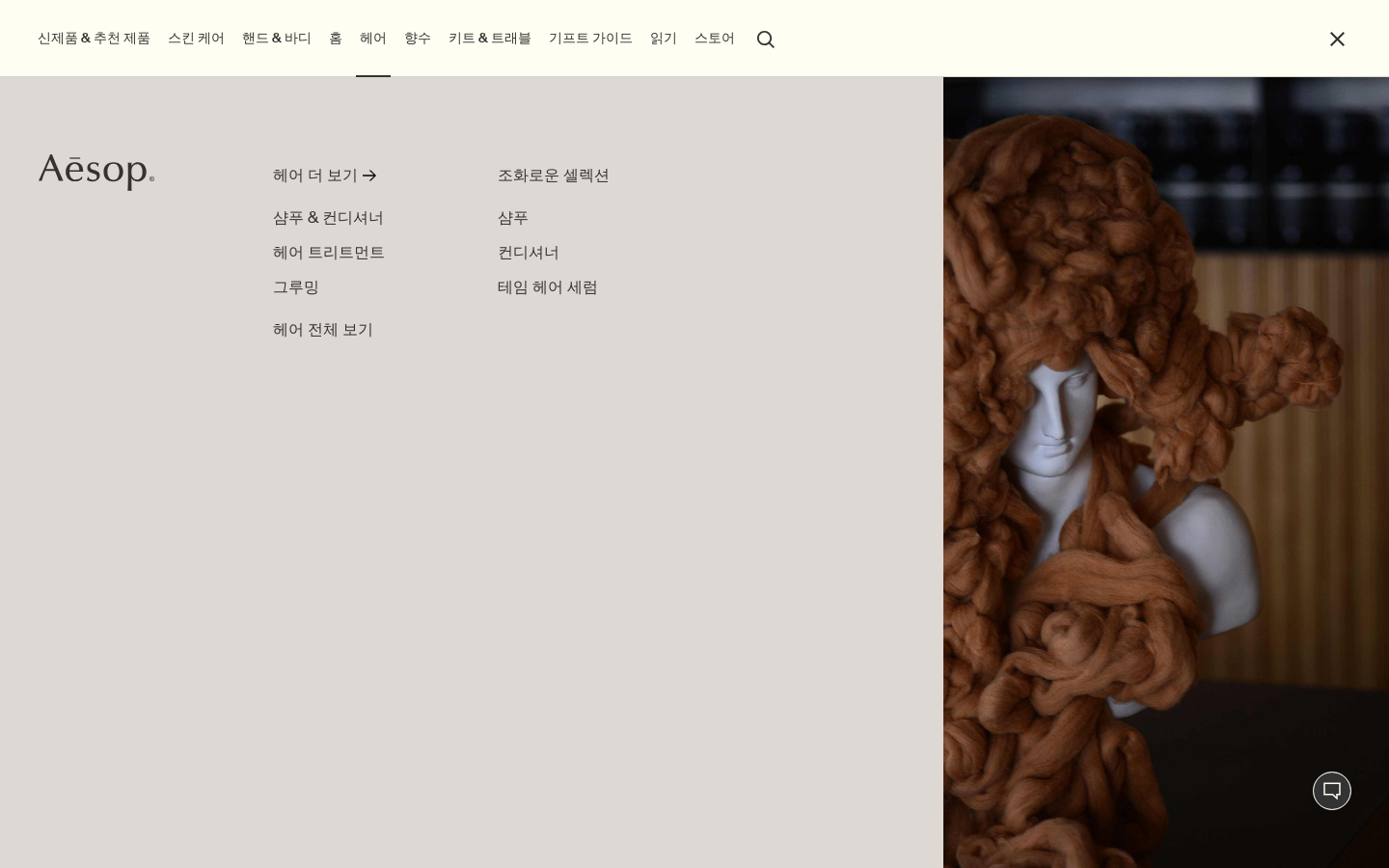 click on "홈" at bounding box center (336, 38) 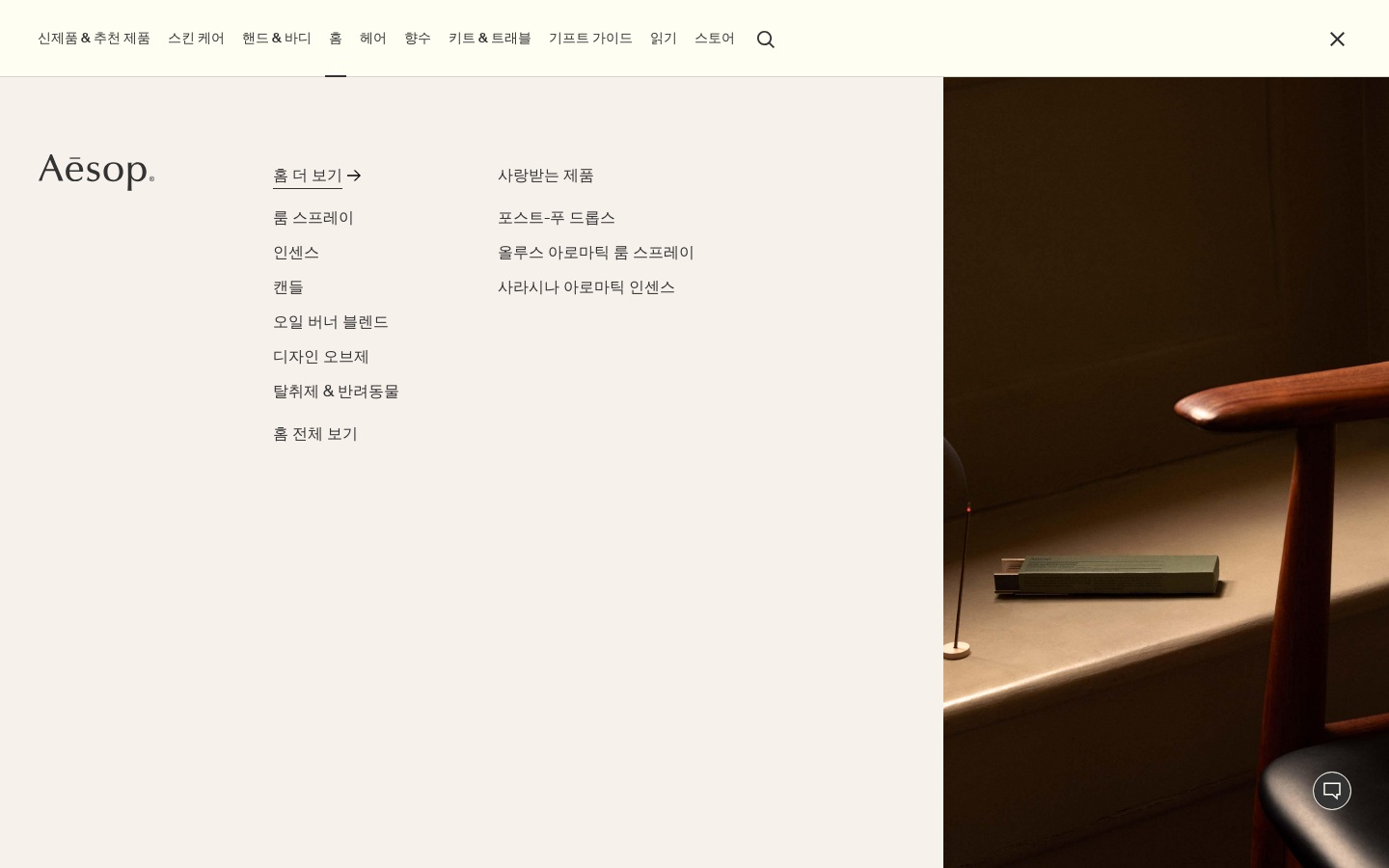 click on "홈 더 보기" at bounding box center [308, 176] 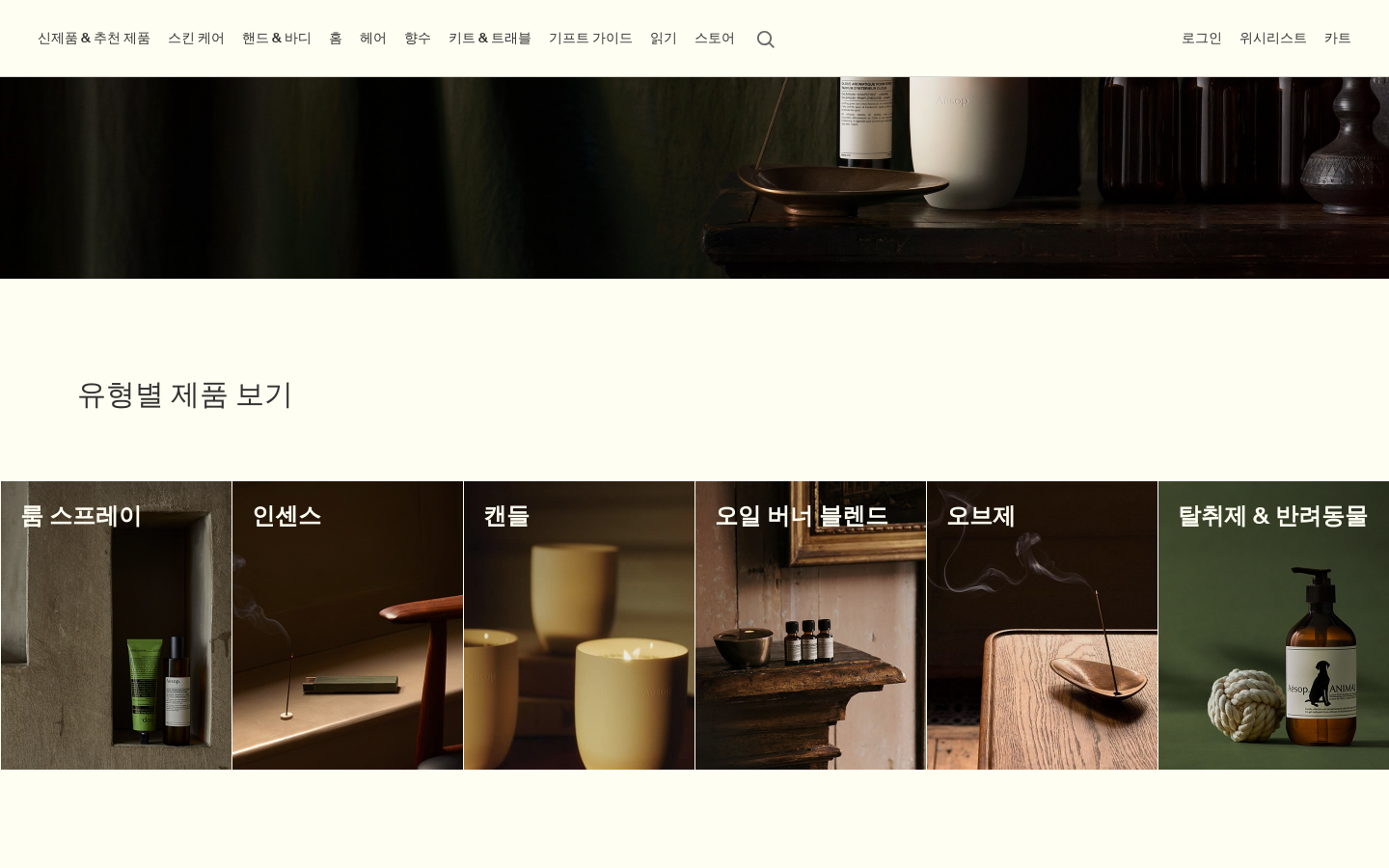 scroll, scrollTop: 0, scrollLeft: 0, axis: both 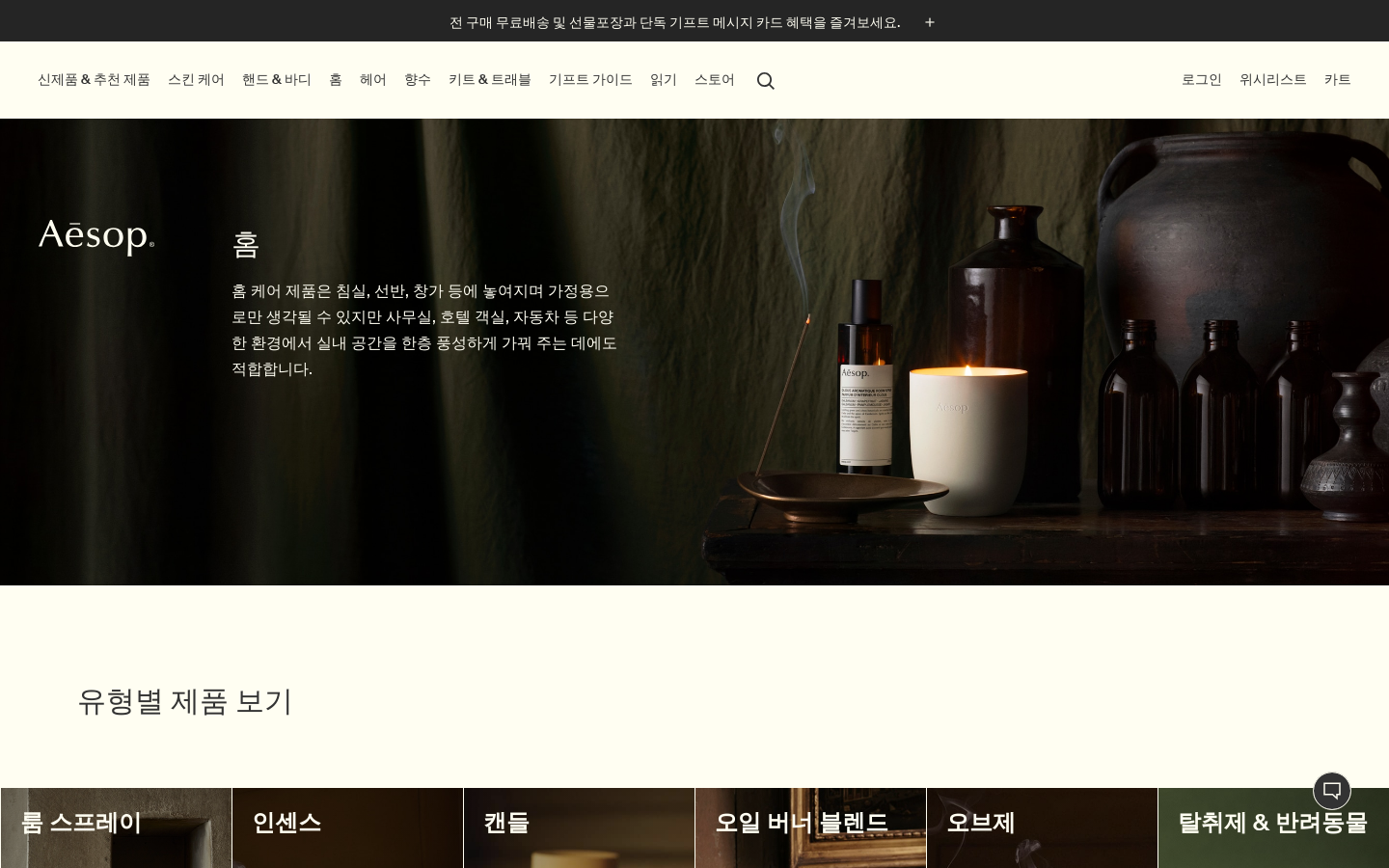 click on "신제품 & 추천 제품" at bounding box center (94, 79) 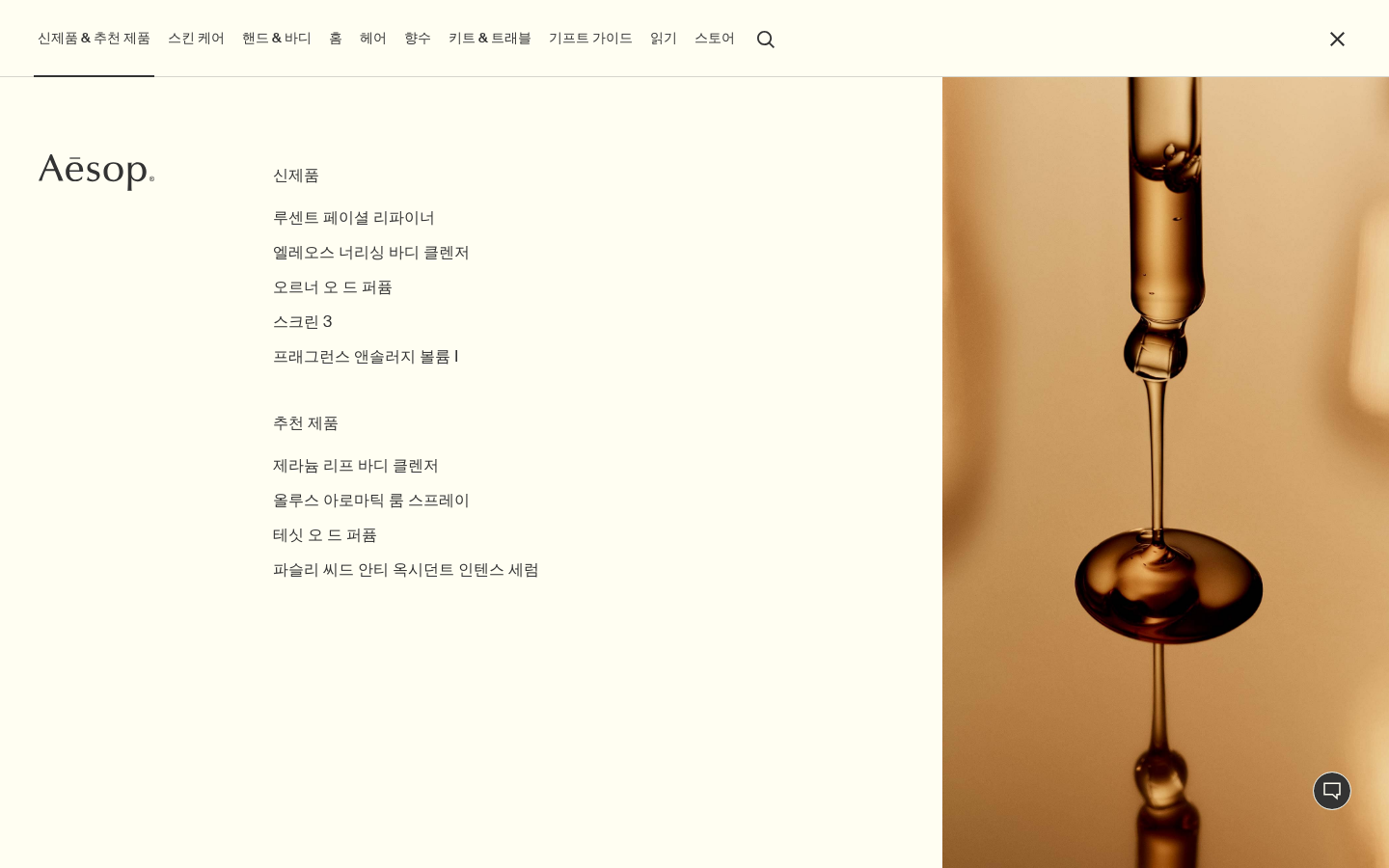 click on "신제품" at bounding box center [440, 176] 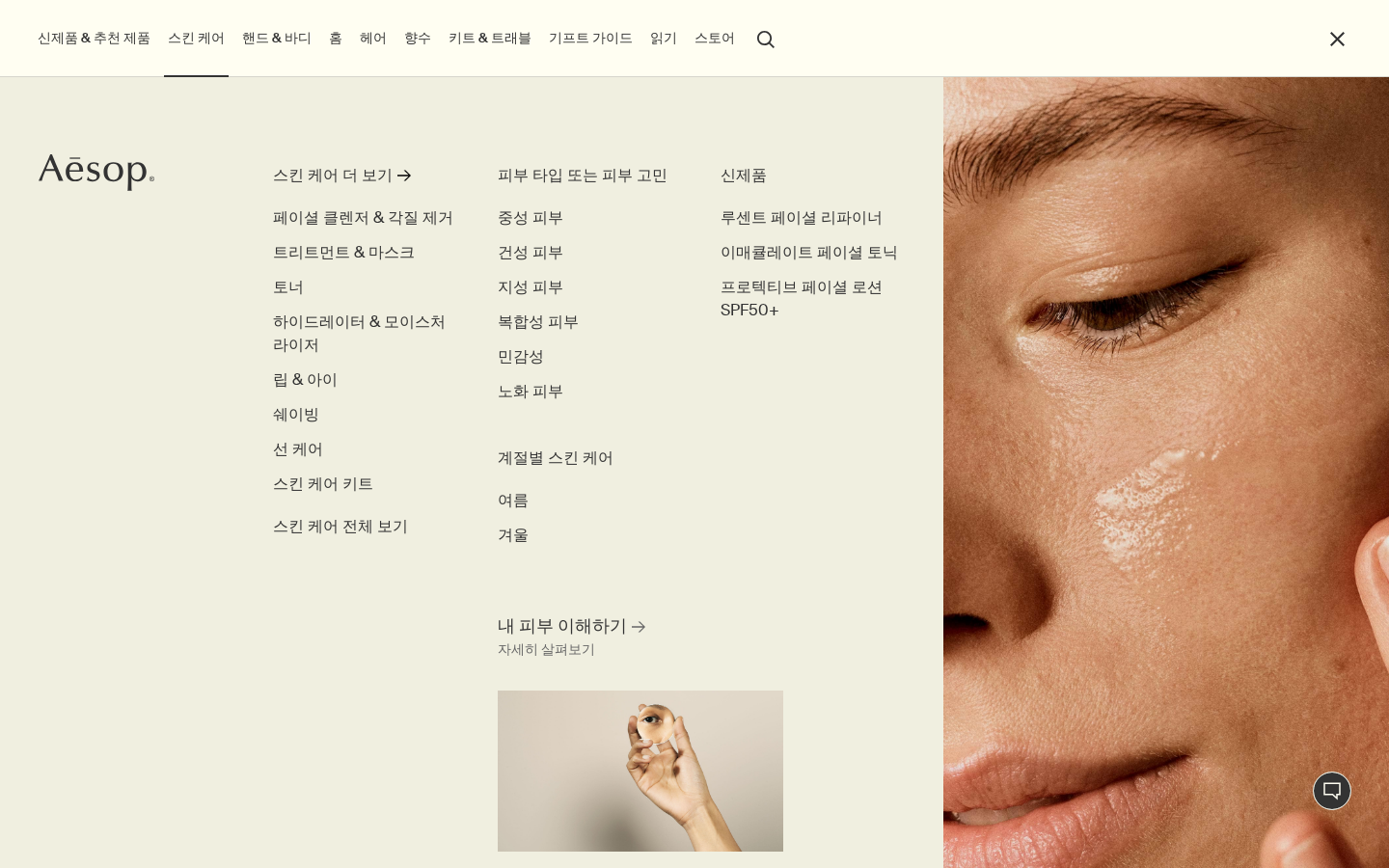 click on "Aesop" 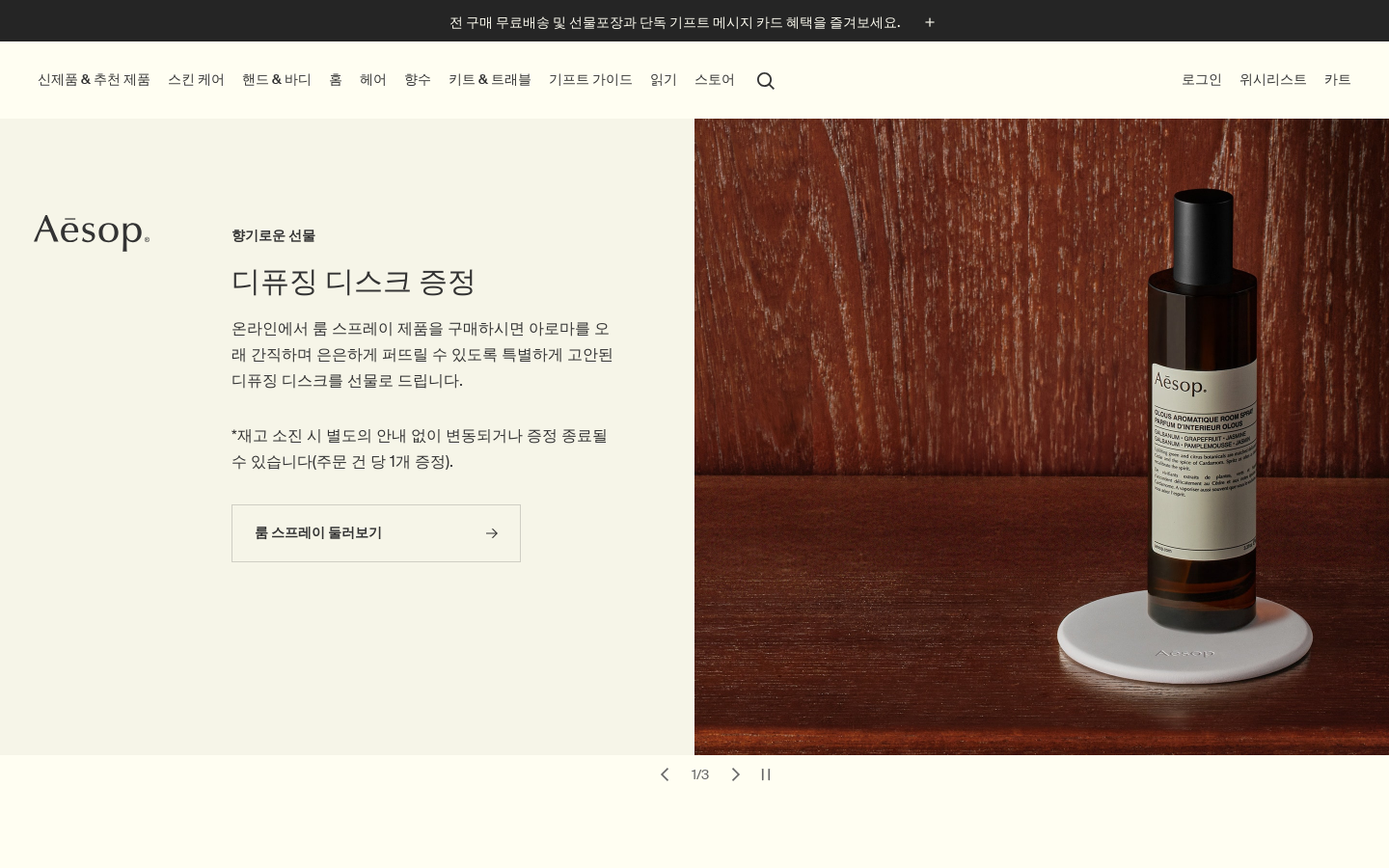 scroll, scrollTop: 0, scrollLeft: 0, axis: both 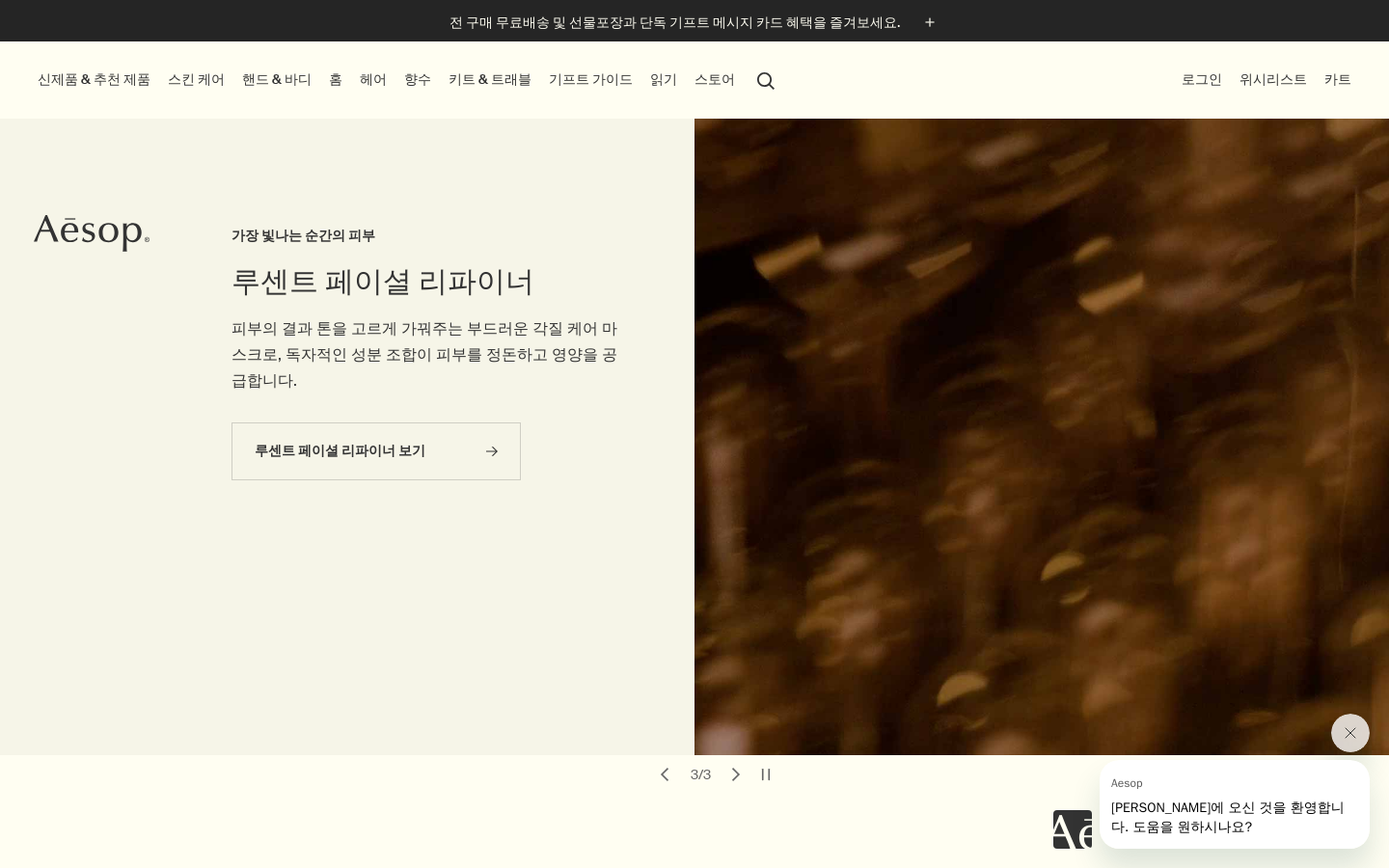 click on "핸드 & 바디" at bounding box center (277, 79) 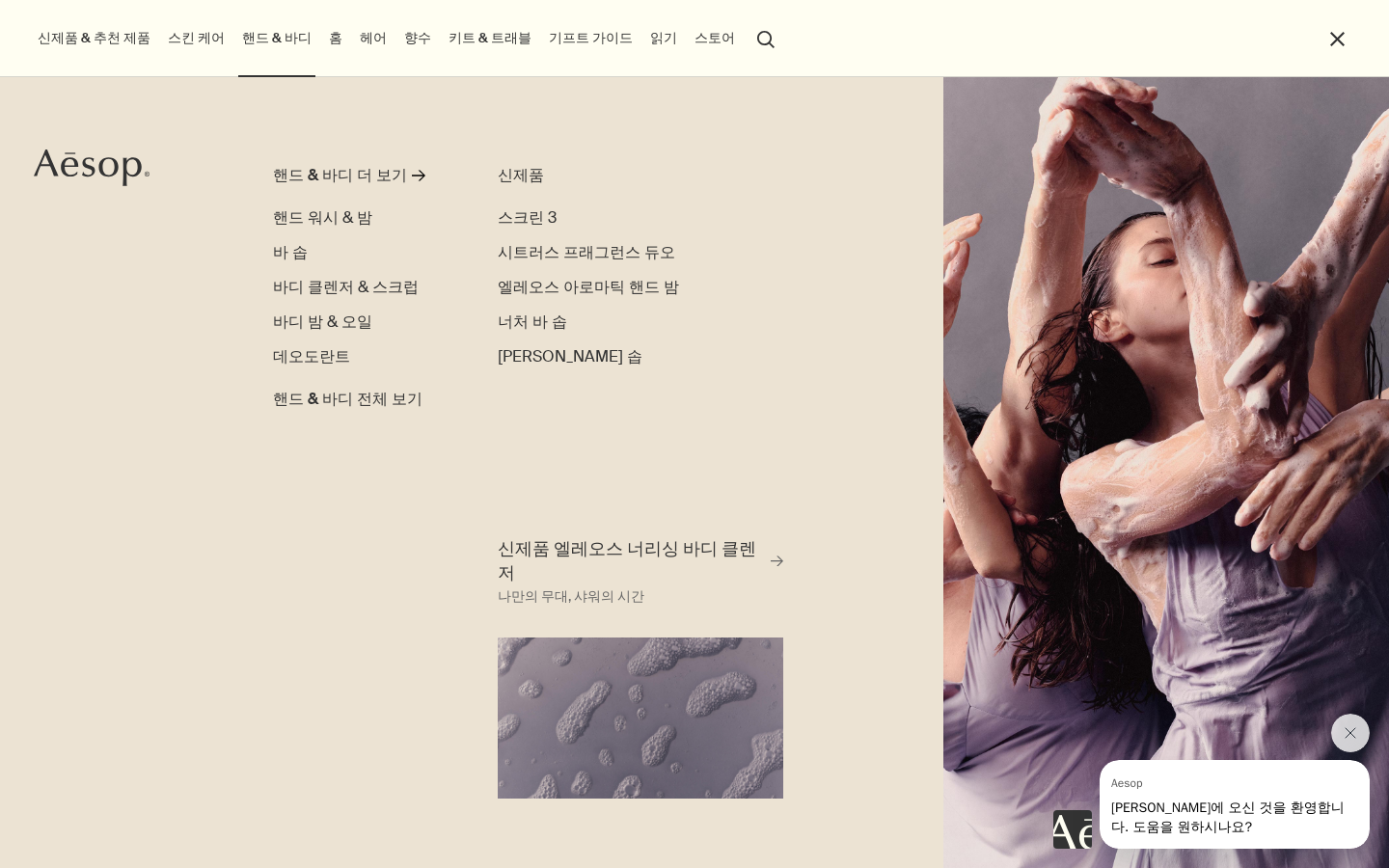 click on "신제품" at bounding box center [609, 176] 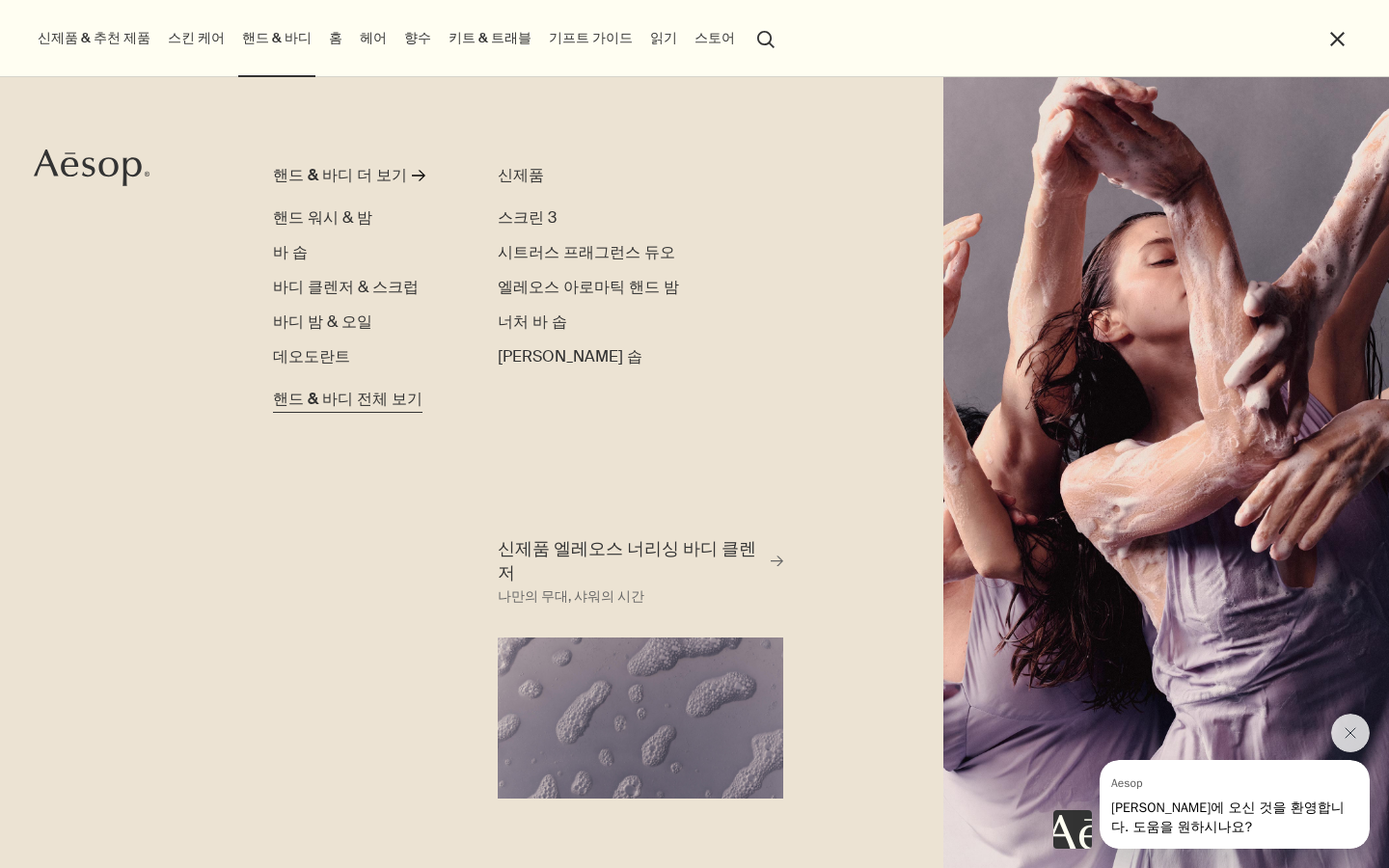 click on "핸드 & 바디 전체 보기" at bounding box center [347, 399] 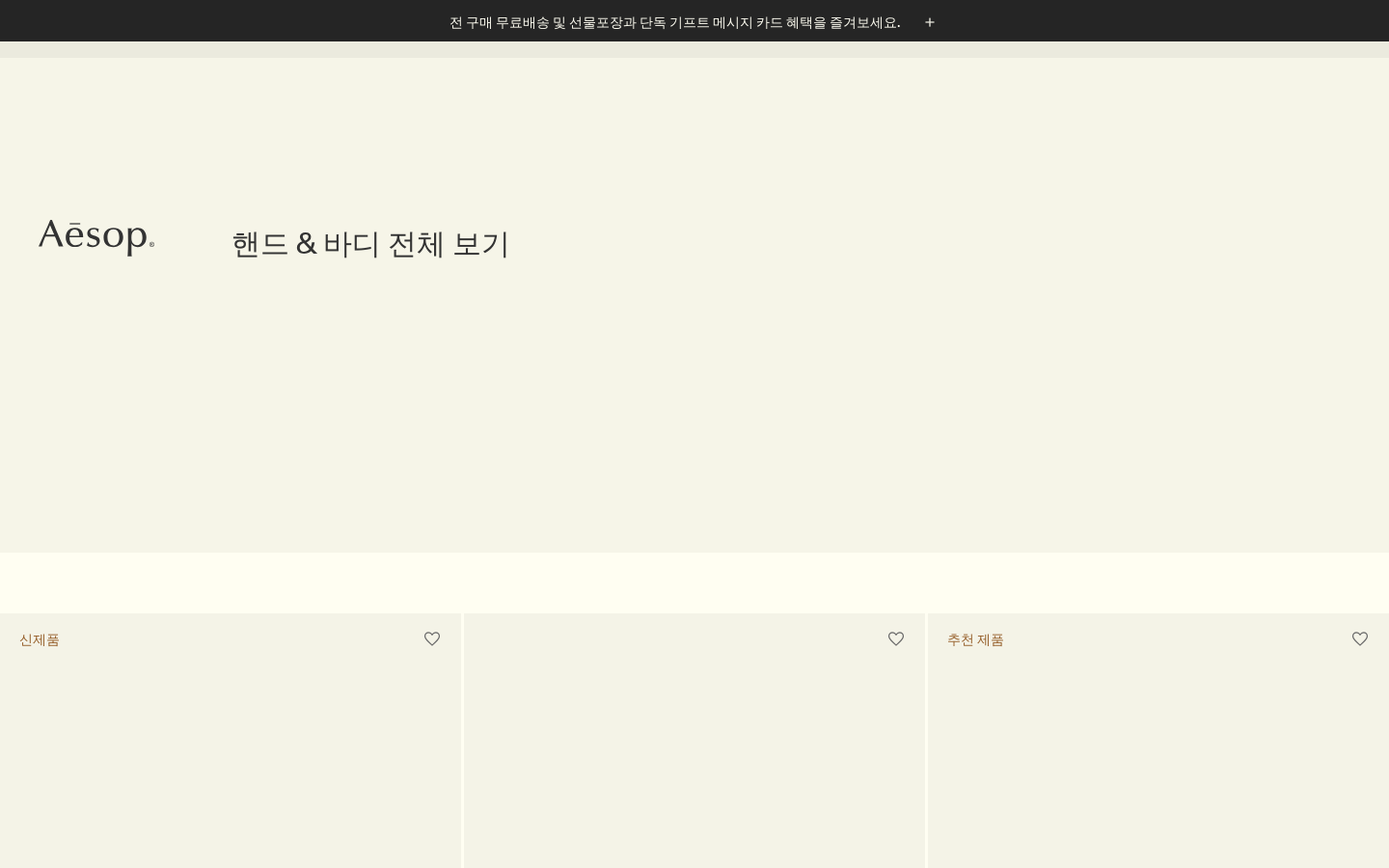 scroll, scrollTop: 833, scrollLeft: 0, axis: vertical 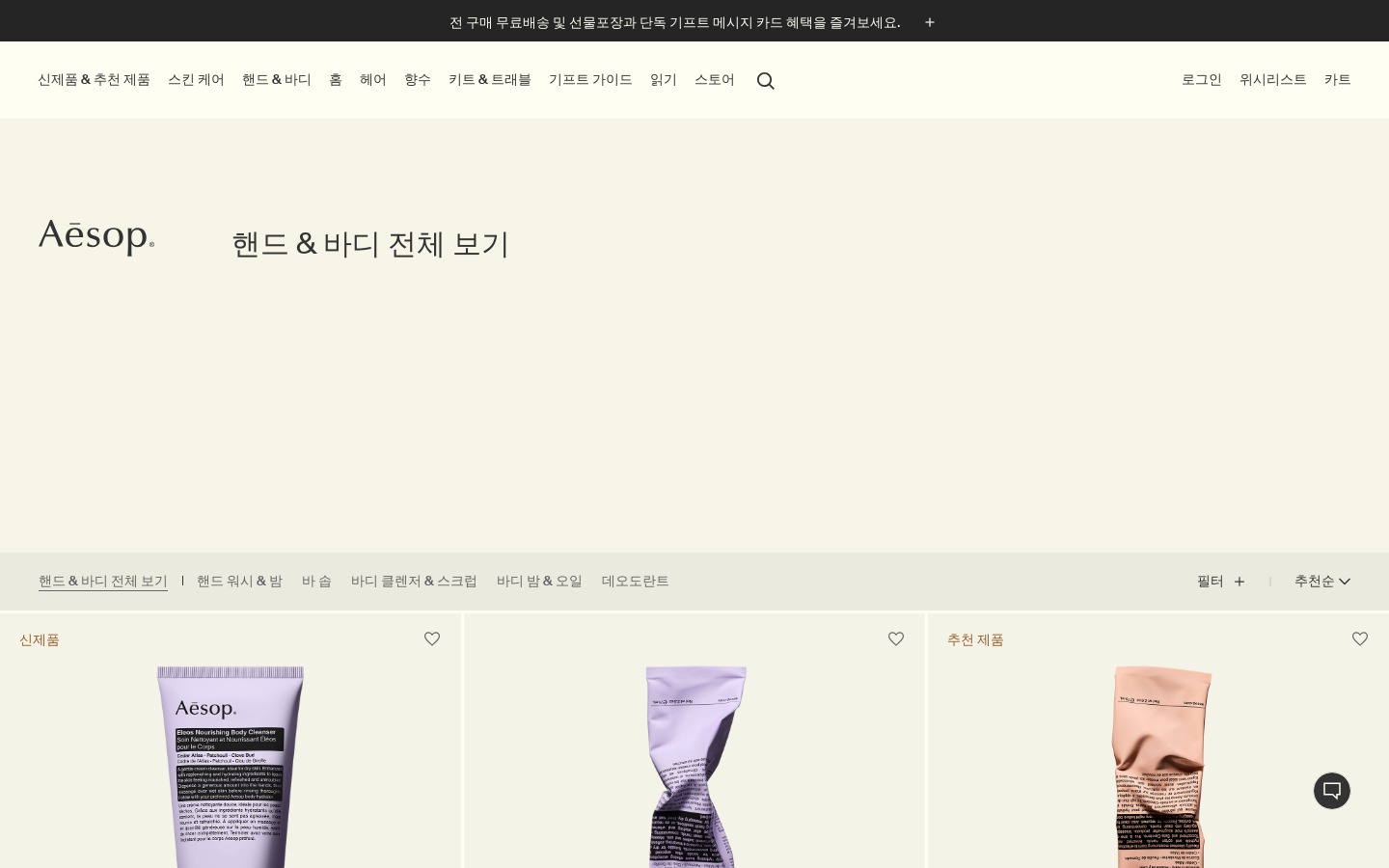 click on "핸드 & 바디" at bounding box center (277, 79) 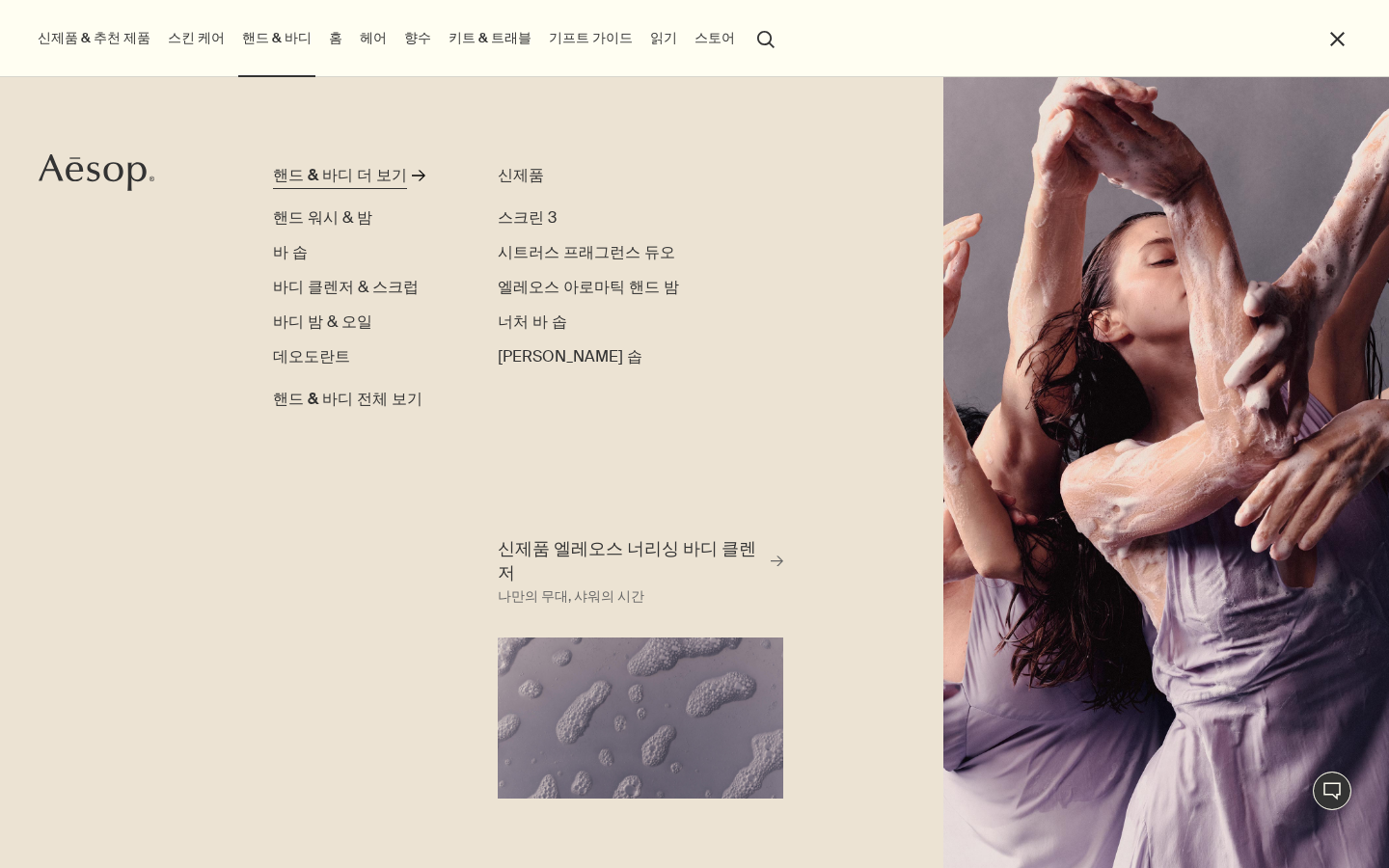 click on "핸드 & 바디 더 보기" at bounding box center [340, 176] 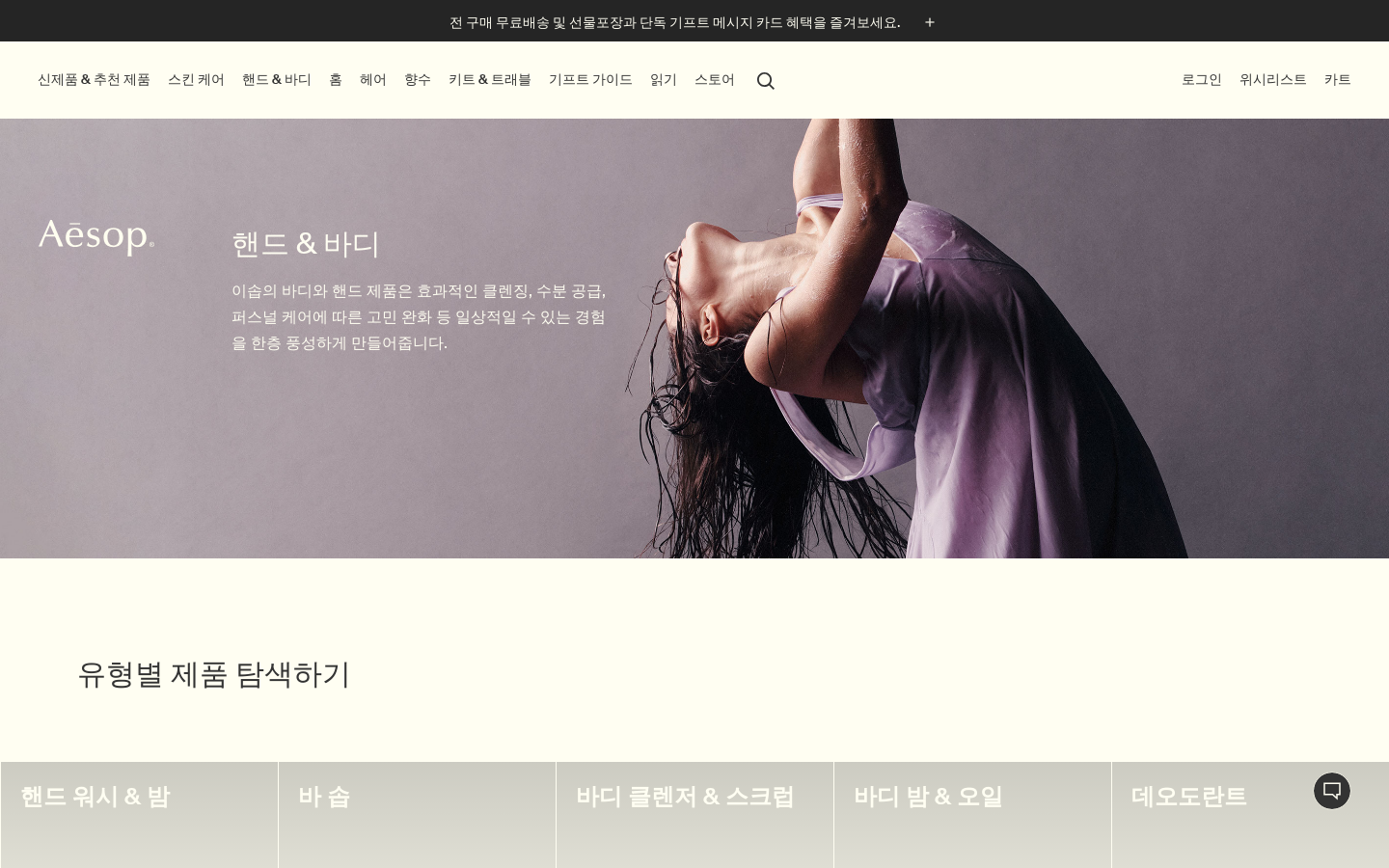 scroll, scrollTop: 664, scrollLeft: 0, axis: vertical 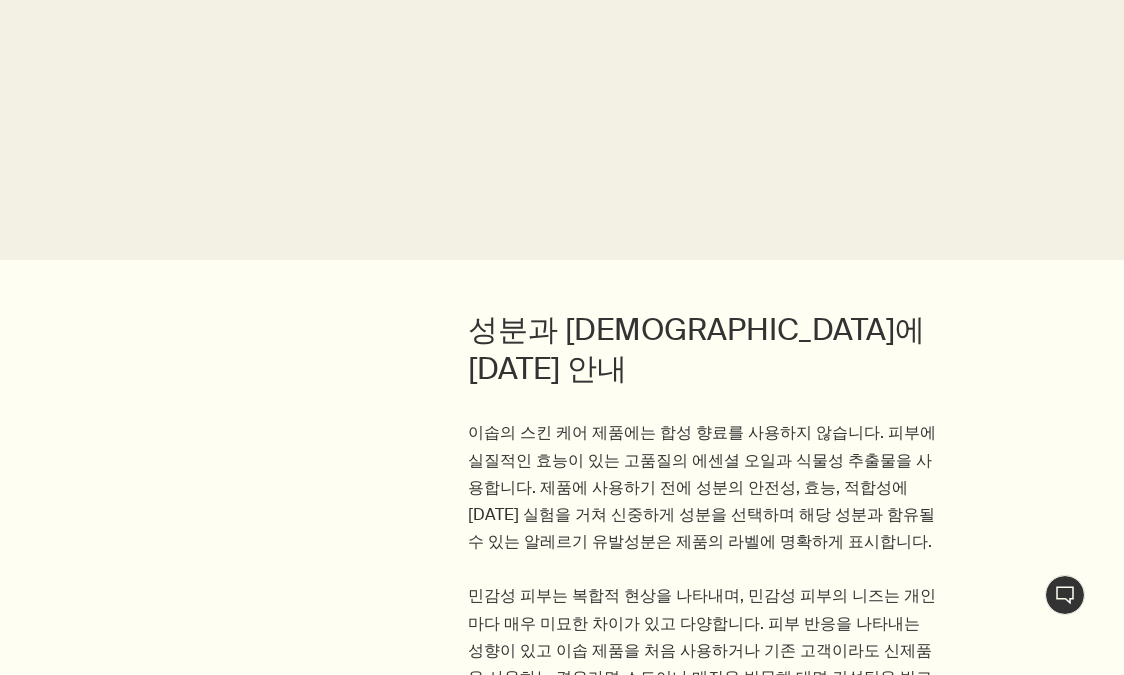 click on "Interview 전문가 추천: 컨설턴트의 블렌딩 제안  7분 독서 Lessons from the lab 피부의 해부학과 생리학  5분 독서 Lessons from the lab 피부를 세정하는 방법 7분 독서" at bounding box center [562, 1039] 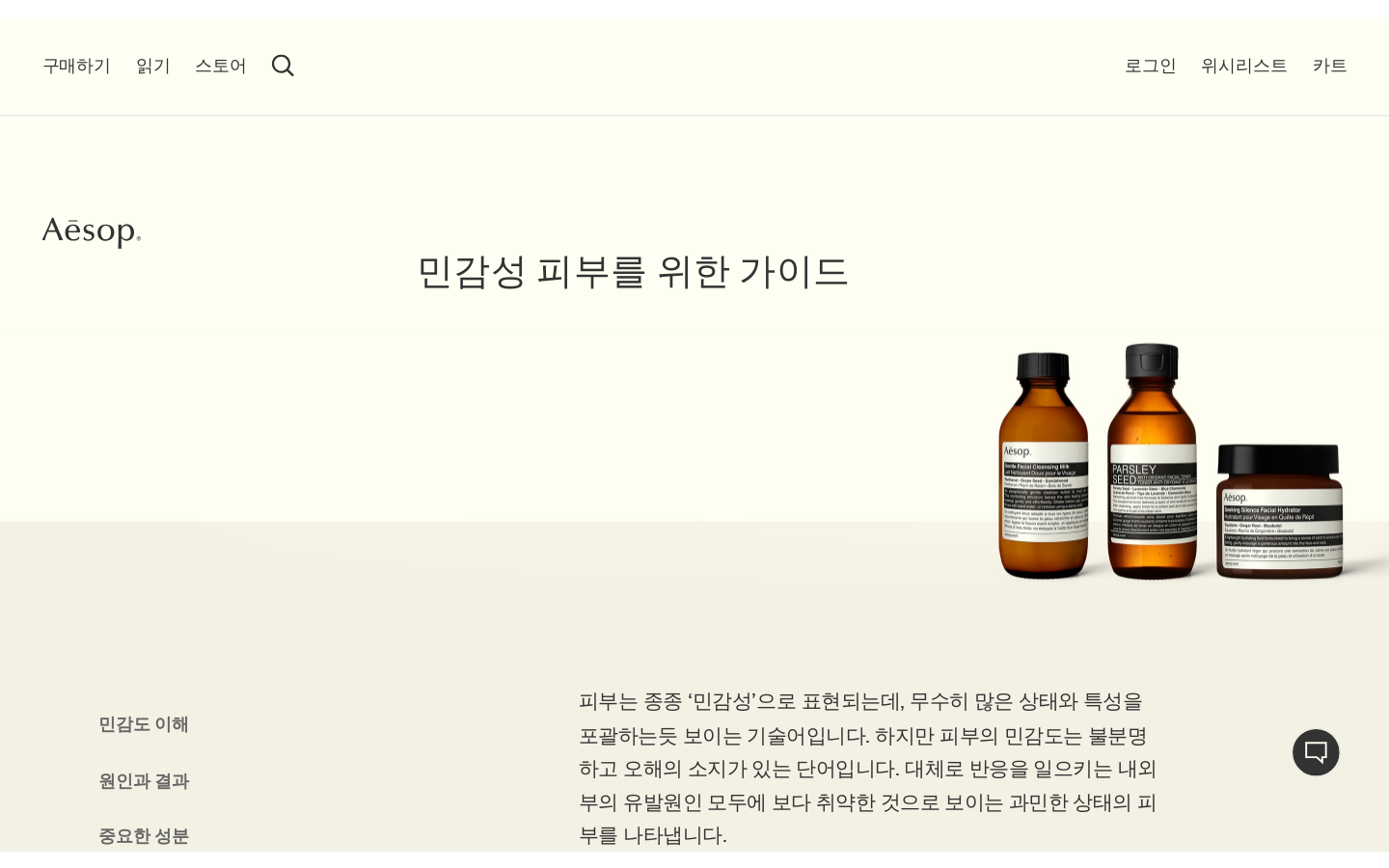 scroll, scrollTop: 0, scrollLeft: 0, axis: both 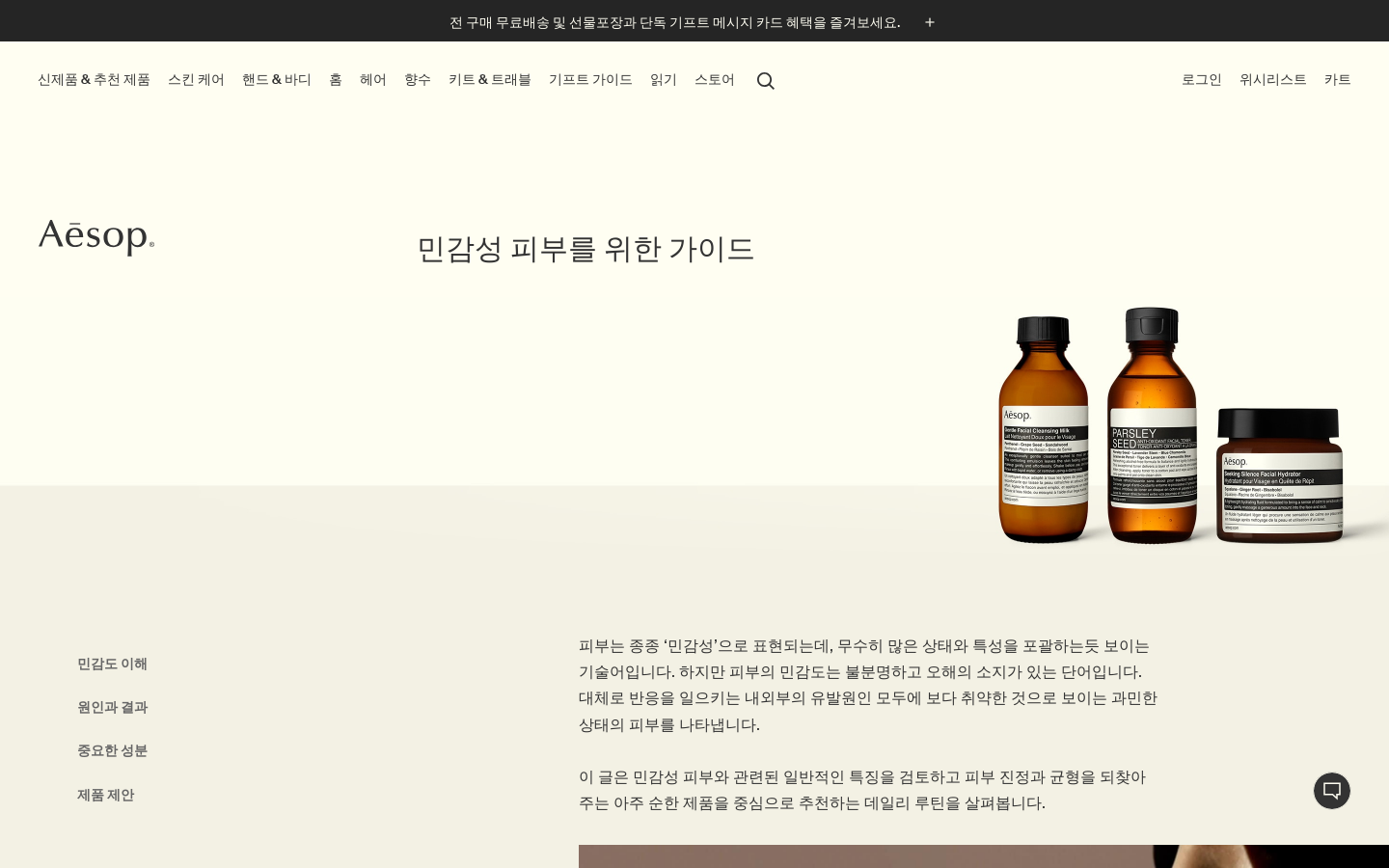 click on "Aesop" 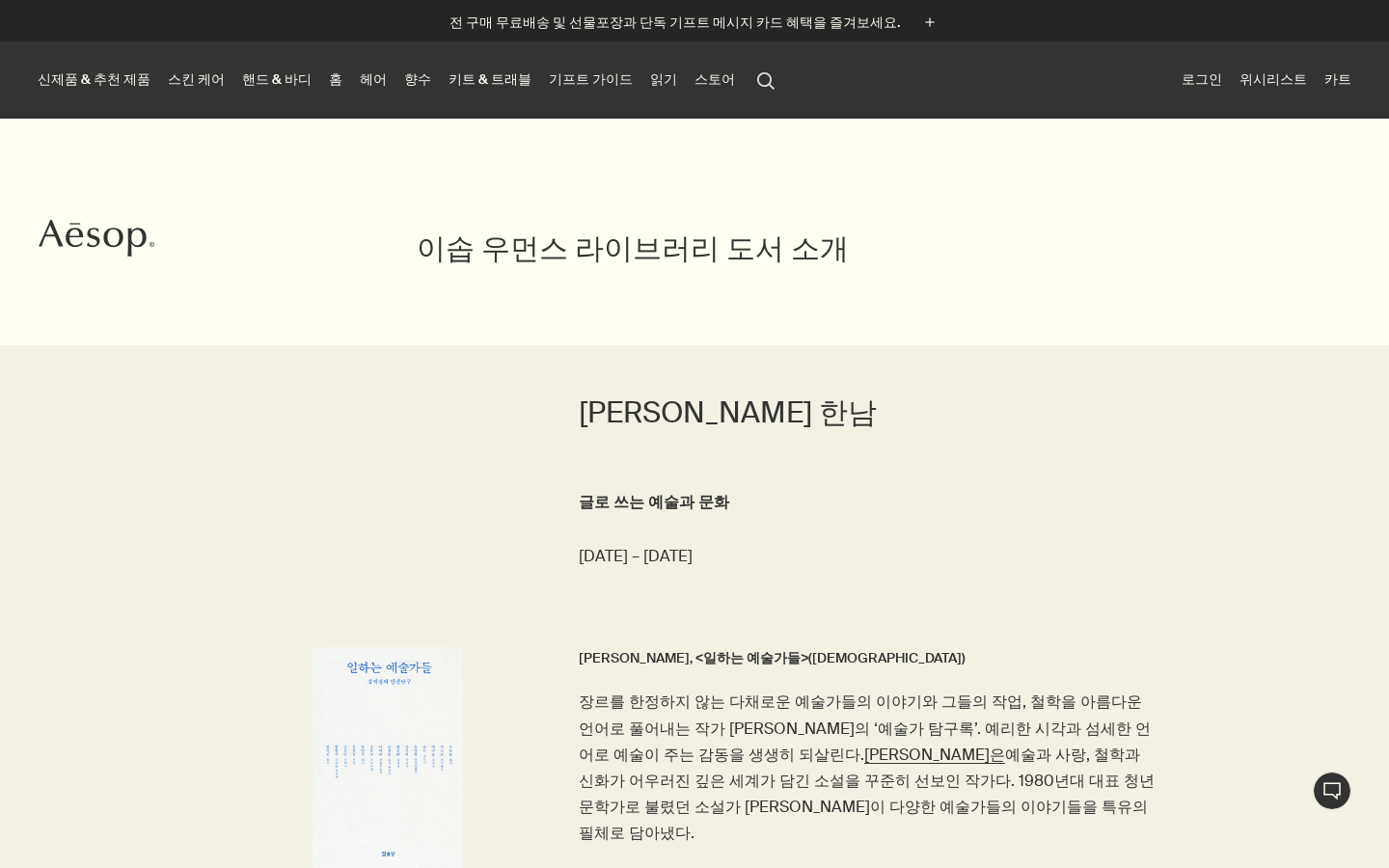 scroll, scrollTop: 0, scrollLeft: 0, axis: both 